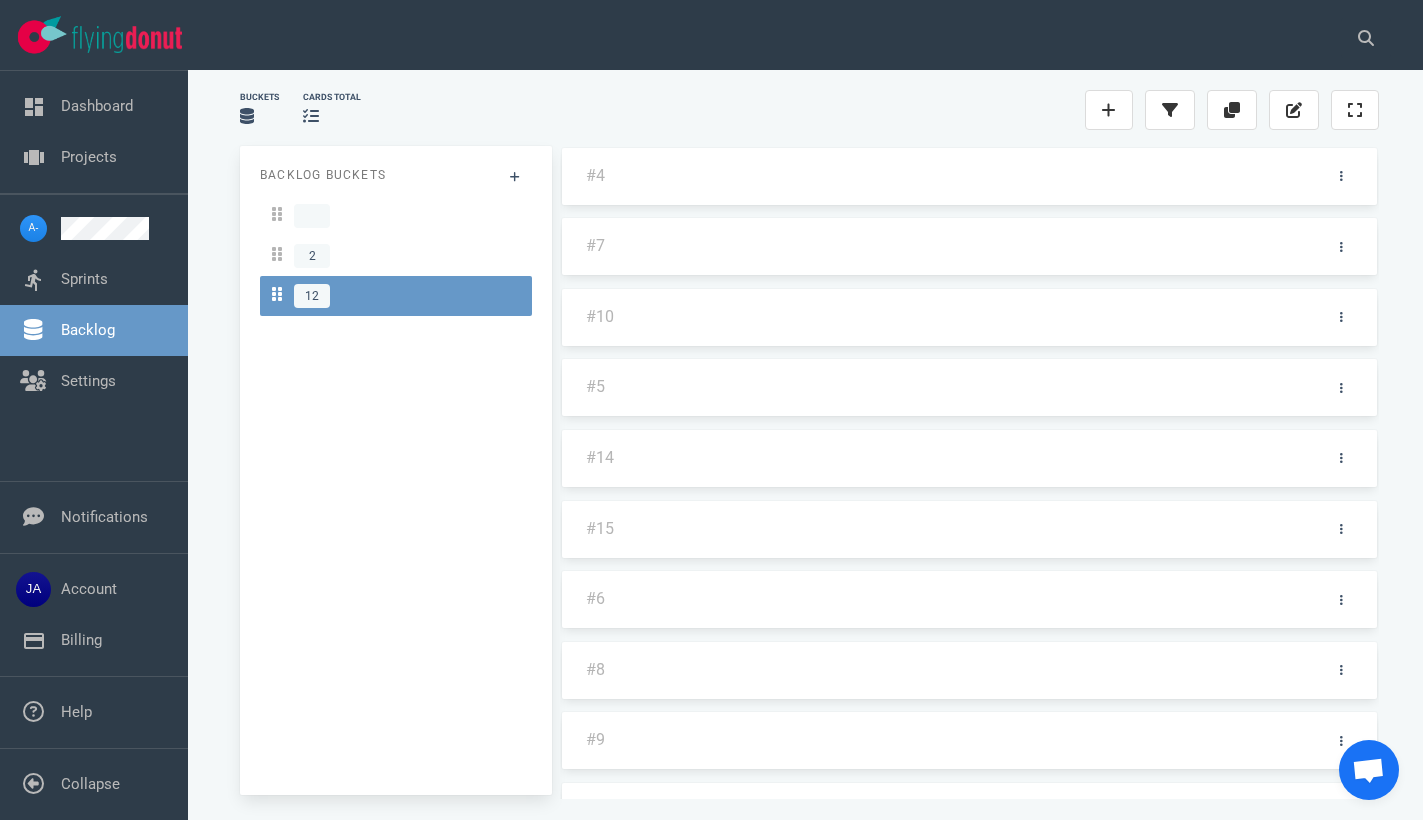 scroll, scrollTop: 0, scrollLeft: 0, axis: both 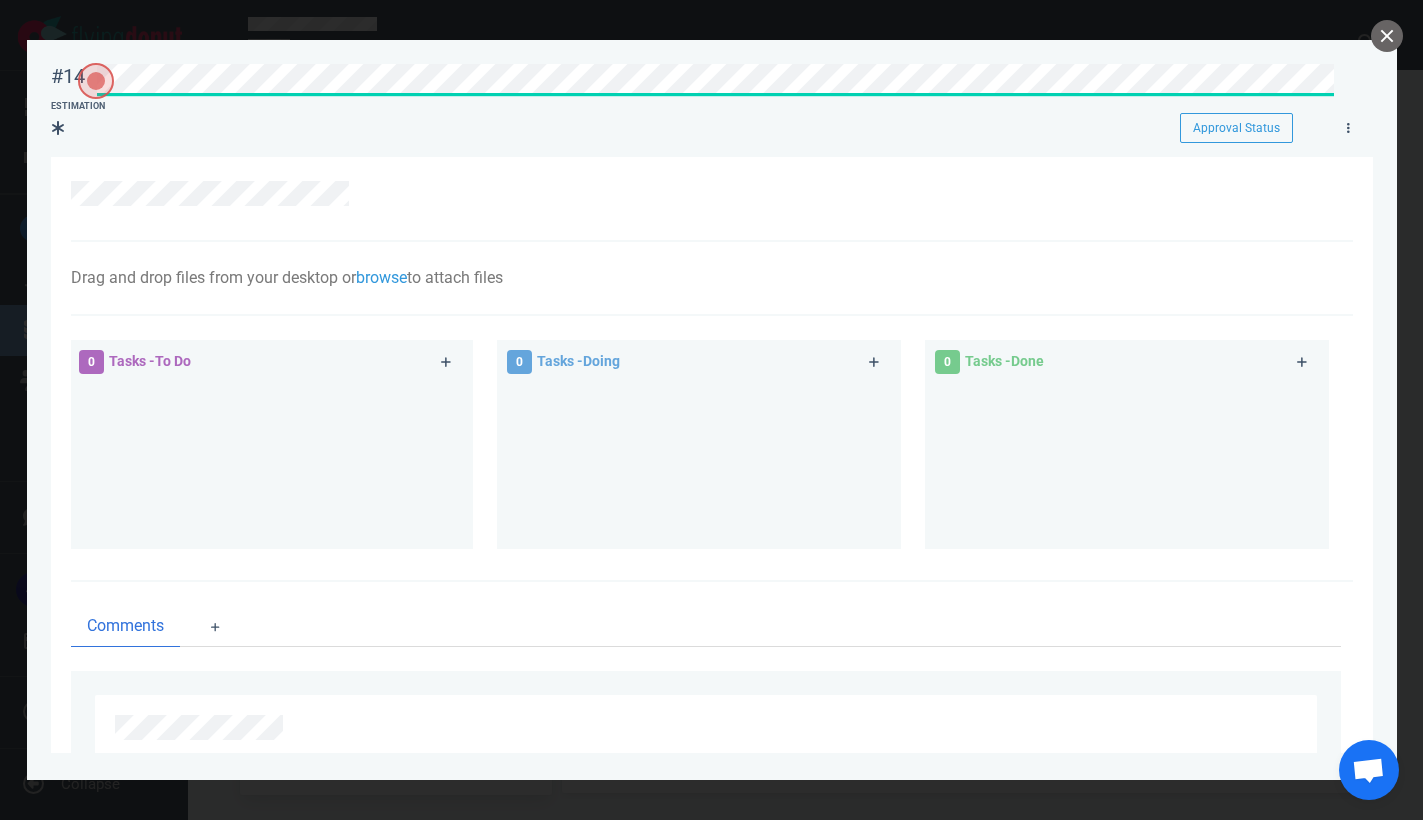 click at bounding box center [712, 199] 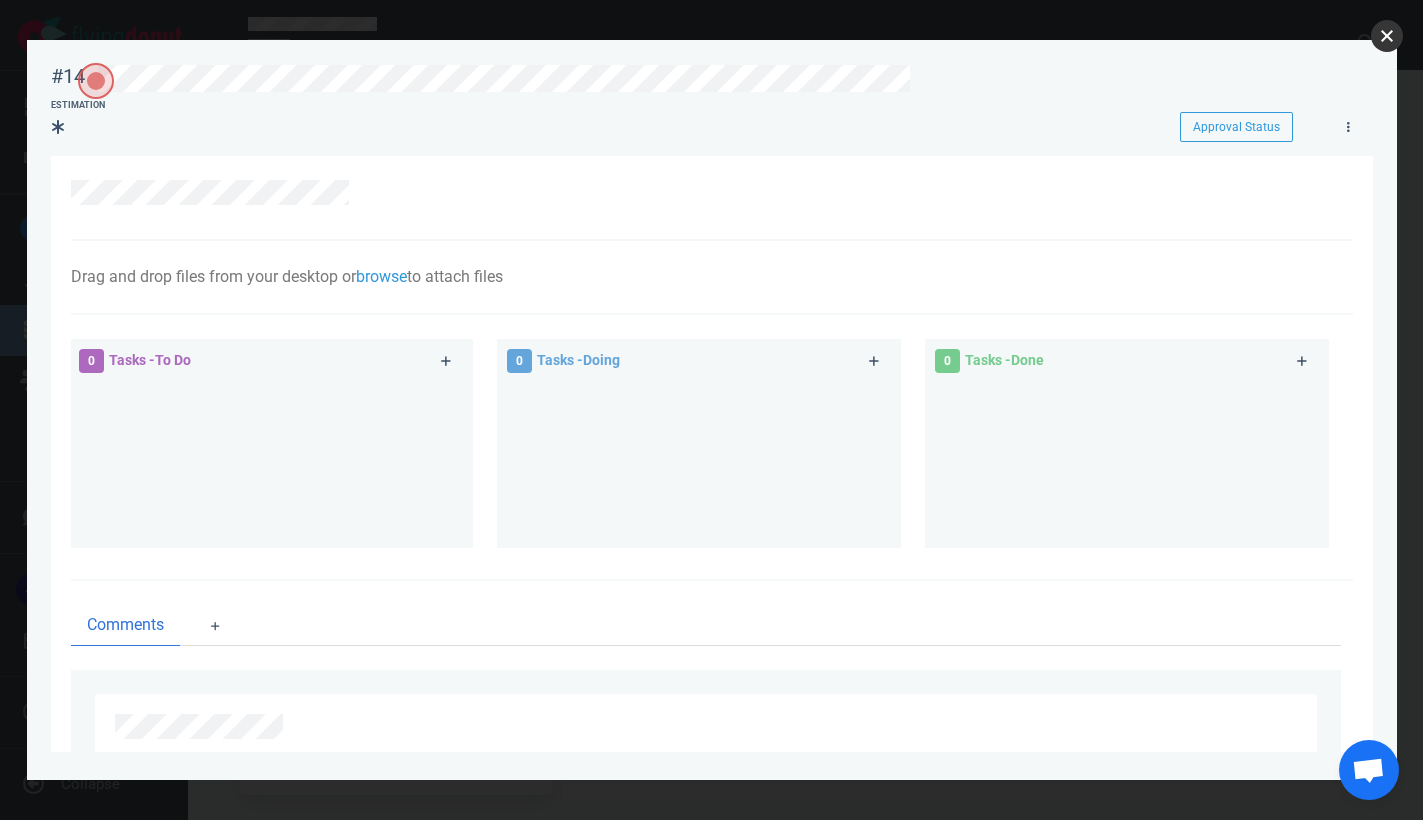 click at bounding box center (1387, 36) 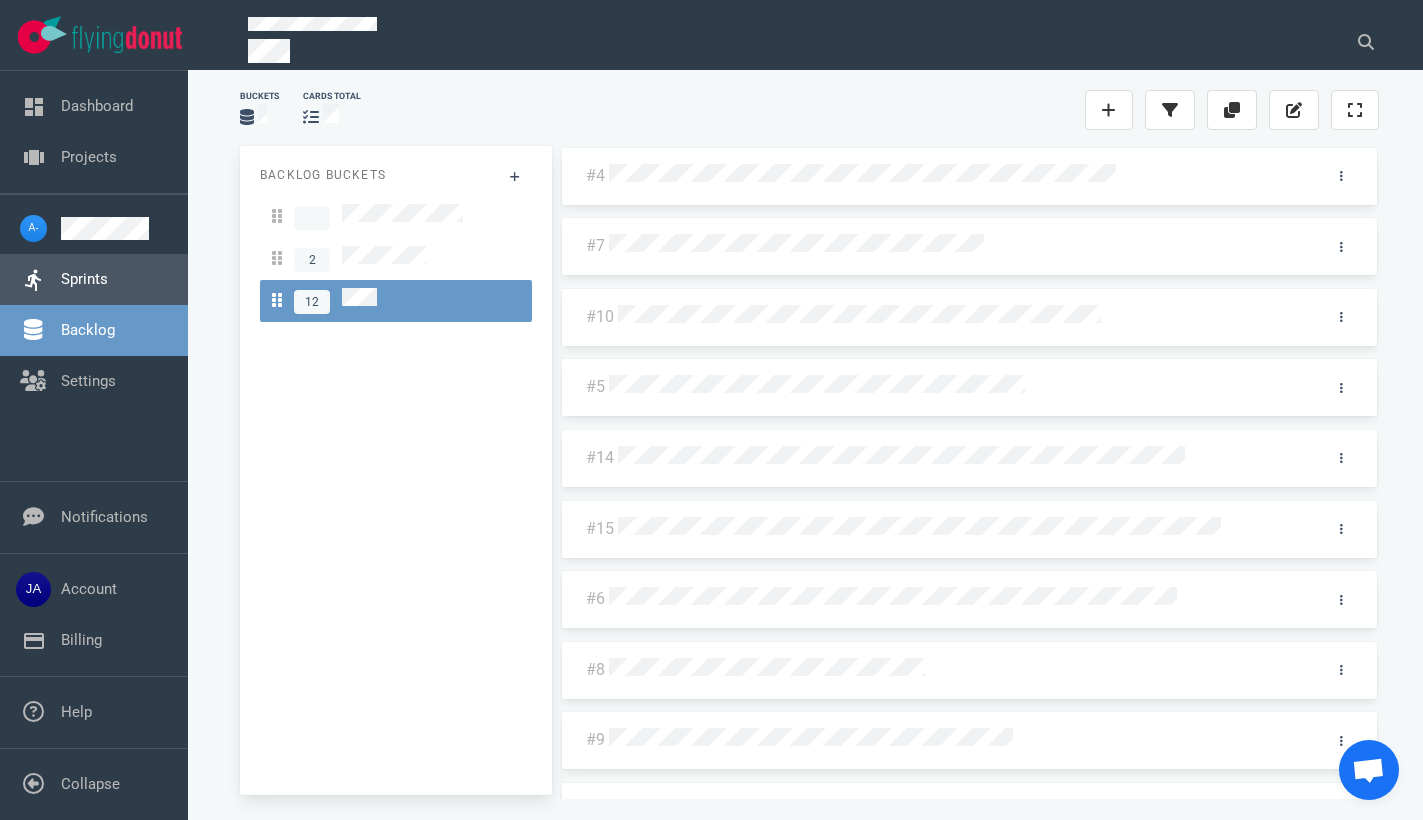 click on "Sprints" at bounding box center [84, 279] 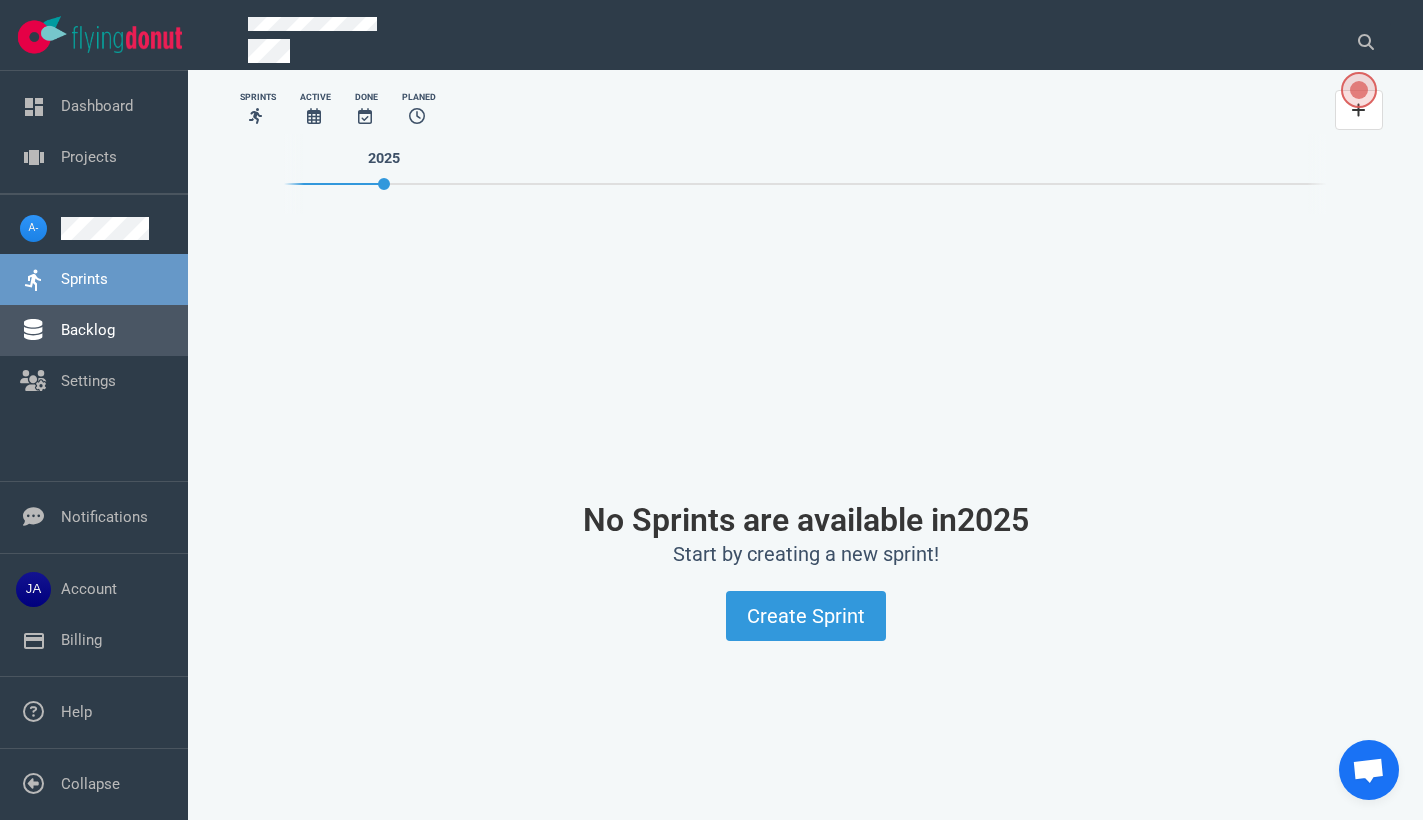 click on "Backlog" at bounding box center (88, 330) 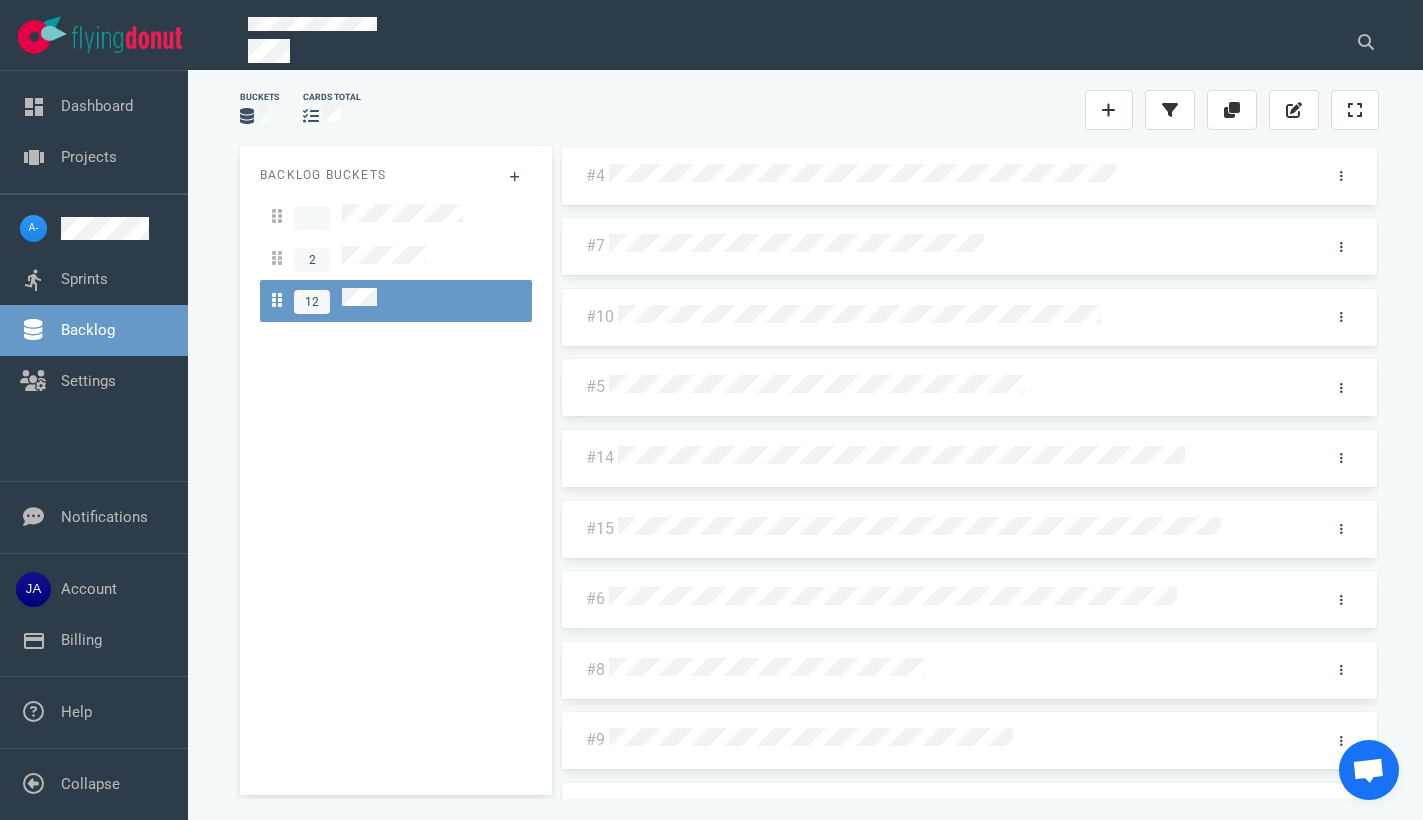 scroll, scrollTop: 194, scrollLeft: 0, axis: vertical 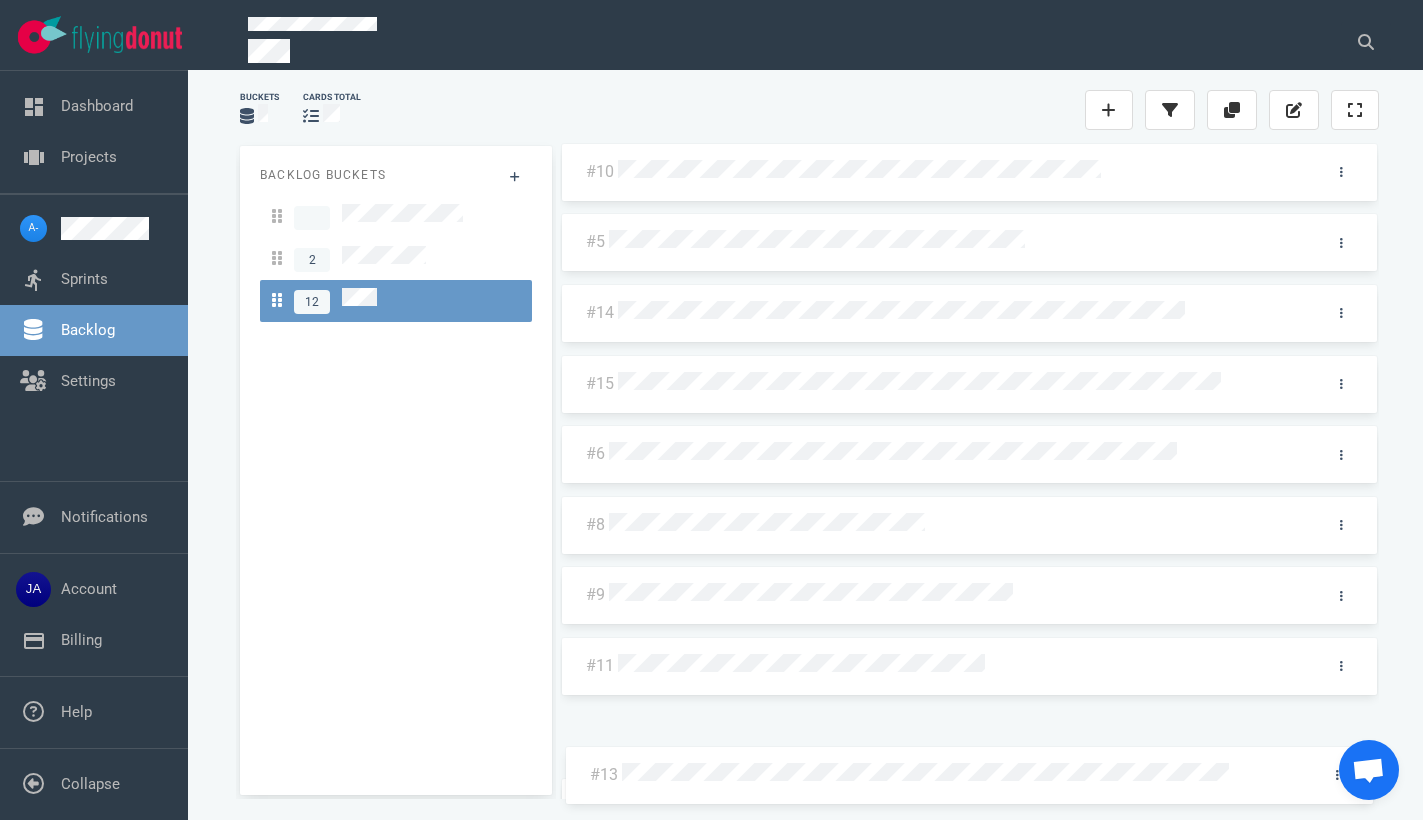 click on "#4 #7 #10 #5 #14 #15 #6 #8 #9 #11 #13 #12 #13" at bounding box center [969, 317] 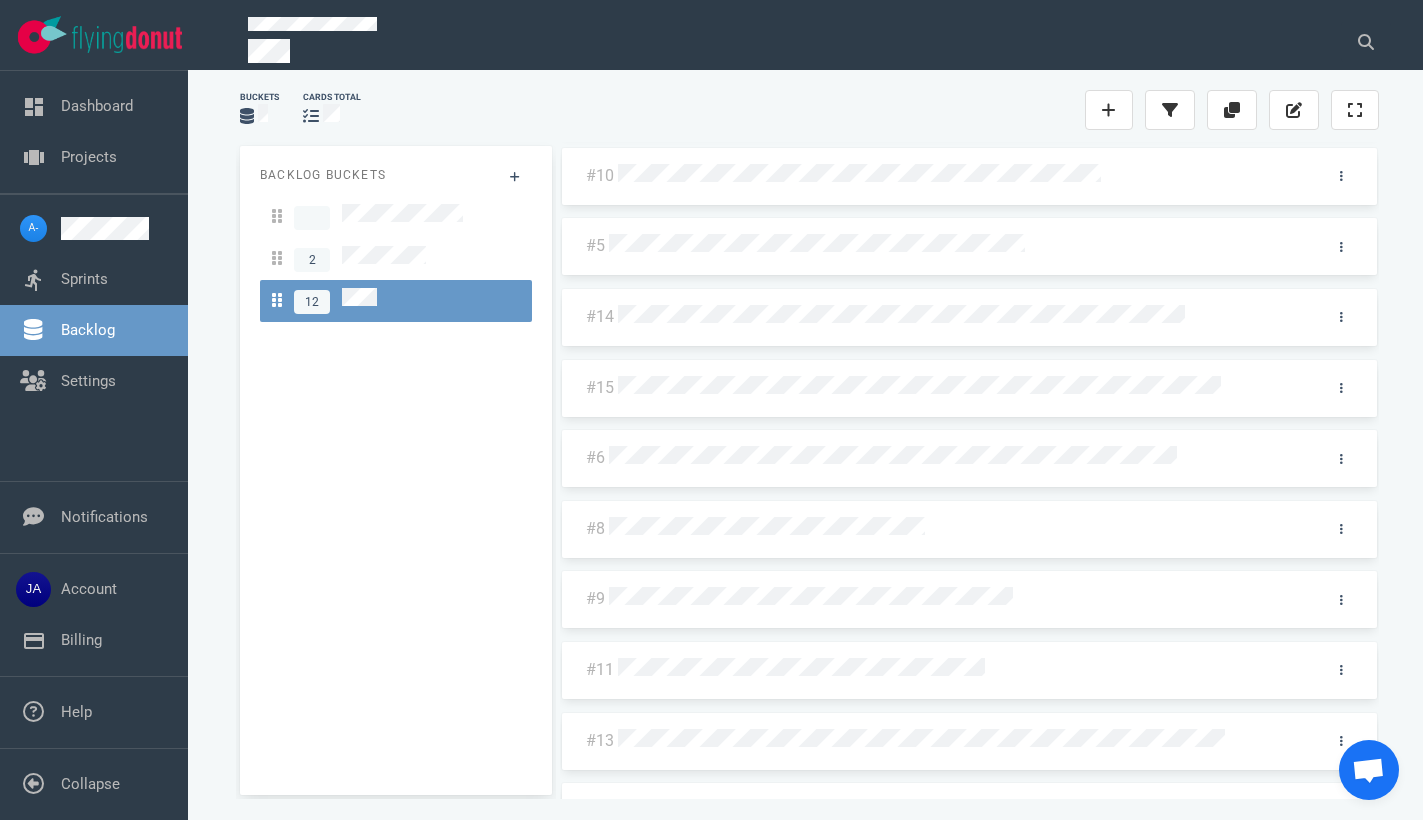 scroll, scrollTop: 194, scrollLeft: 0, axis: vertical 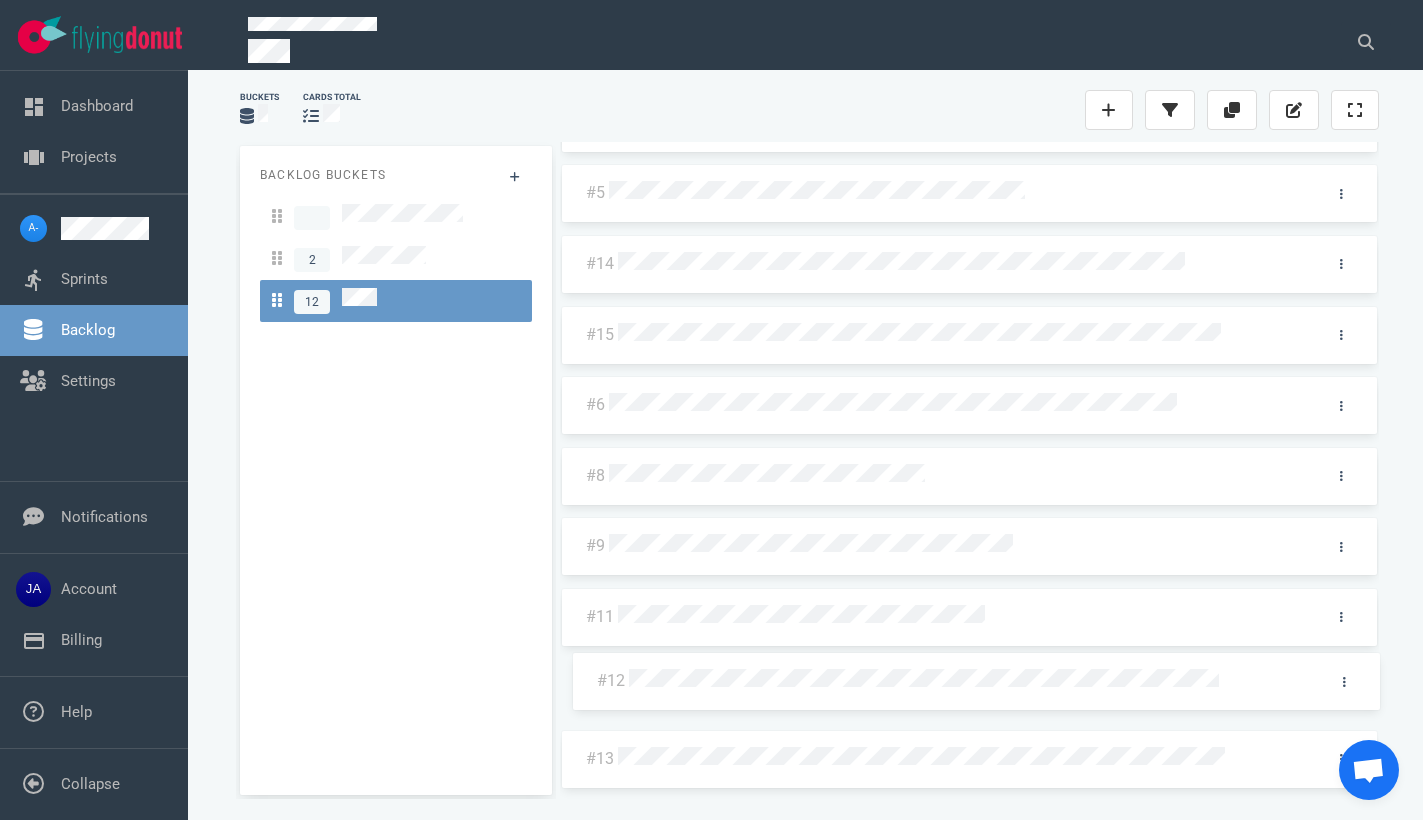 drag, startPoint x: 747, startPoint y: 768, endPoint x: 758, endPoint y: 691, distance: 77.781746 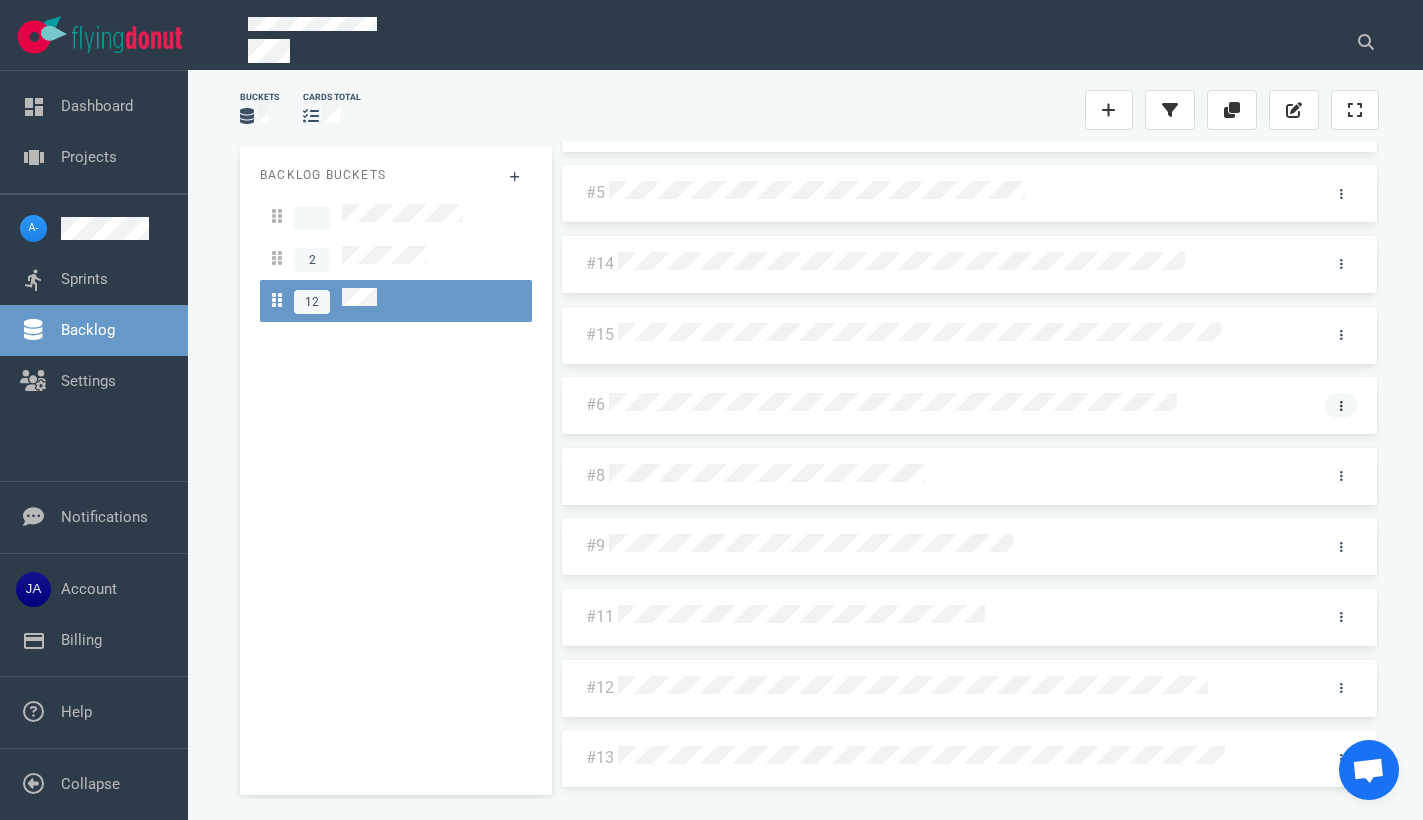 click 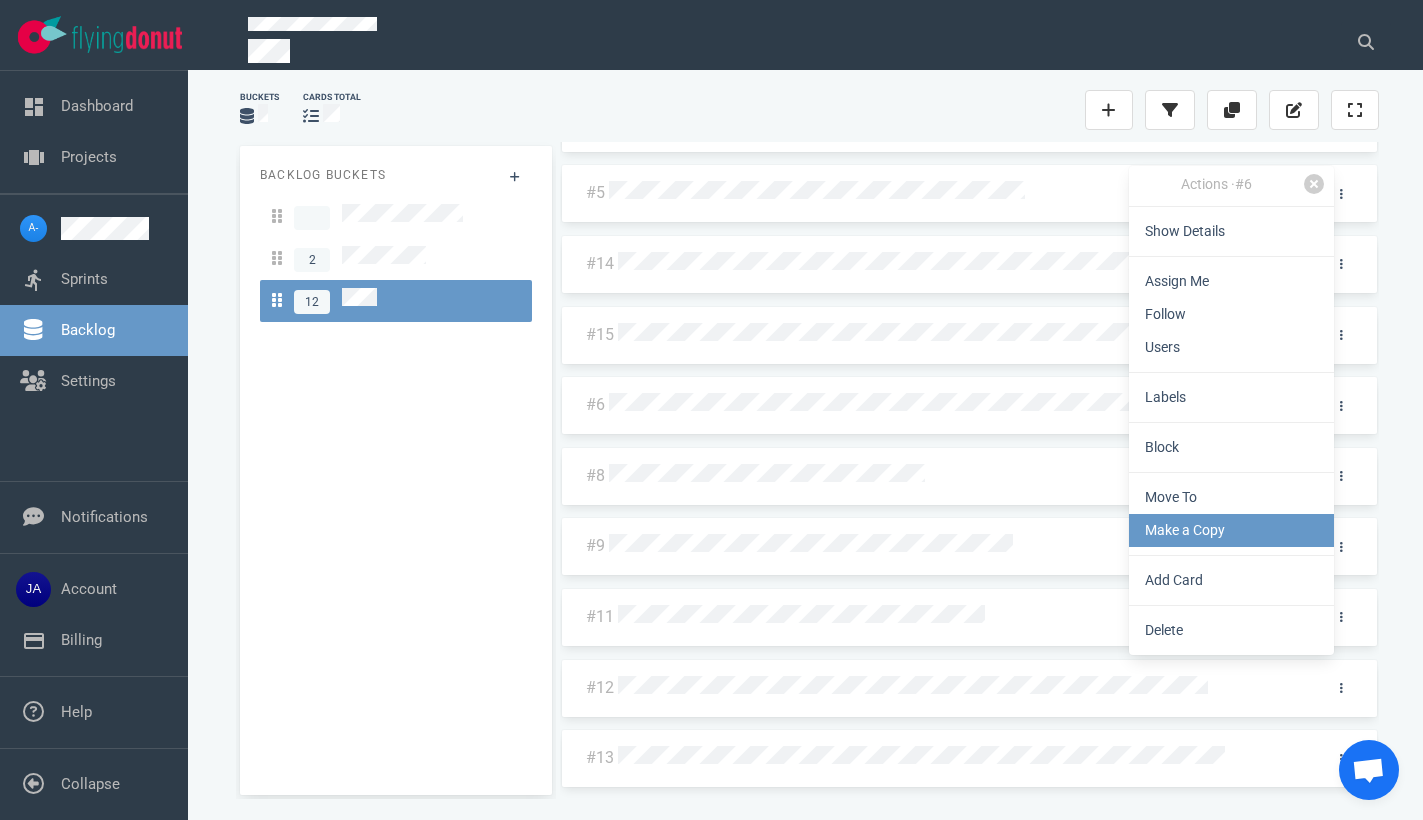 click on "Make a Copy" at bounding box center (1231, 530) 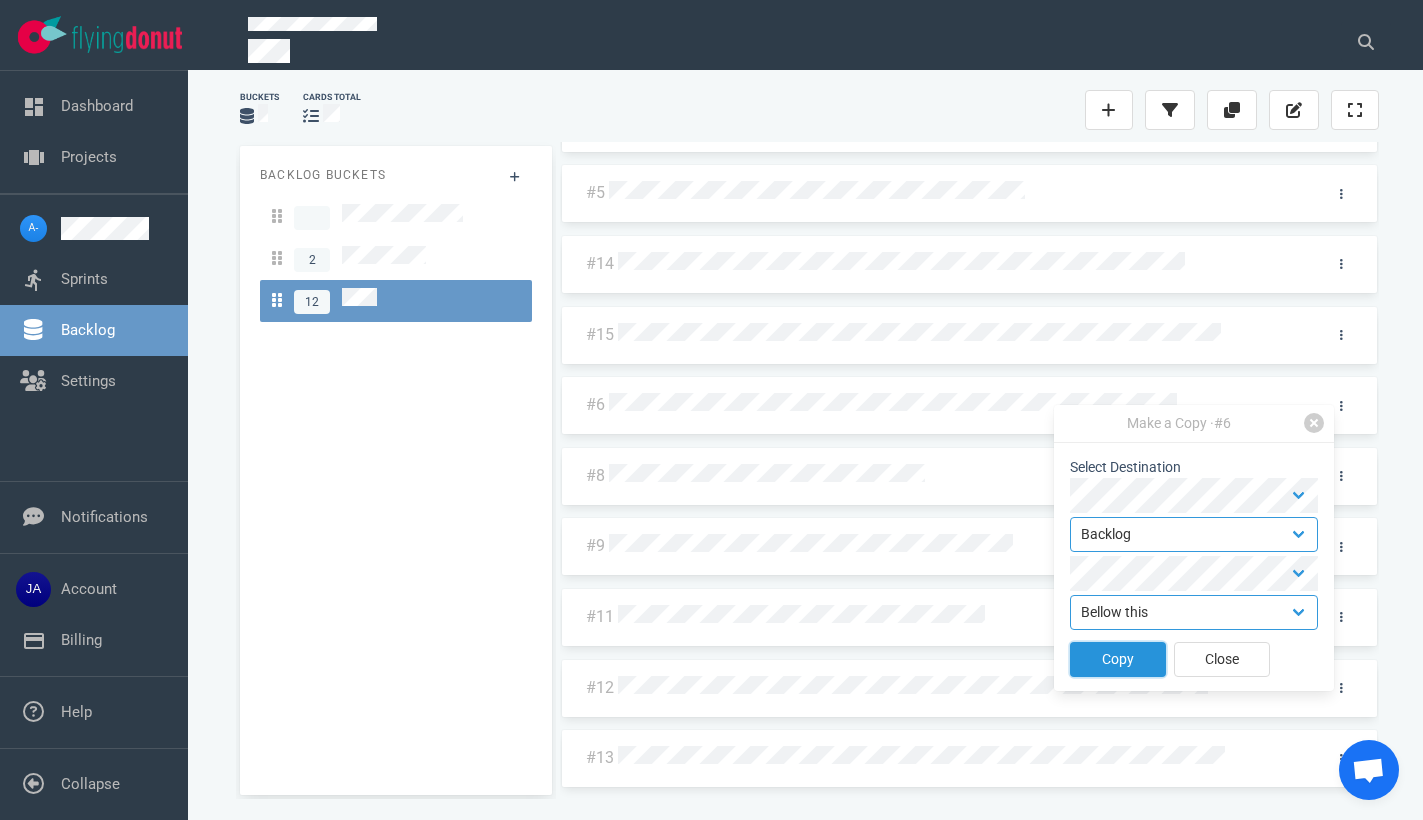 click on "Copy" at bounding box center (1118, 659) 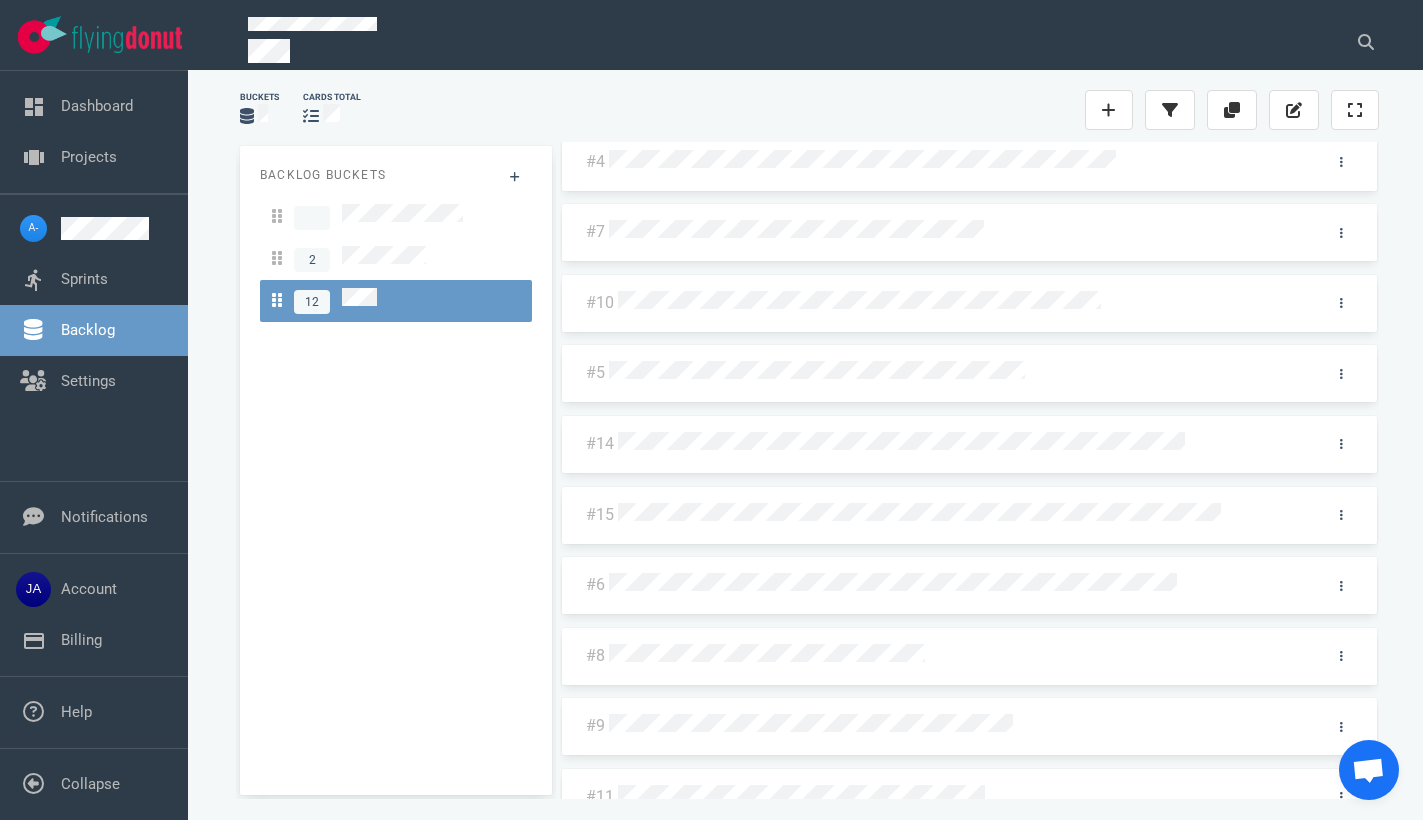 scroll, scrollTop: 0, scrollLeft: 0, axis: both 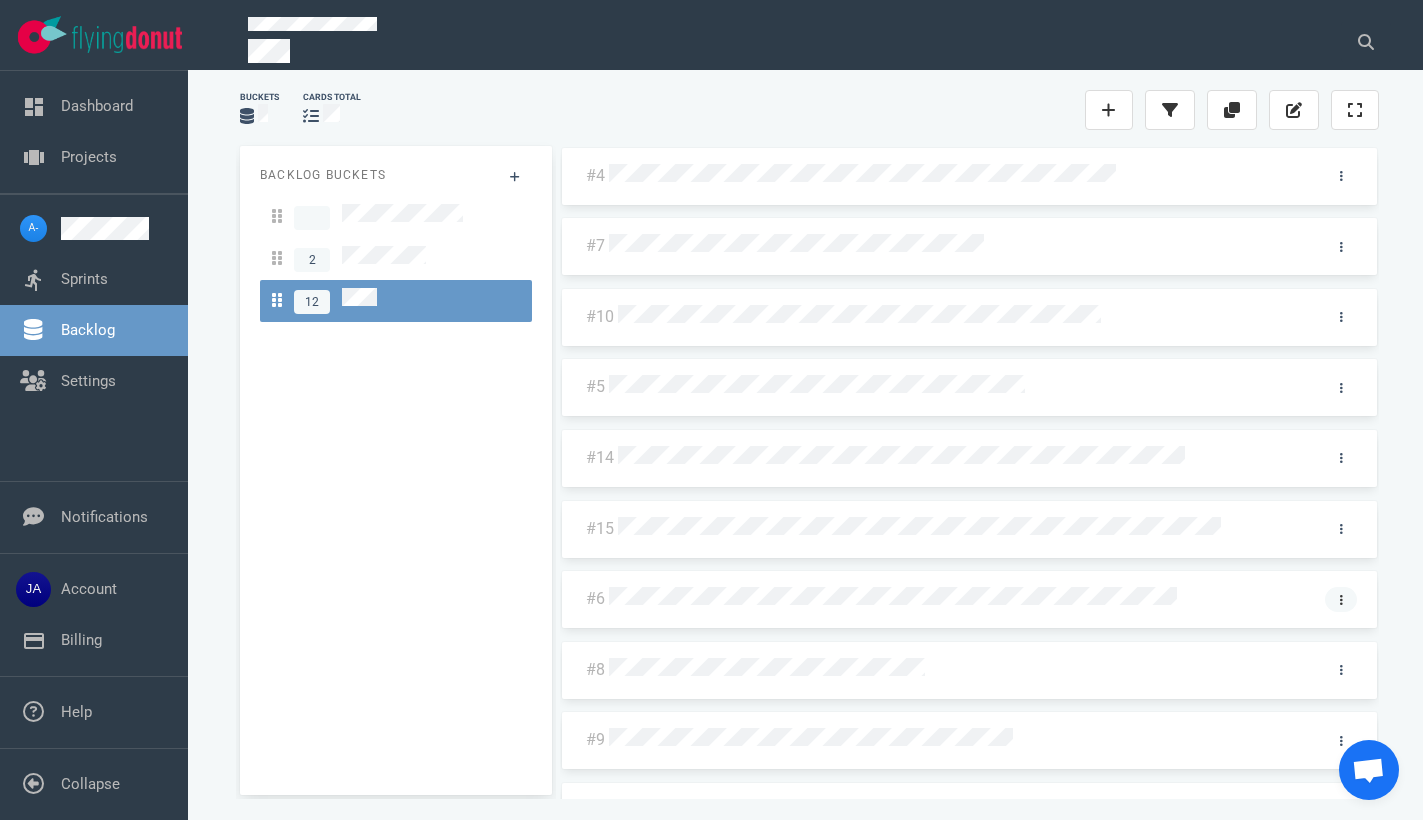 click 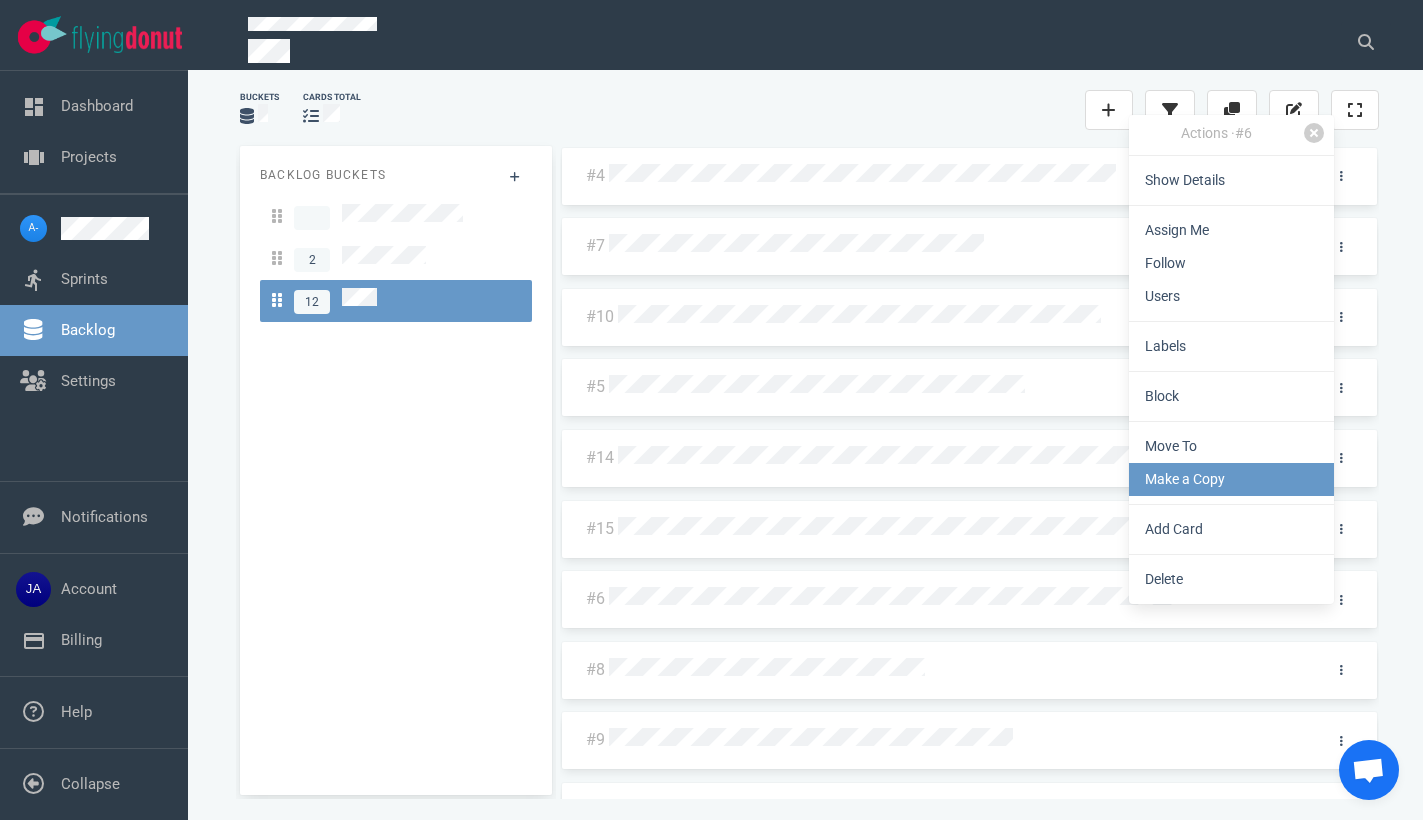 click on "Make a Copy" at bounding box center (1231, 479) 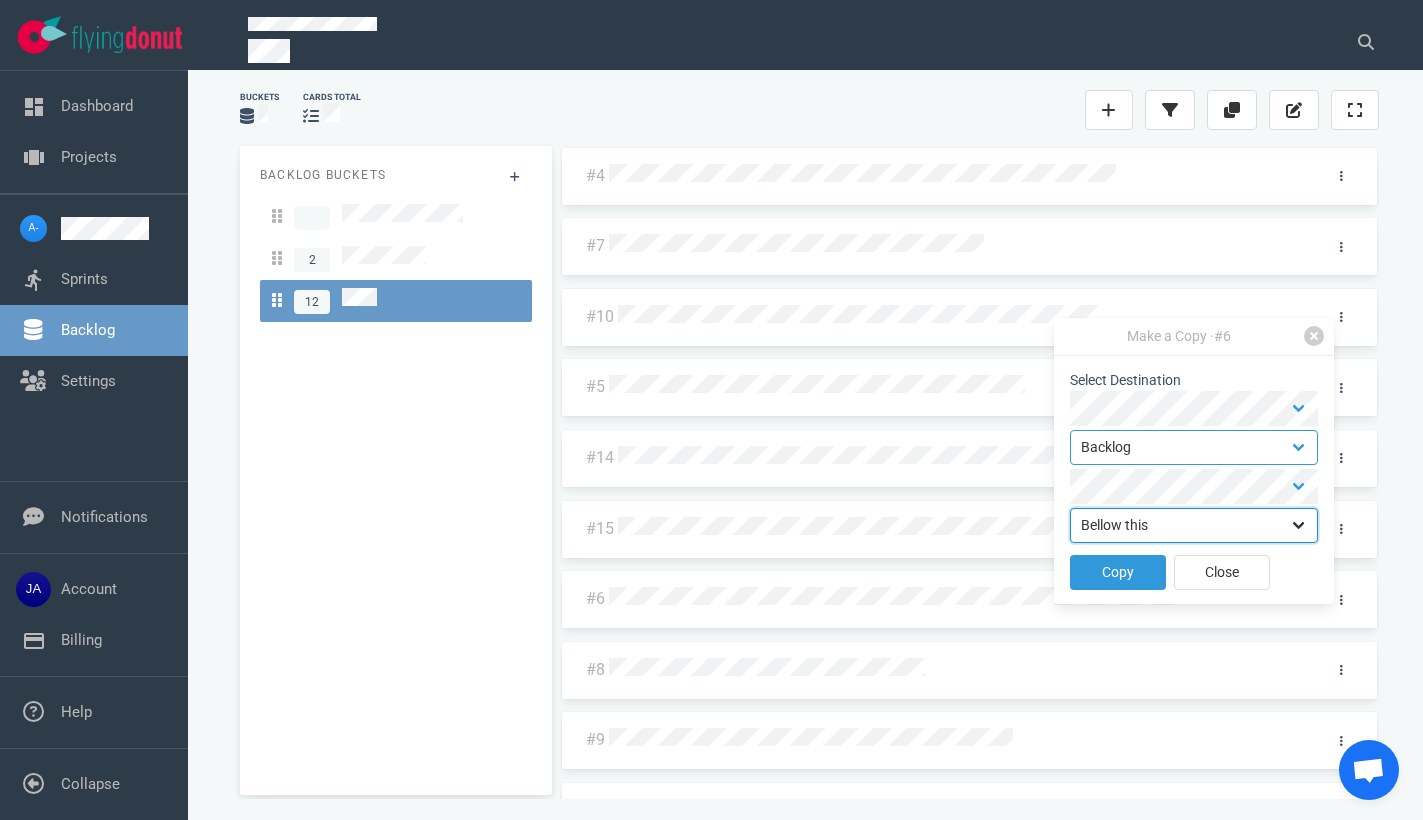 click on "⇒ Select Position Top Bottom Bellow this" at bounding box center (1194, 525) 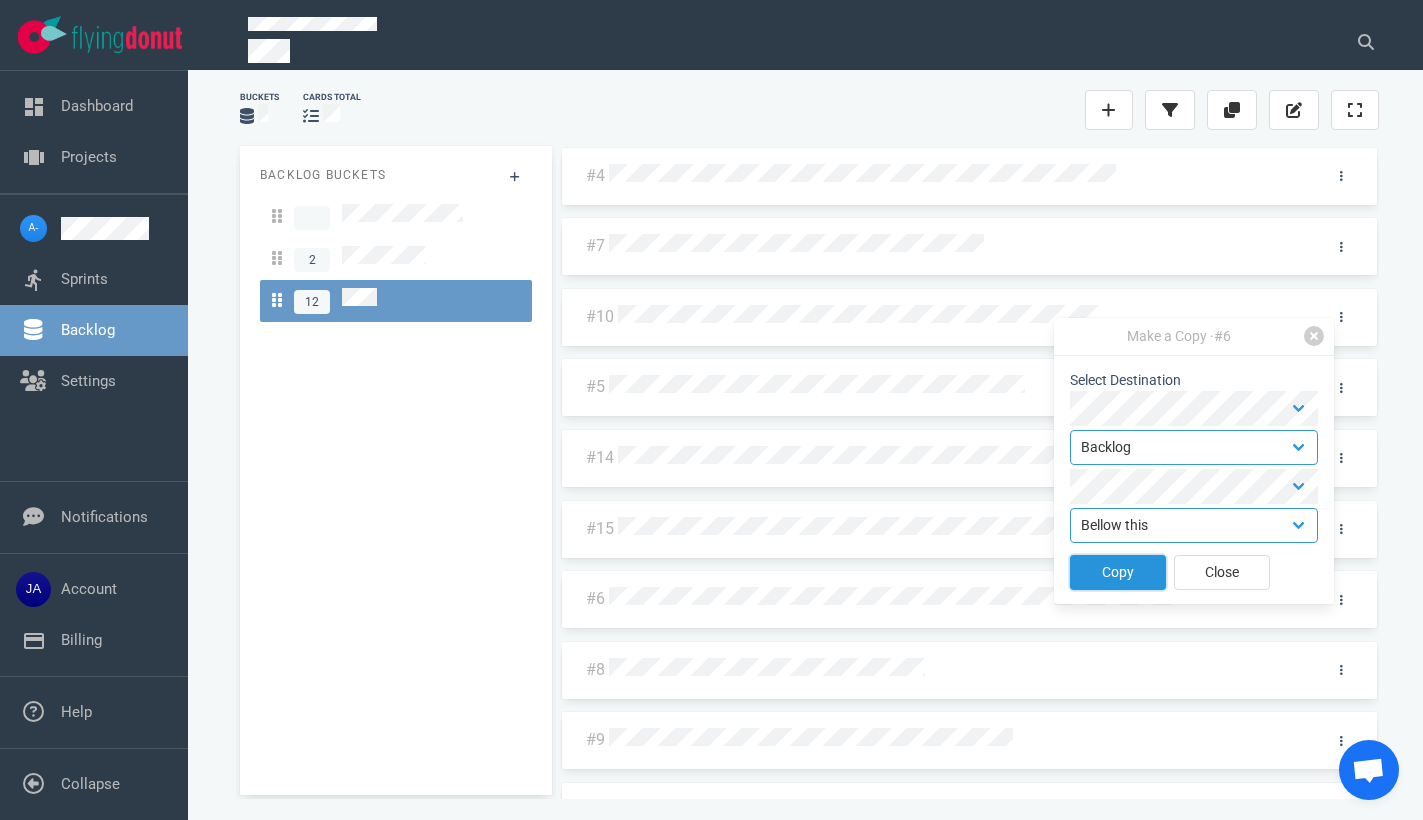 click on "Copy" at bounding box center (1118, 572) 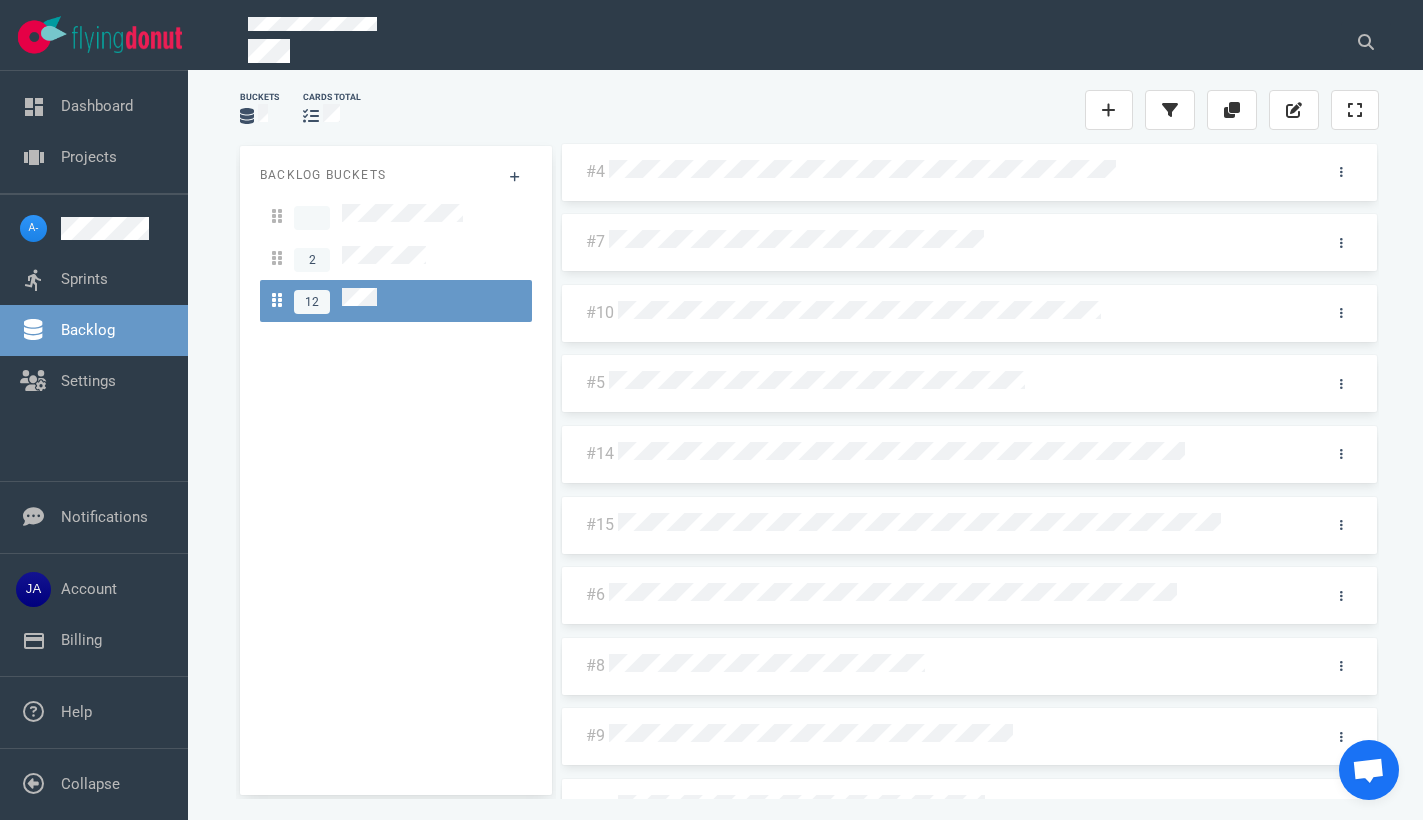 scroll, scrollTop: 0, scrollLeft: 0, axis: both 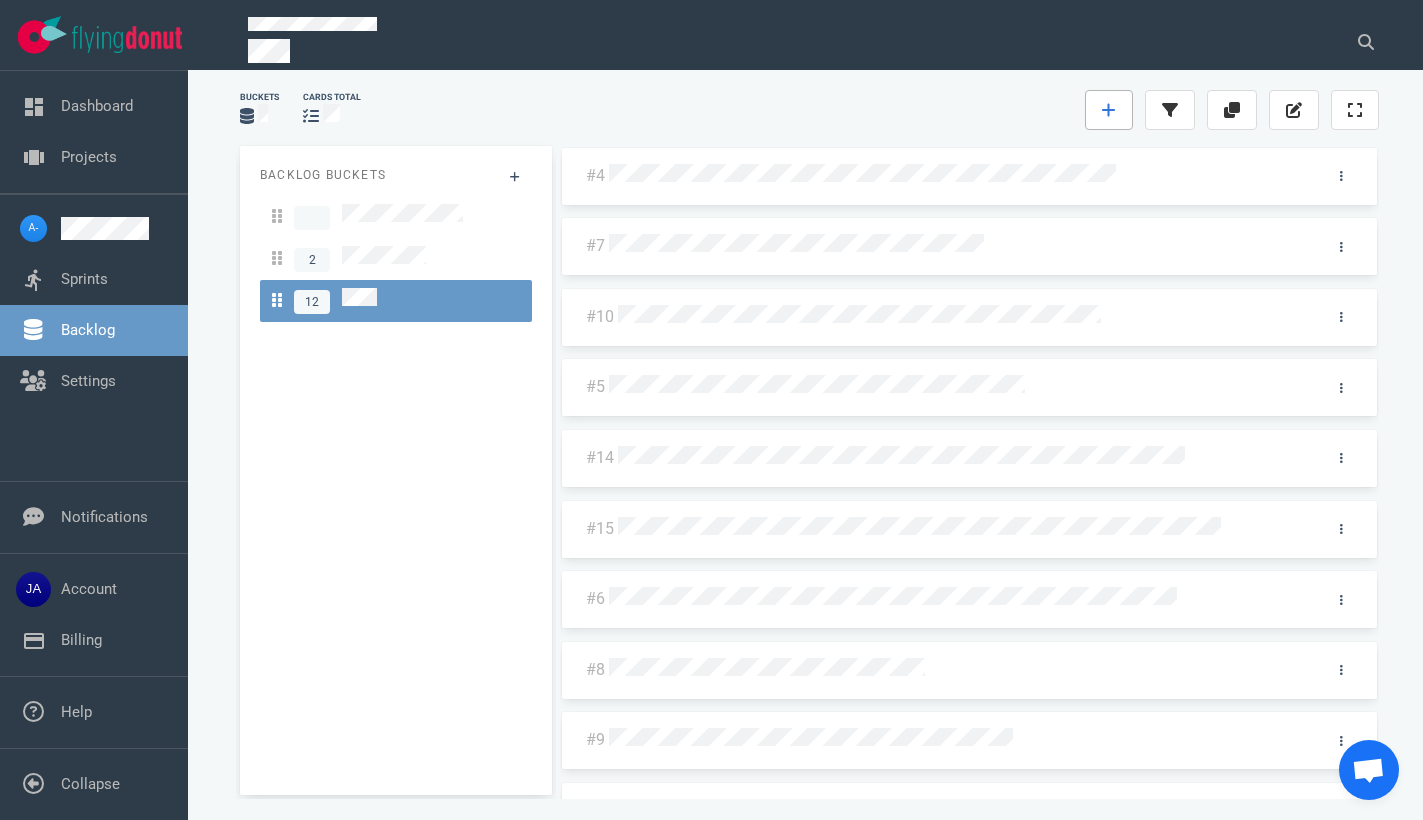 click 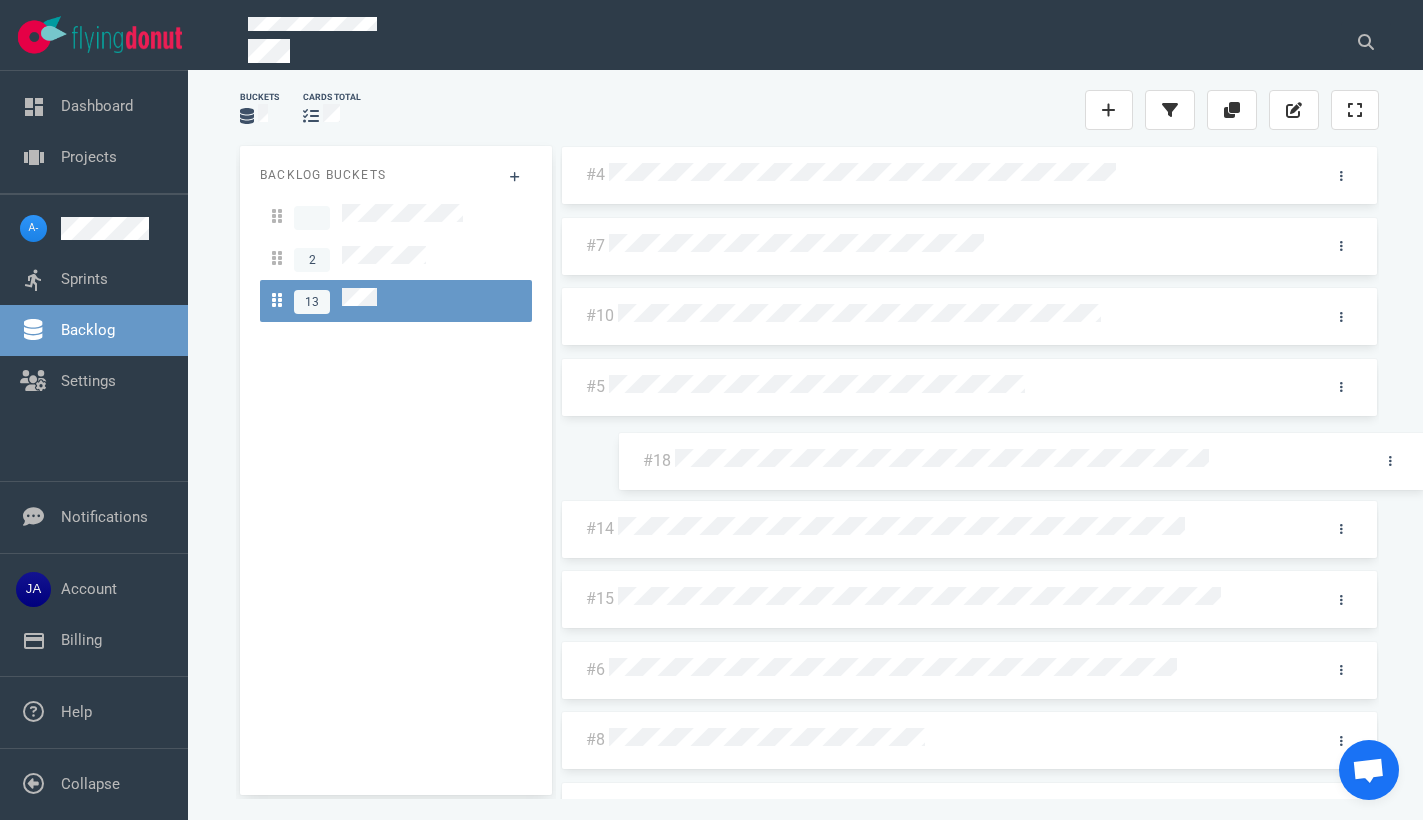 click on "#18 #4 #7 #10 #5 #14 #15 #6 #8 #9 #11 #12 #13 #18" at bounding box center [969, 462] 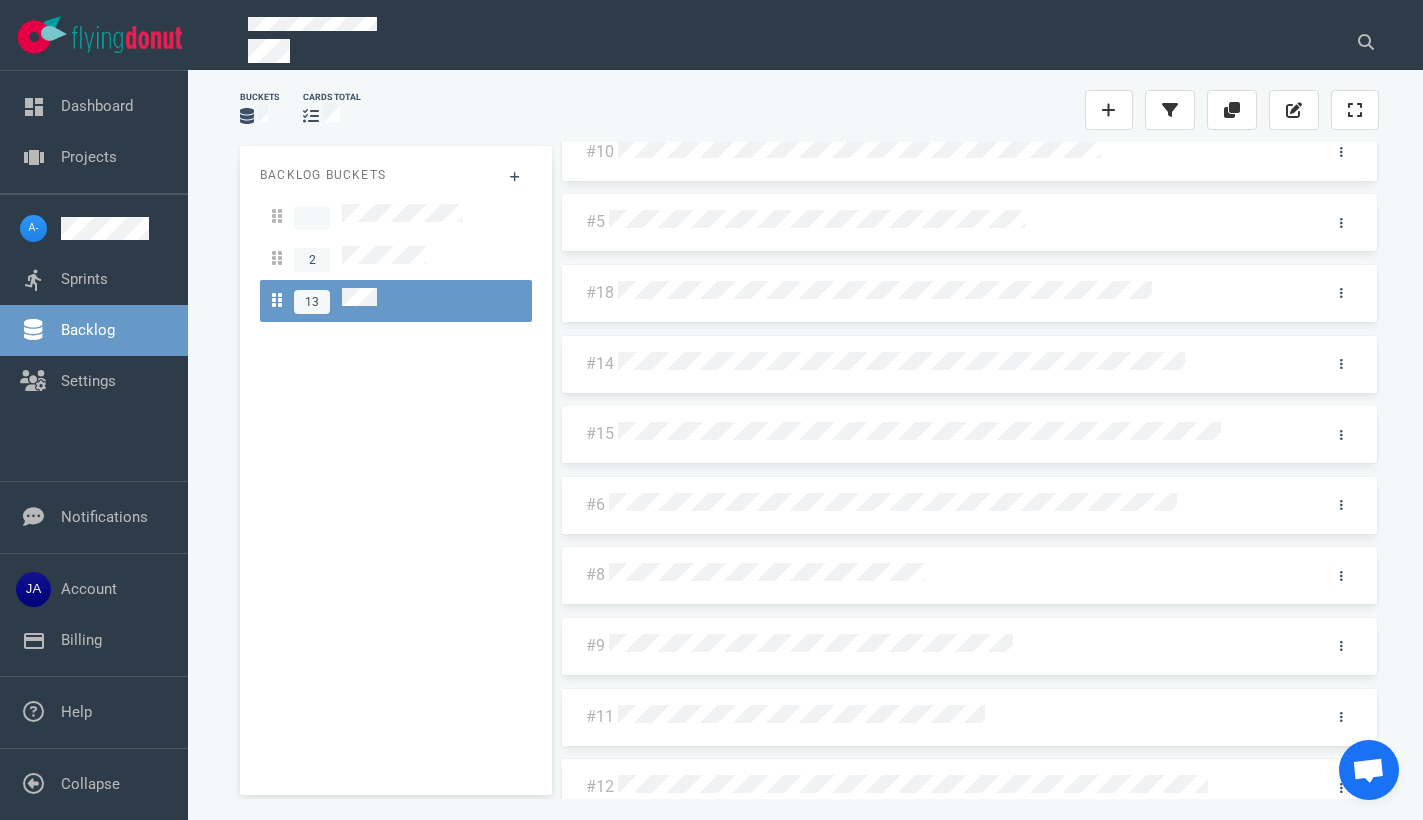 scroll, scrollTop: 160, scrollLeft: 0, axis: vertical 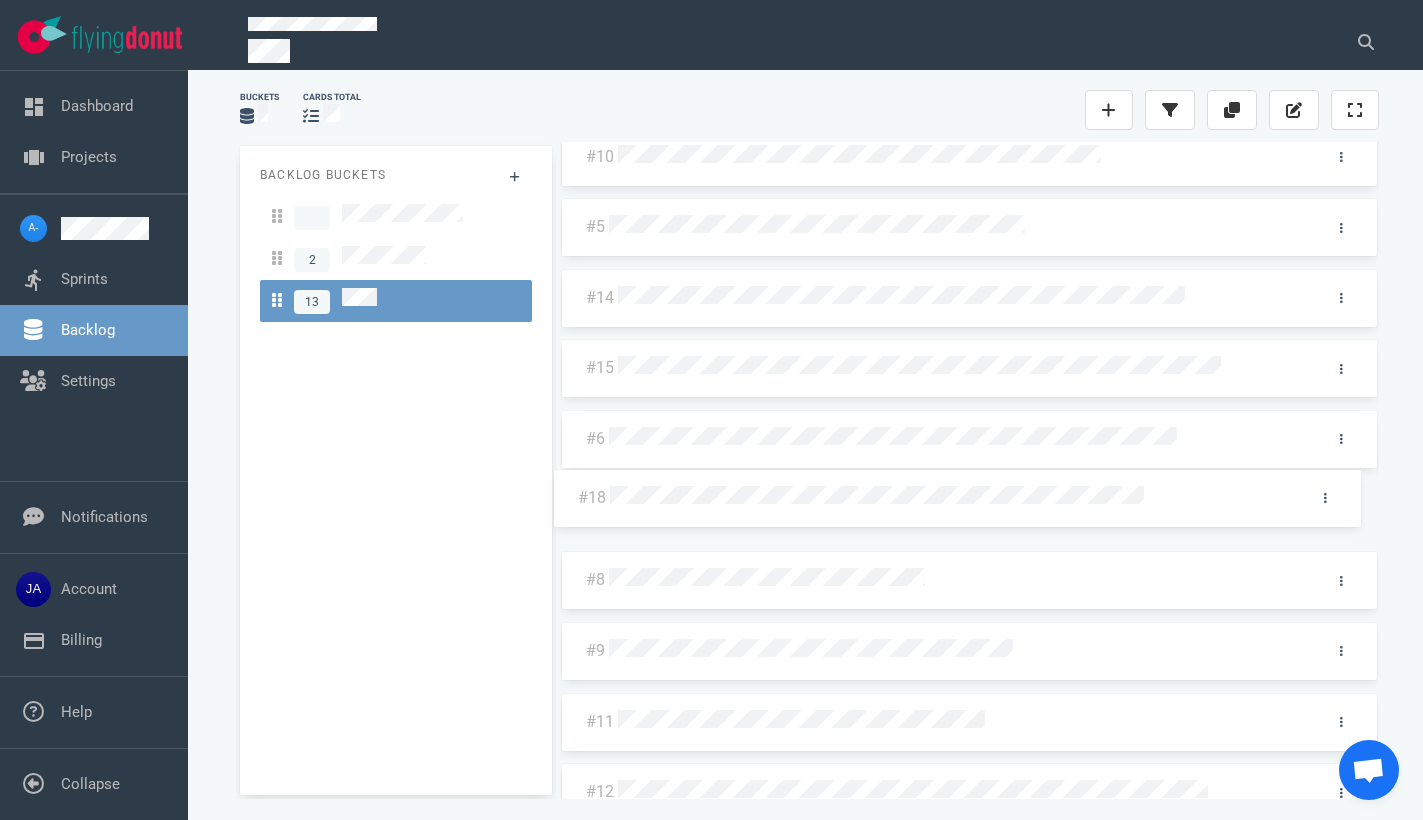 click on "#4 #7 #10 #5 #18 #14 #15 #6 #8 #9 #11 #12 #13 #18" at bounding box center [969, 302] 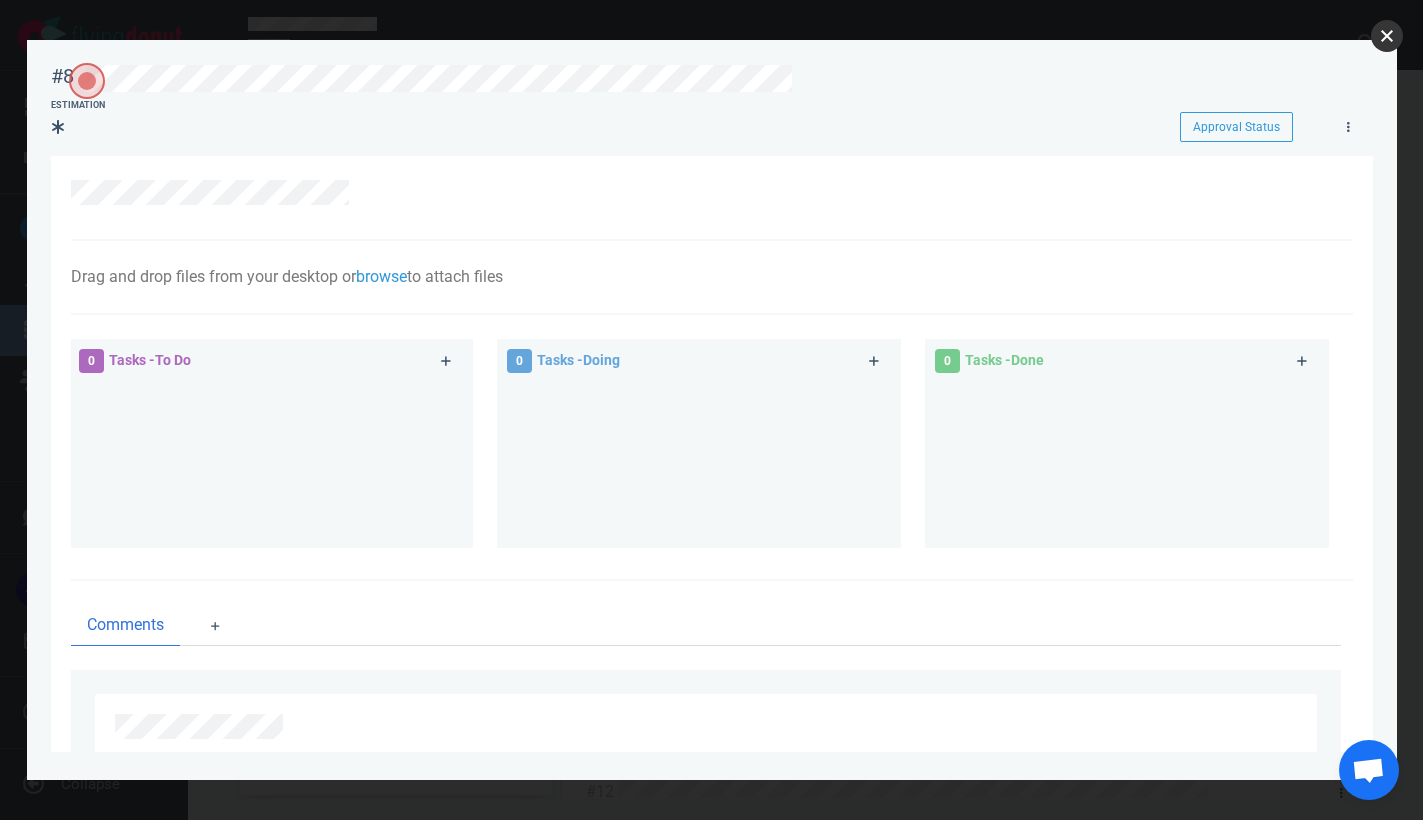 click at bounding box center [1387, 36] 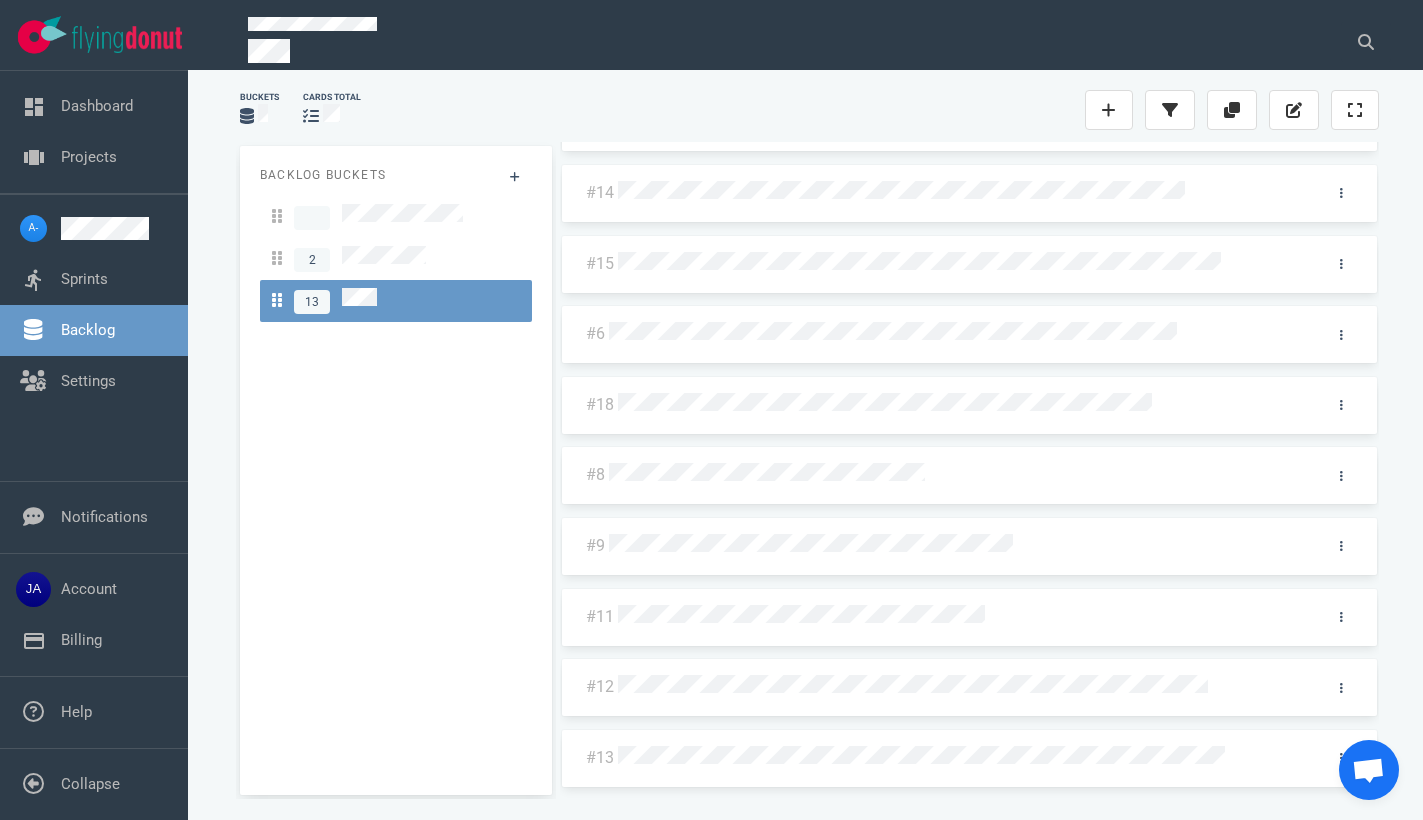 scroll, scrollTop: 0, scrollLeft: 0, axis: both 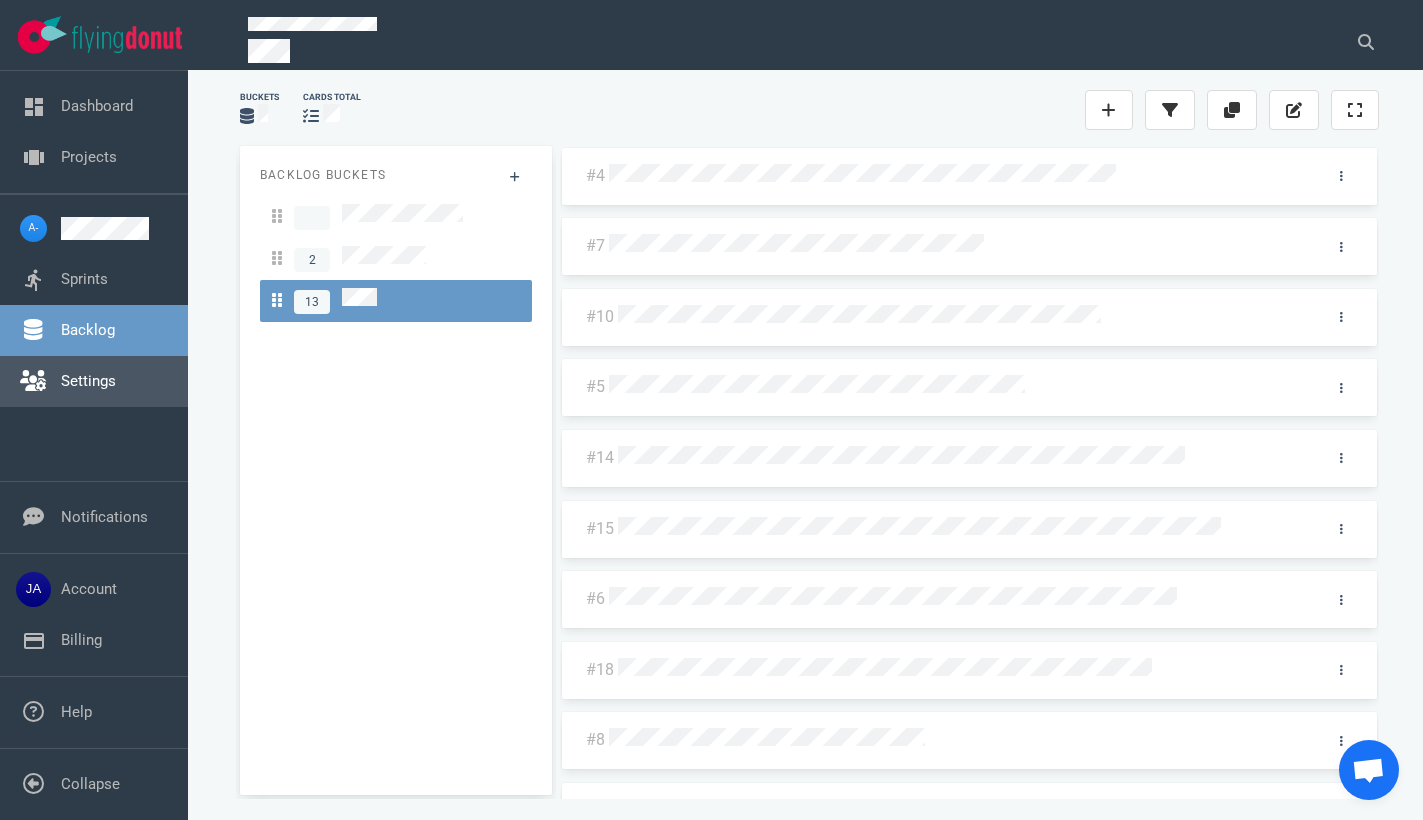 click on "Settings" at bounding box center [88, 381] 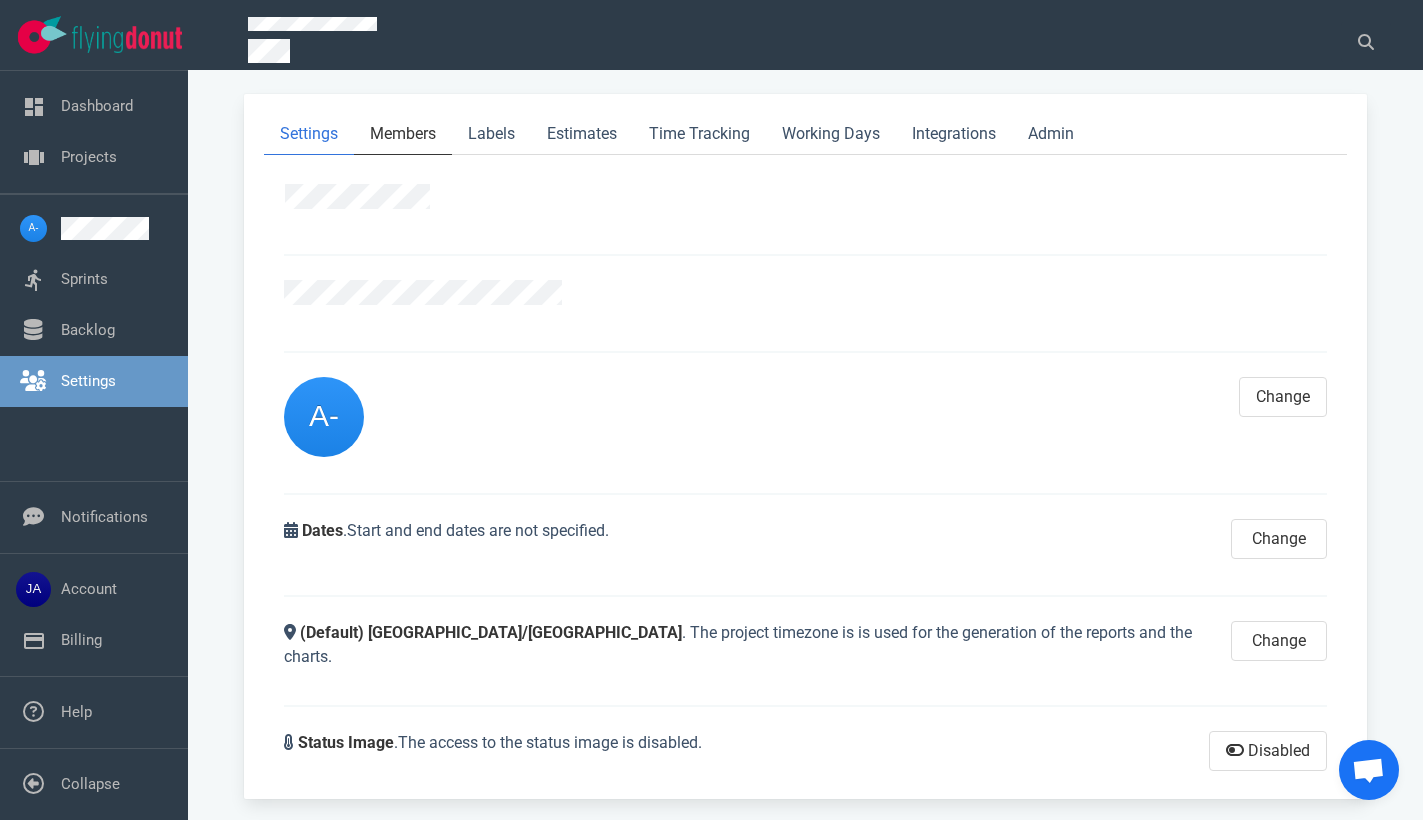 click on "Members" at bounding box center [403, 134] 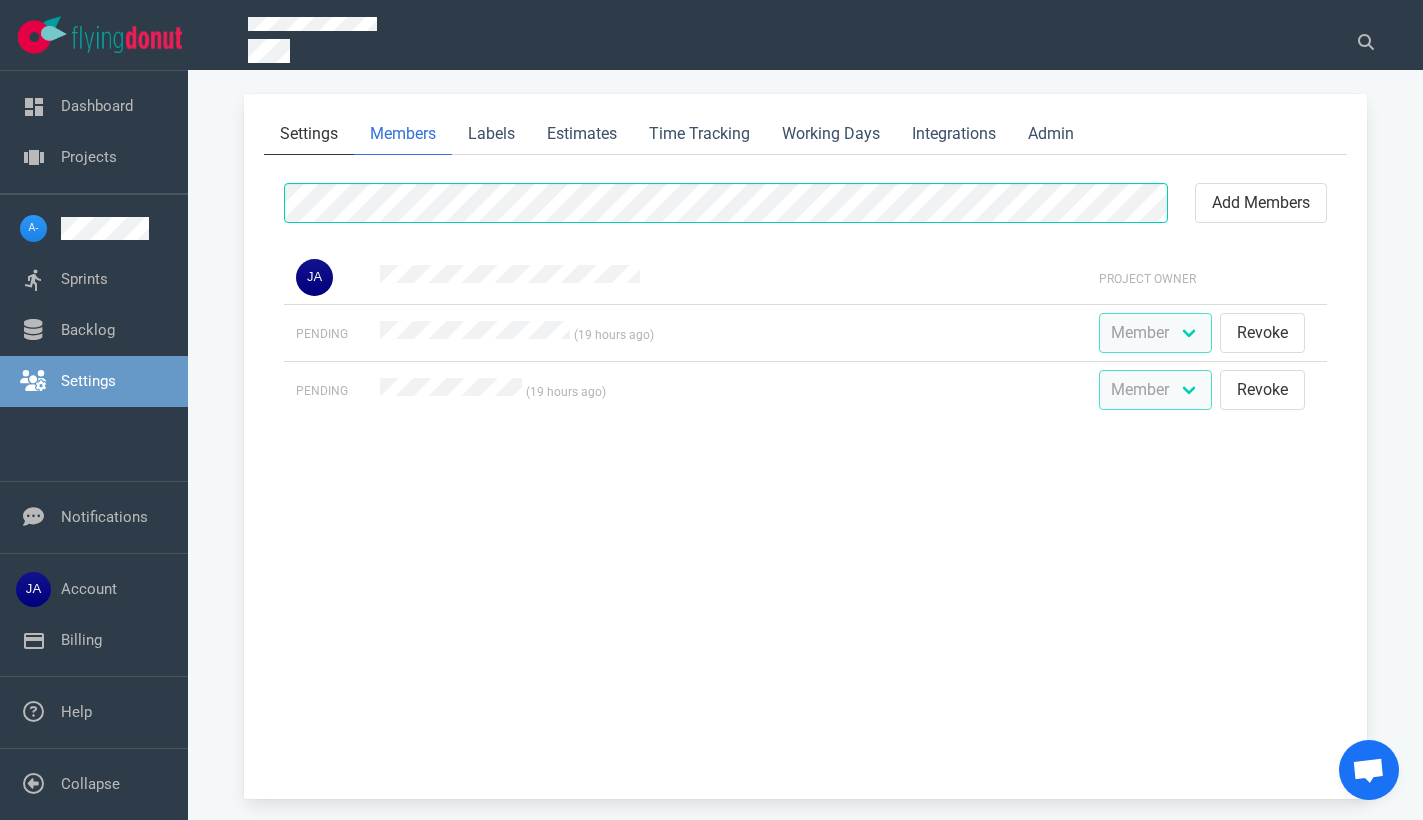 click on "Settings" at bounding box center (309, 134) 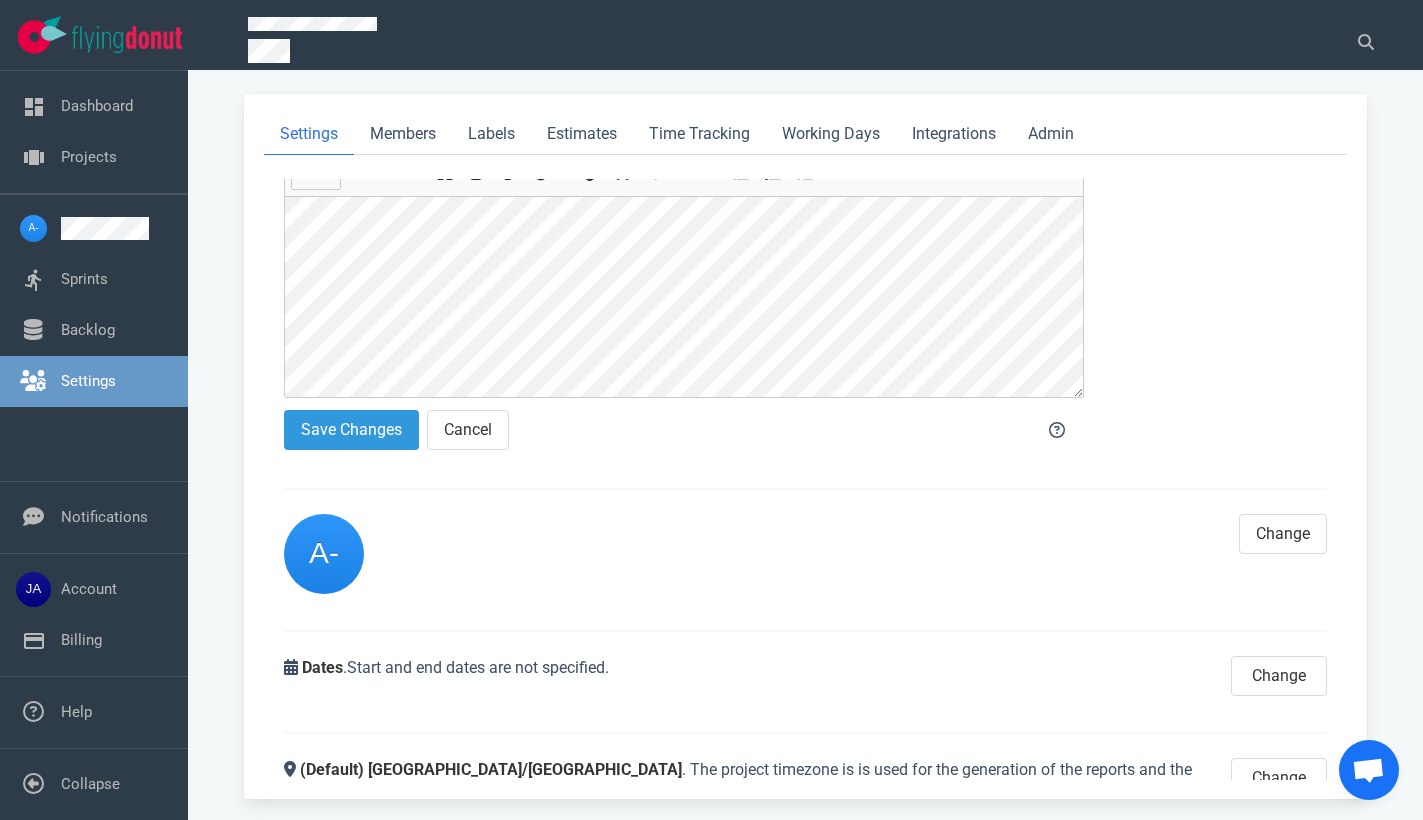 scroll, scrollTop: 0, scrollLeft: 0, axis: both 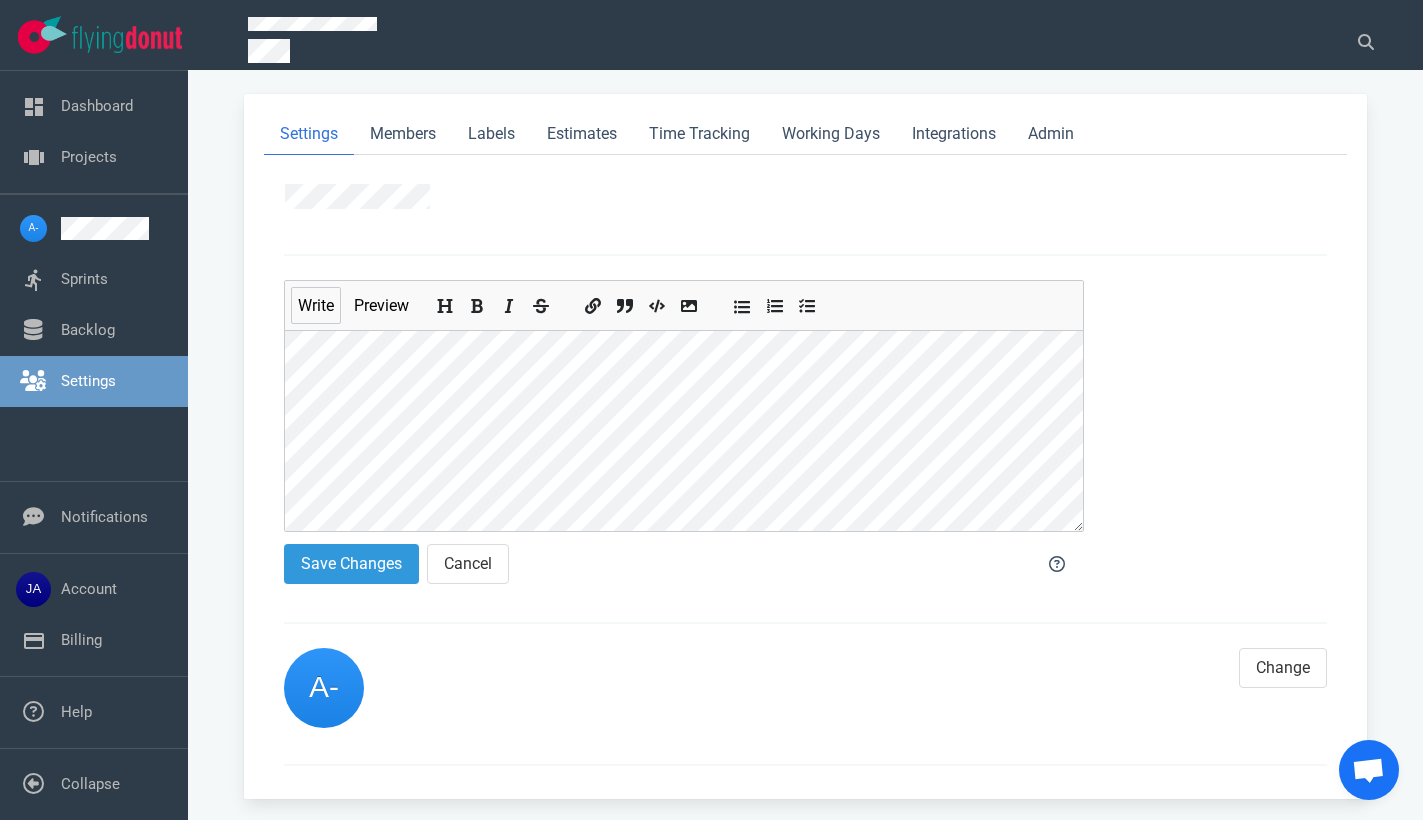 click 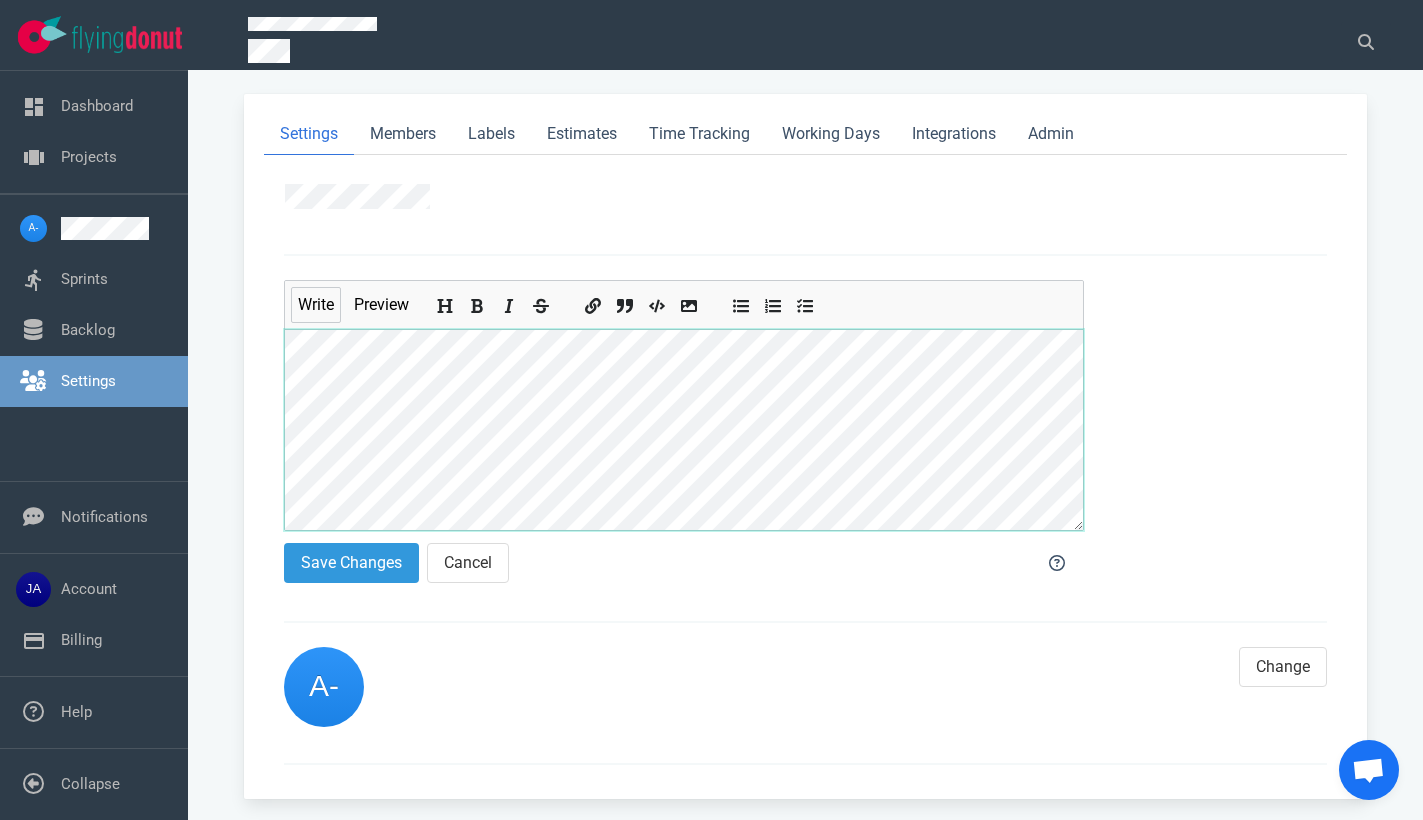 scroll, scrollTop: 59, scrollLeft: 0, axis: vertical 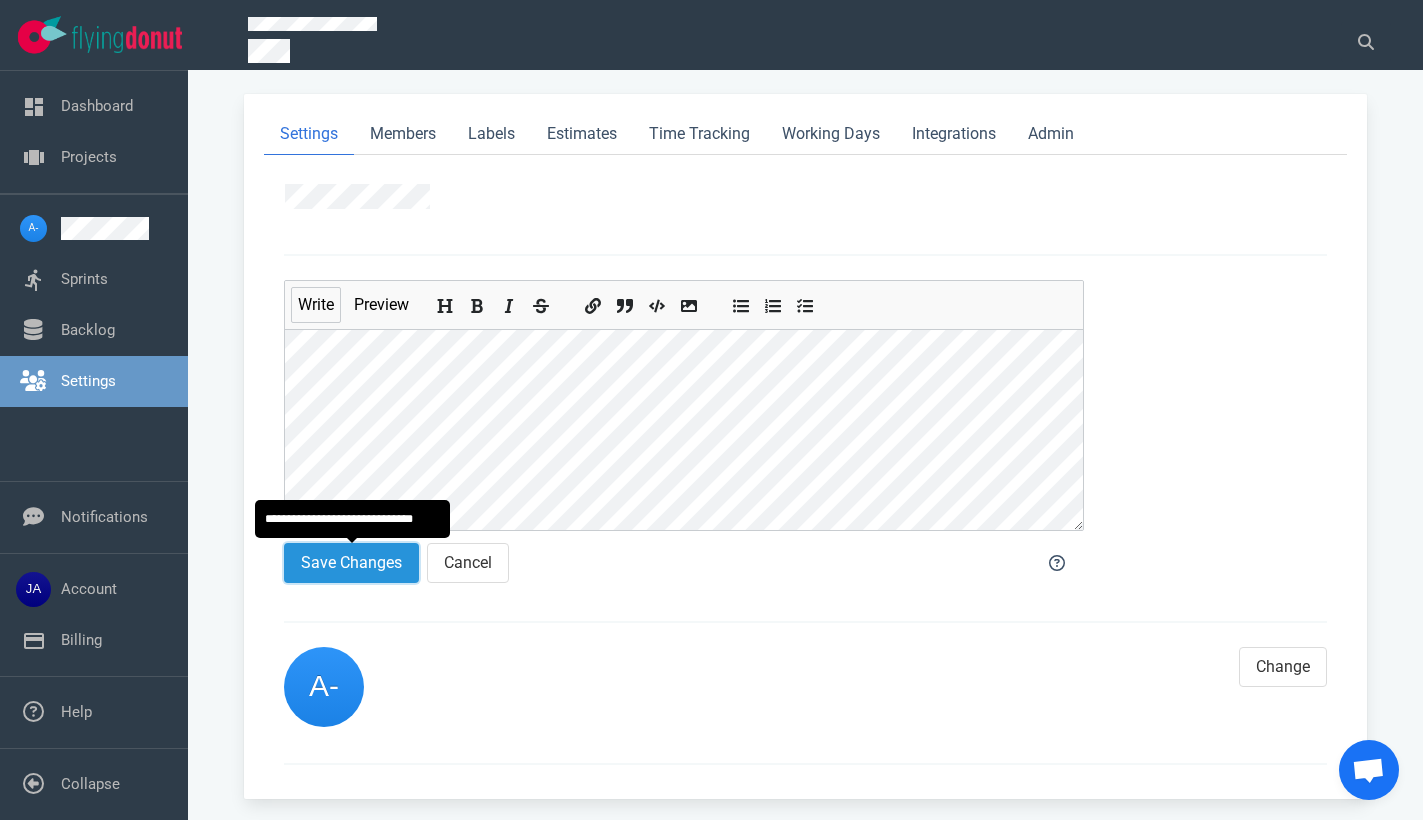 click on "Save Changes" at bounding box center [351, 563] 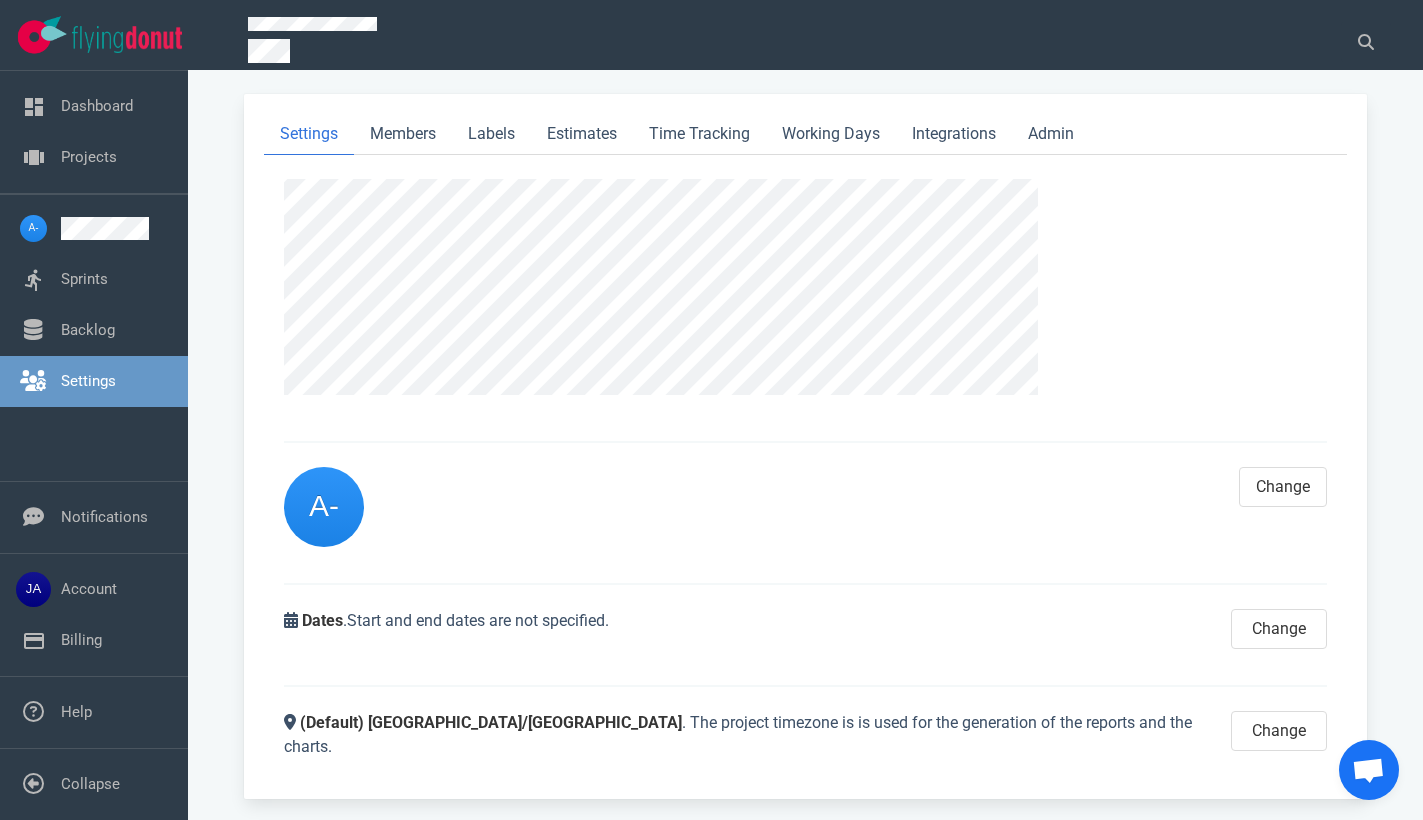 scroll, scrollTop: 229, scrollLeft: 0, axis: vertical 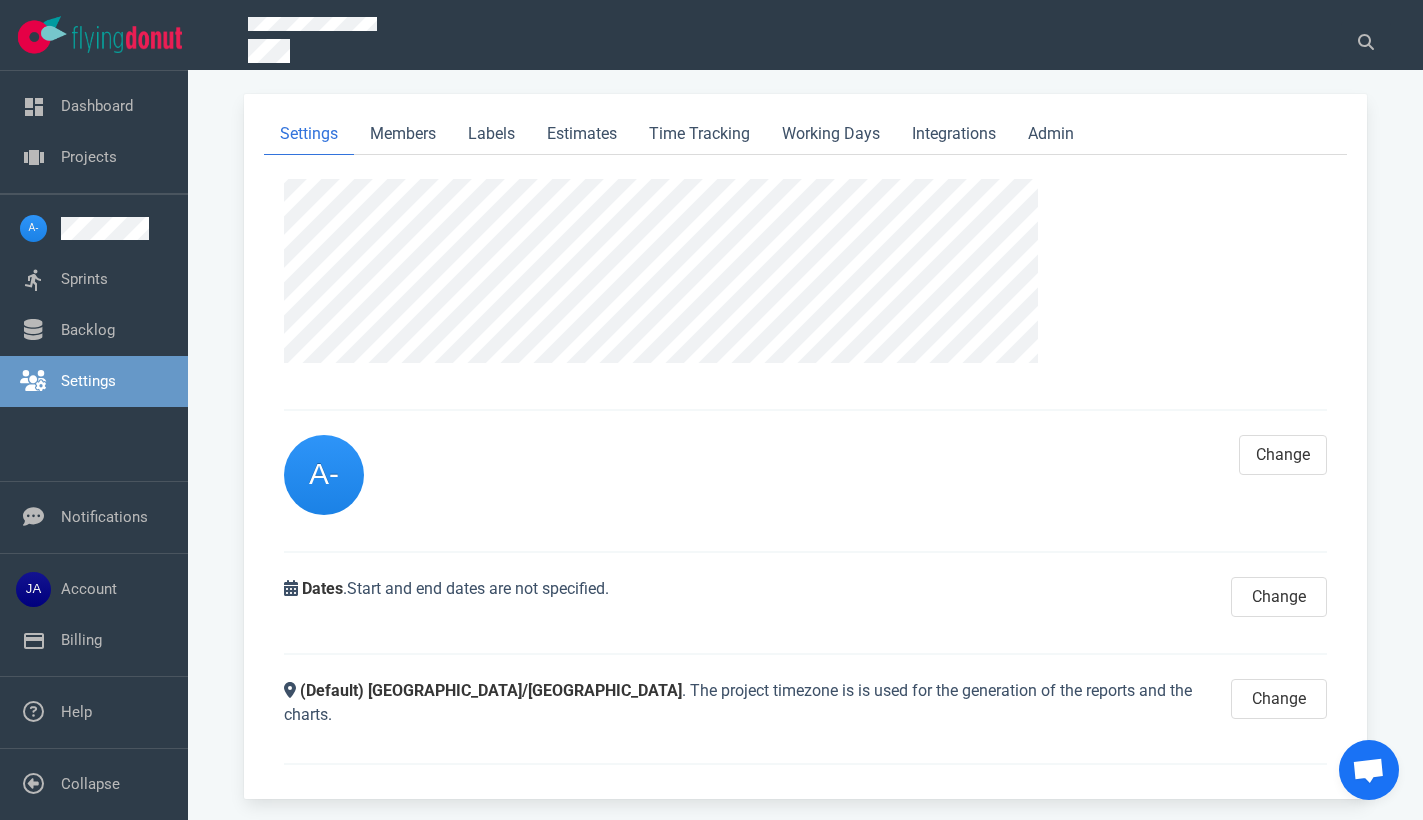click at bounding box center (324, 475) 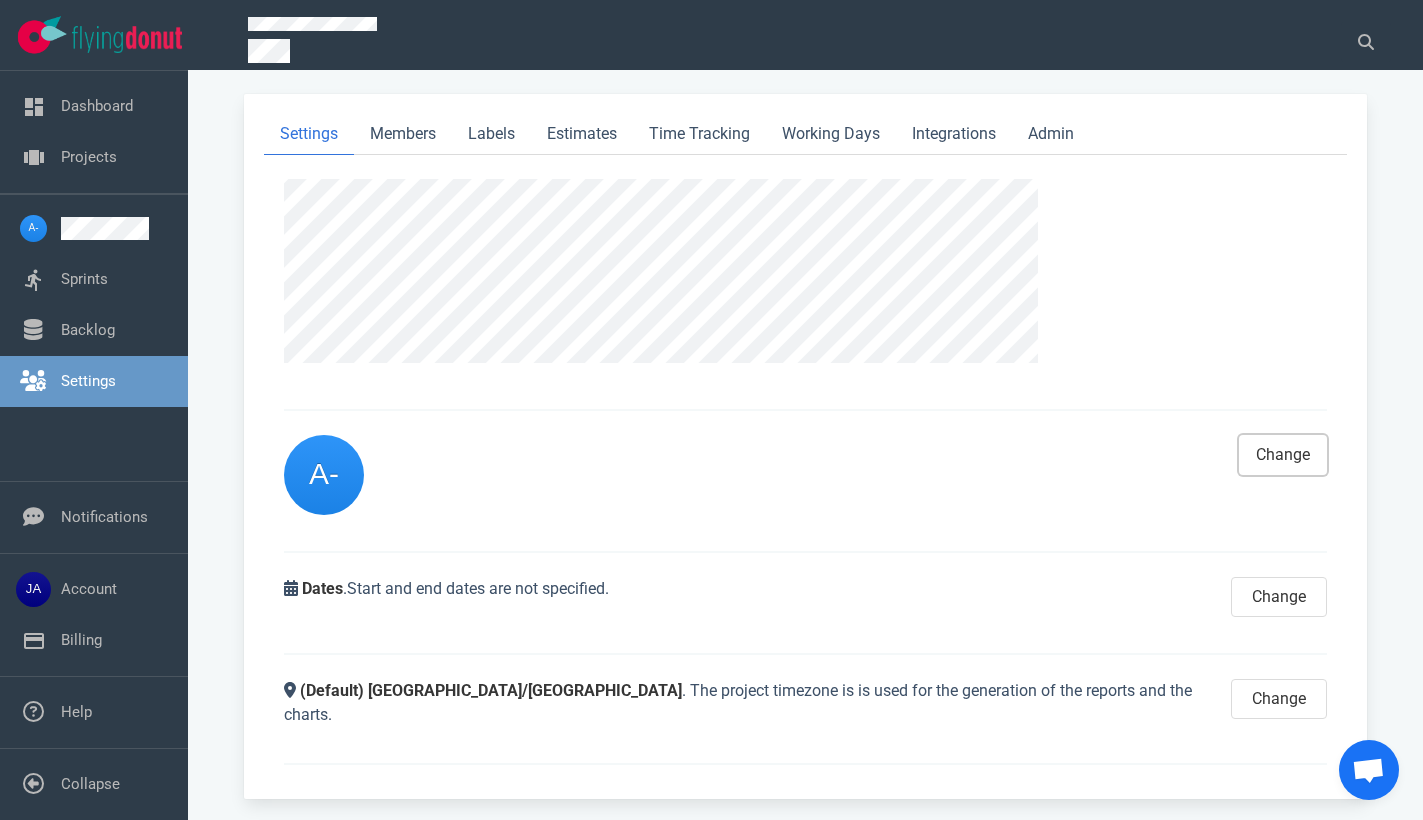 click on "Change" at bounding box center [1283, 455] 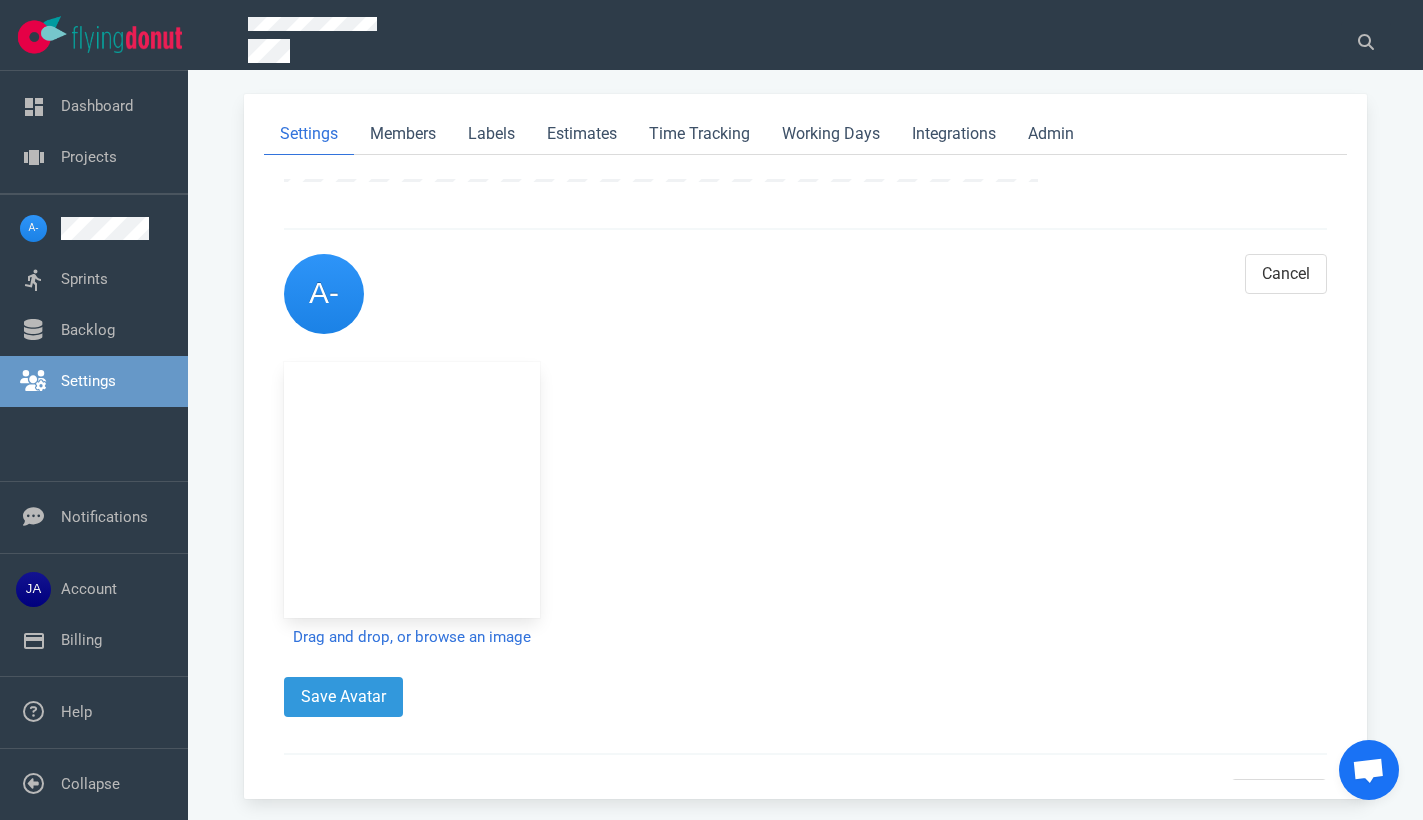 scroll, scrollTop: 419, scrollLeft: 0, axis: vertical 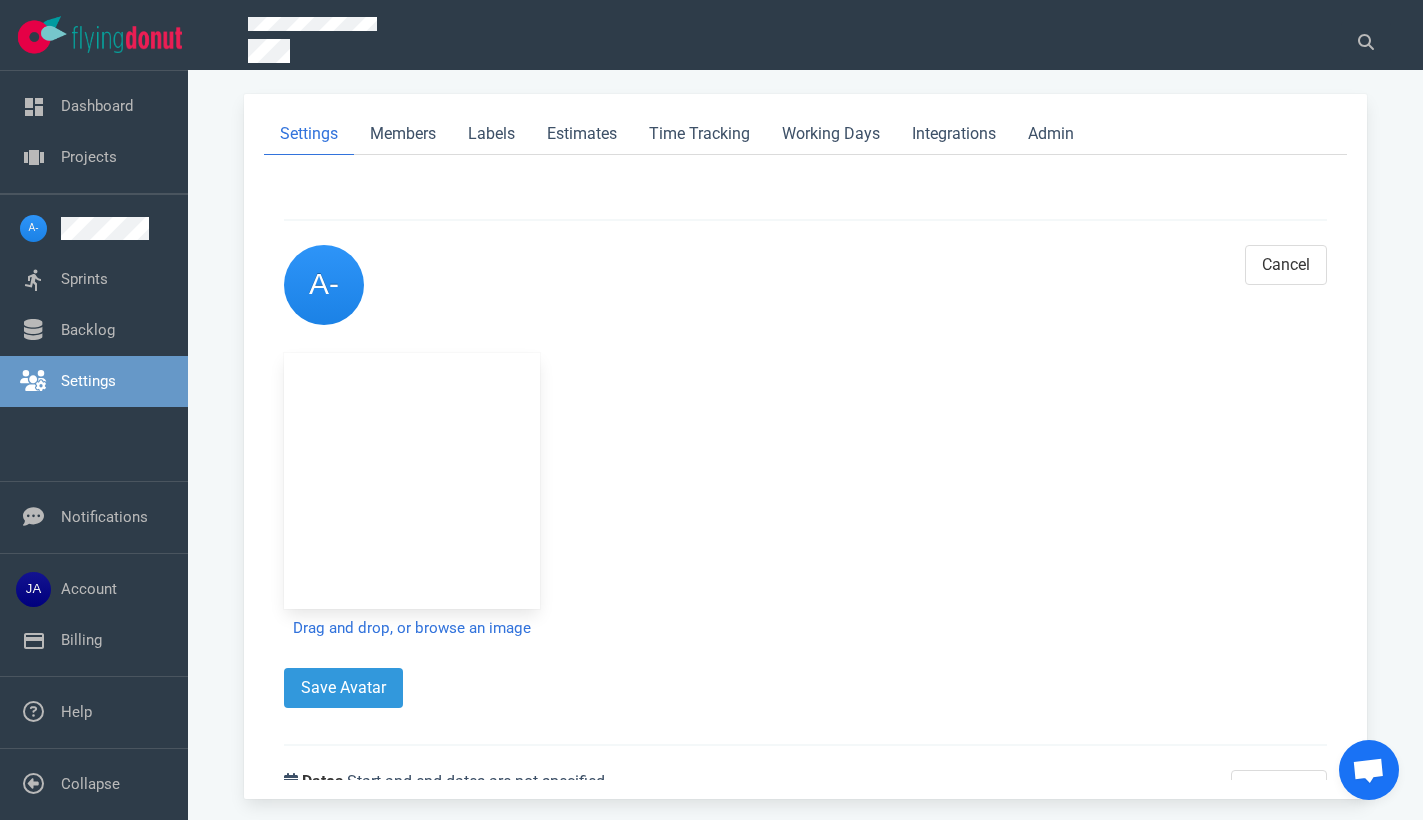 drag, startPoint x: 411, startPoint y: 412, endPoint x: 440, endPoint y: 443, distance: 42.44997 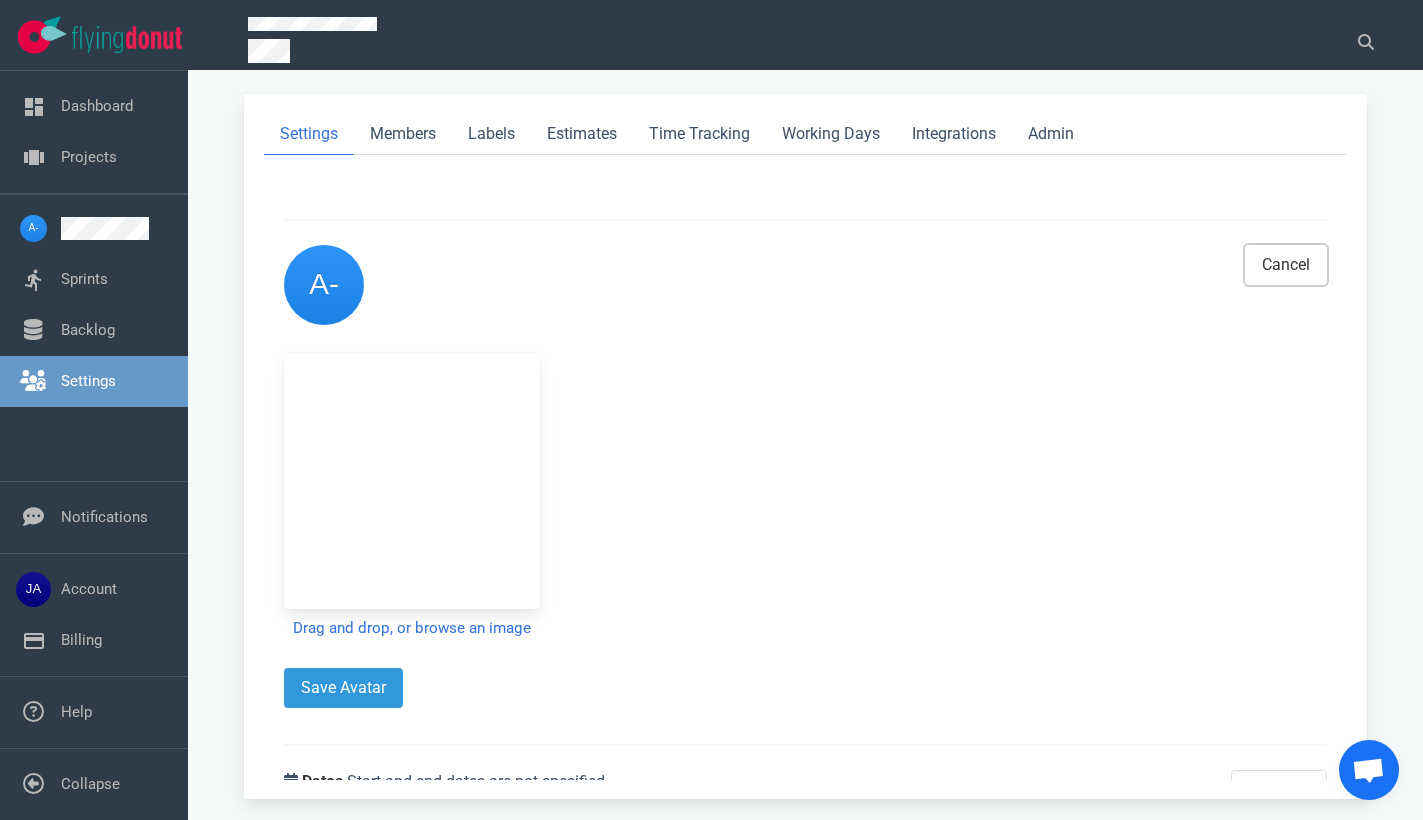 click on "Cancel" at bounding box center (1286, 265) 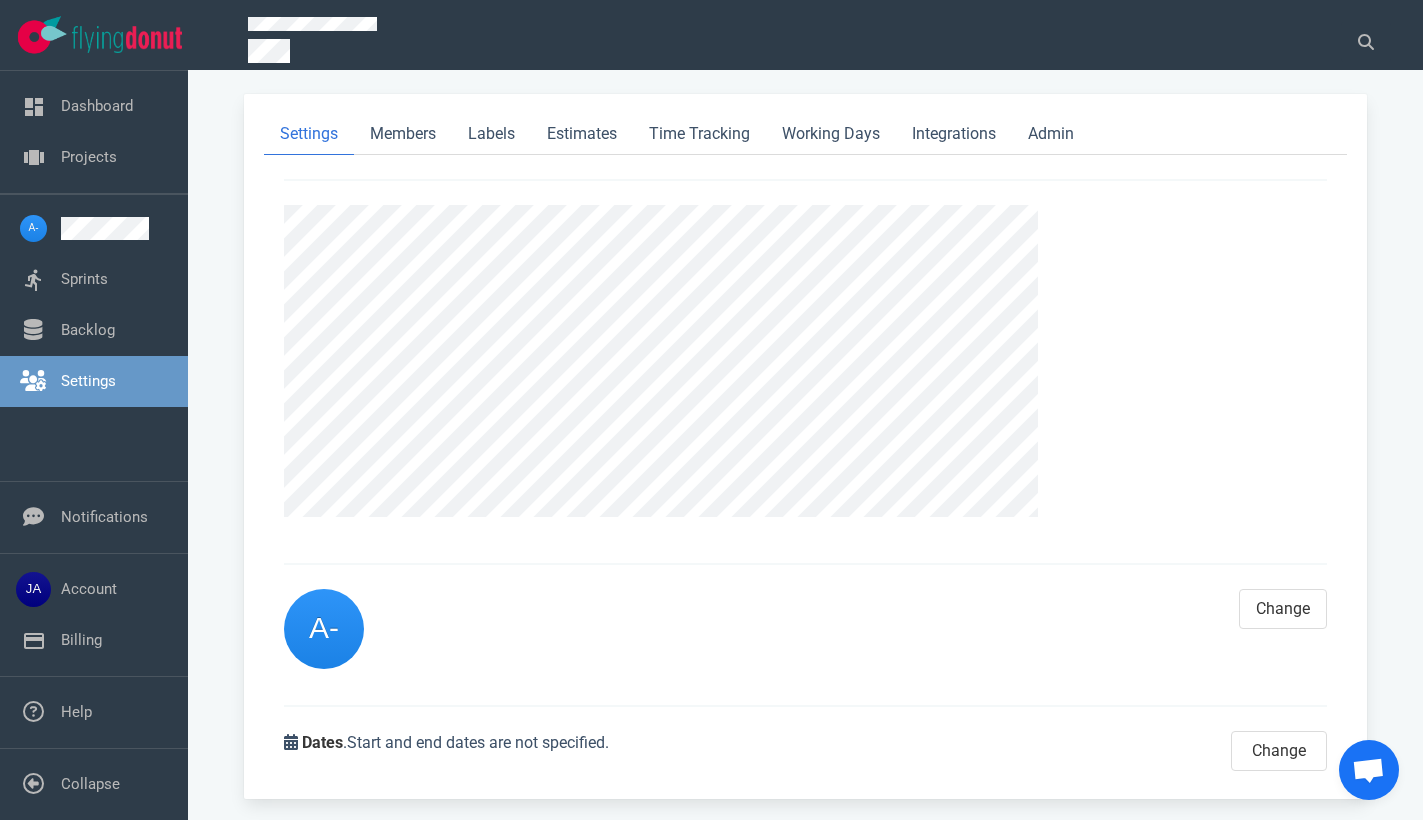 scroll, scrollTop: 0, scrollLeft: 0, axis: both 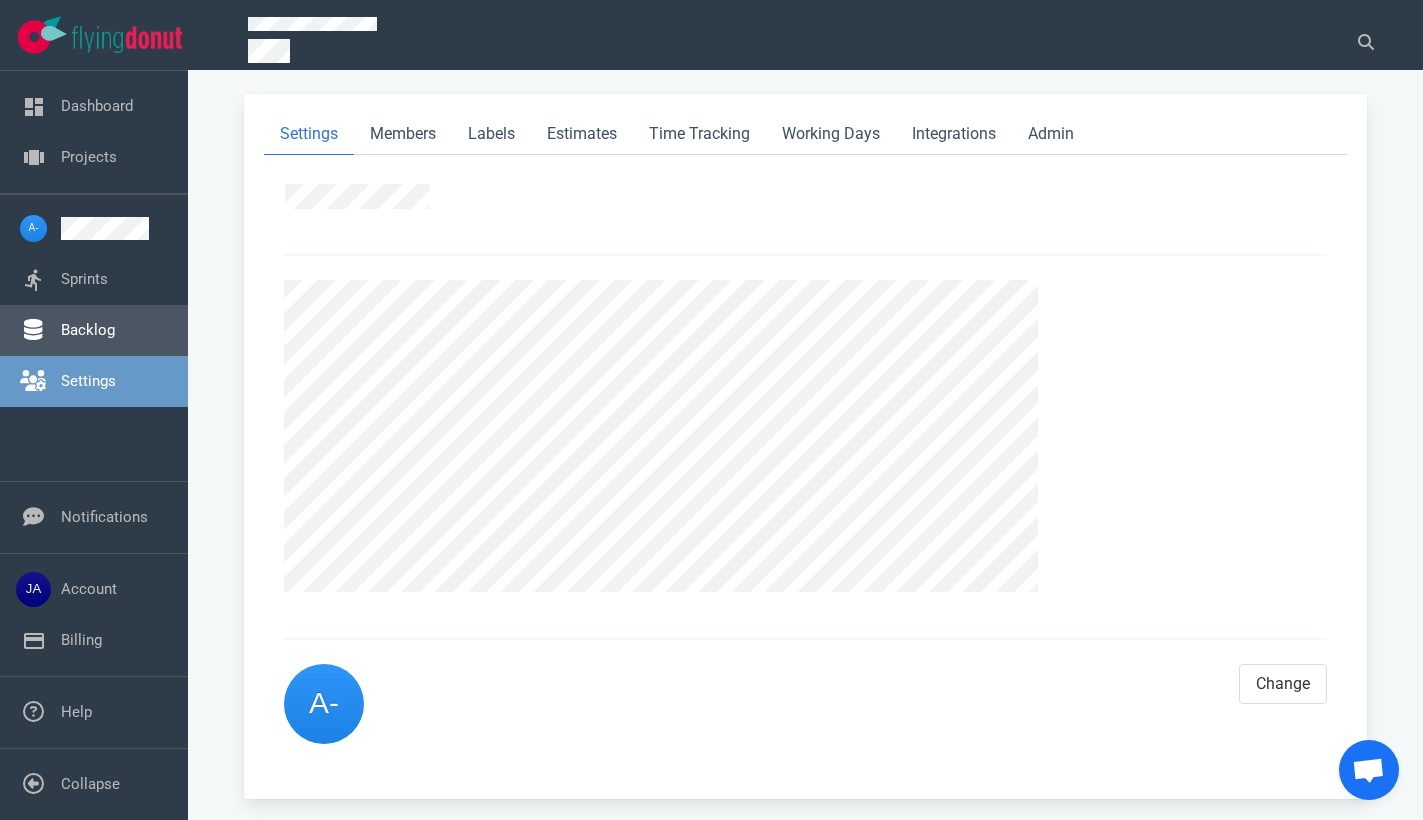 click on "Backlog" at bounding box center (88, 330) 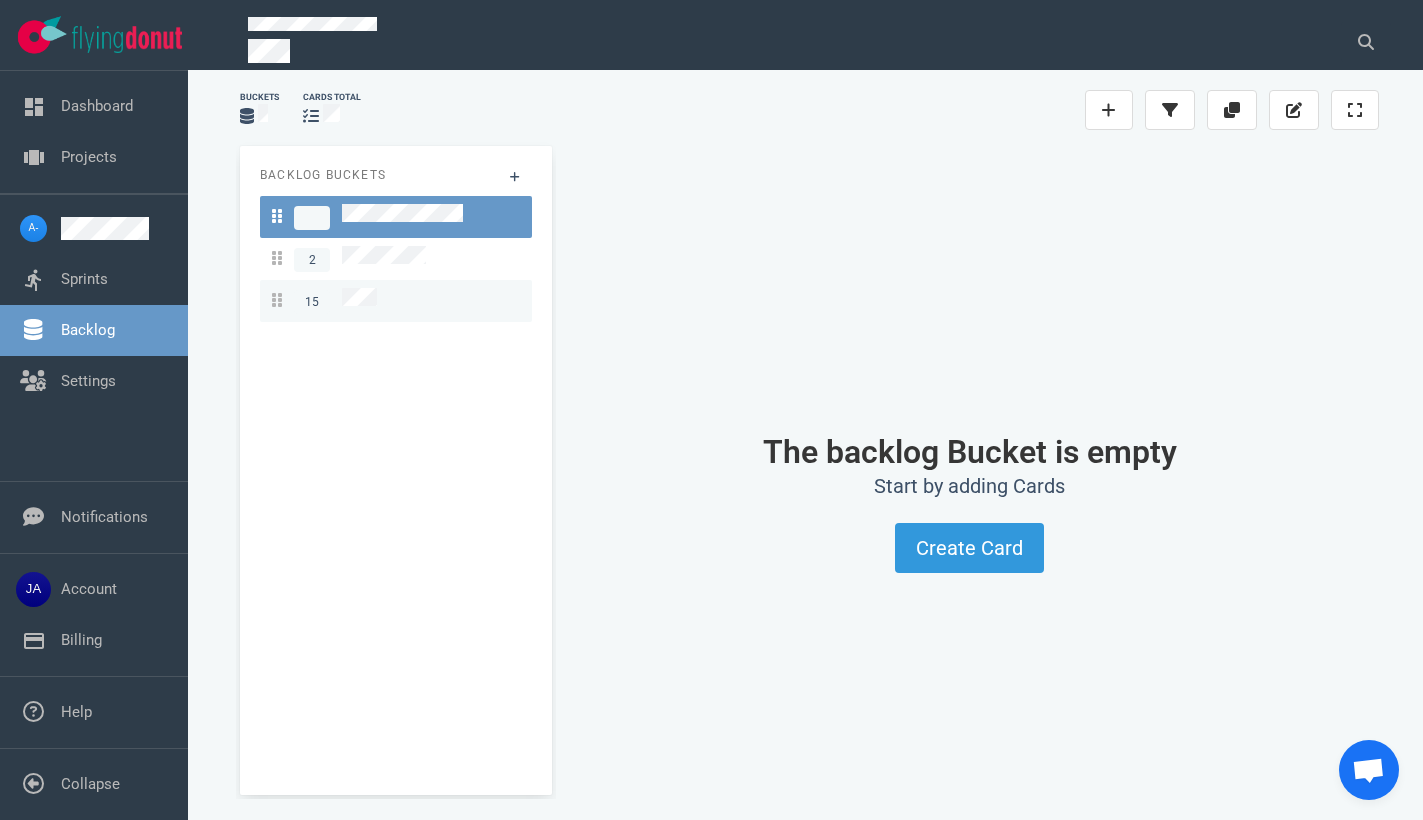click on "15" at bounding box center [396, 301] 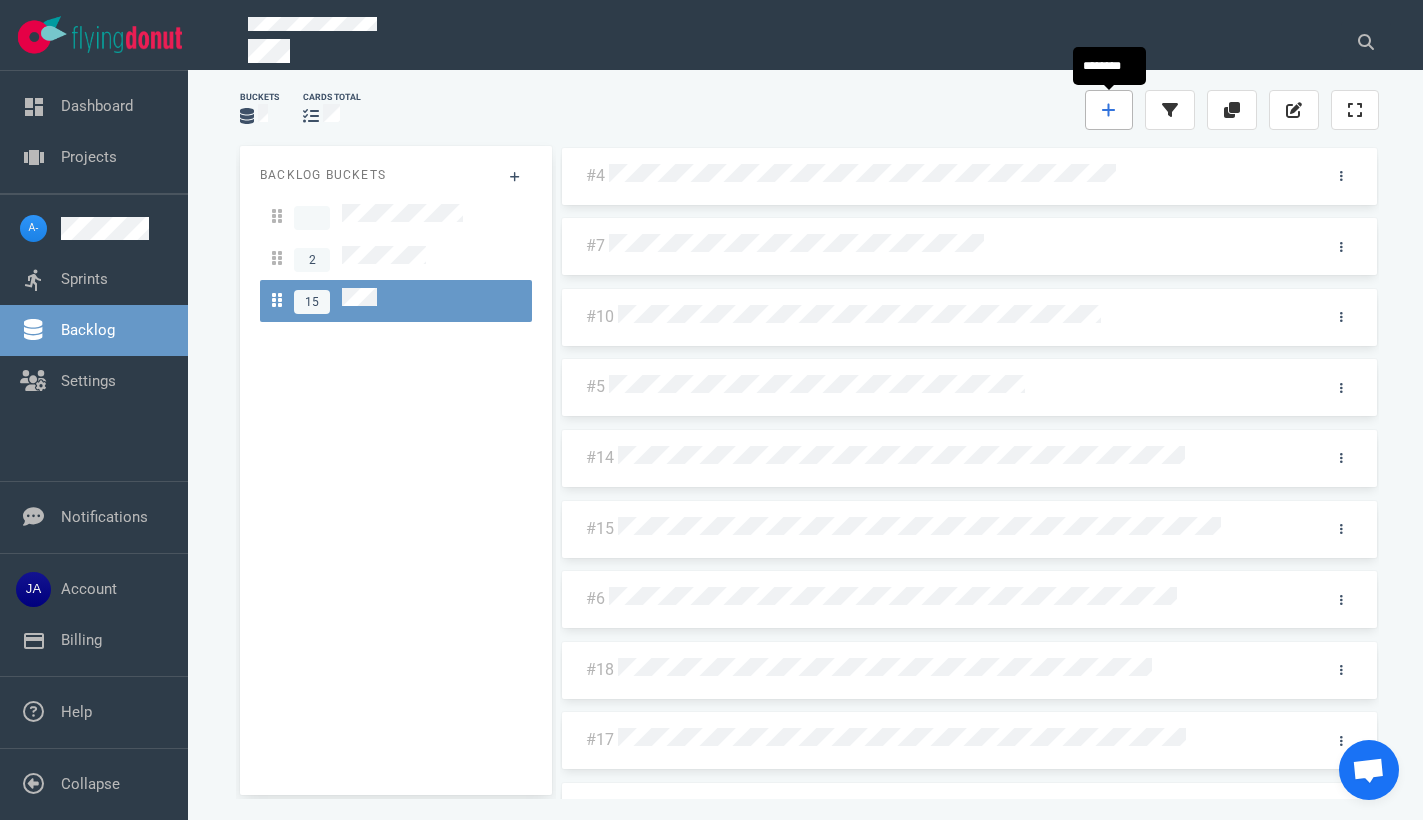 click 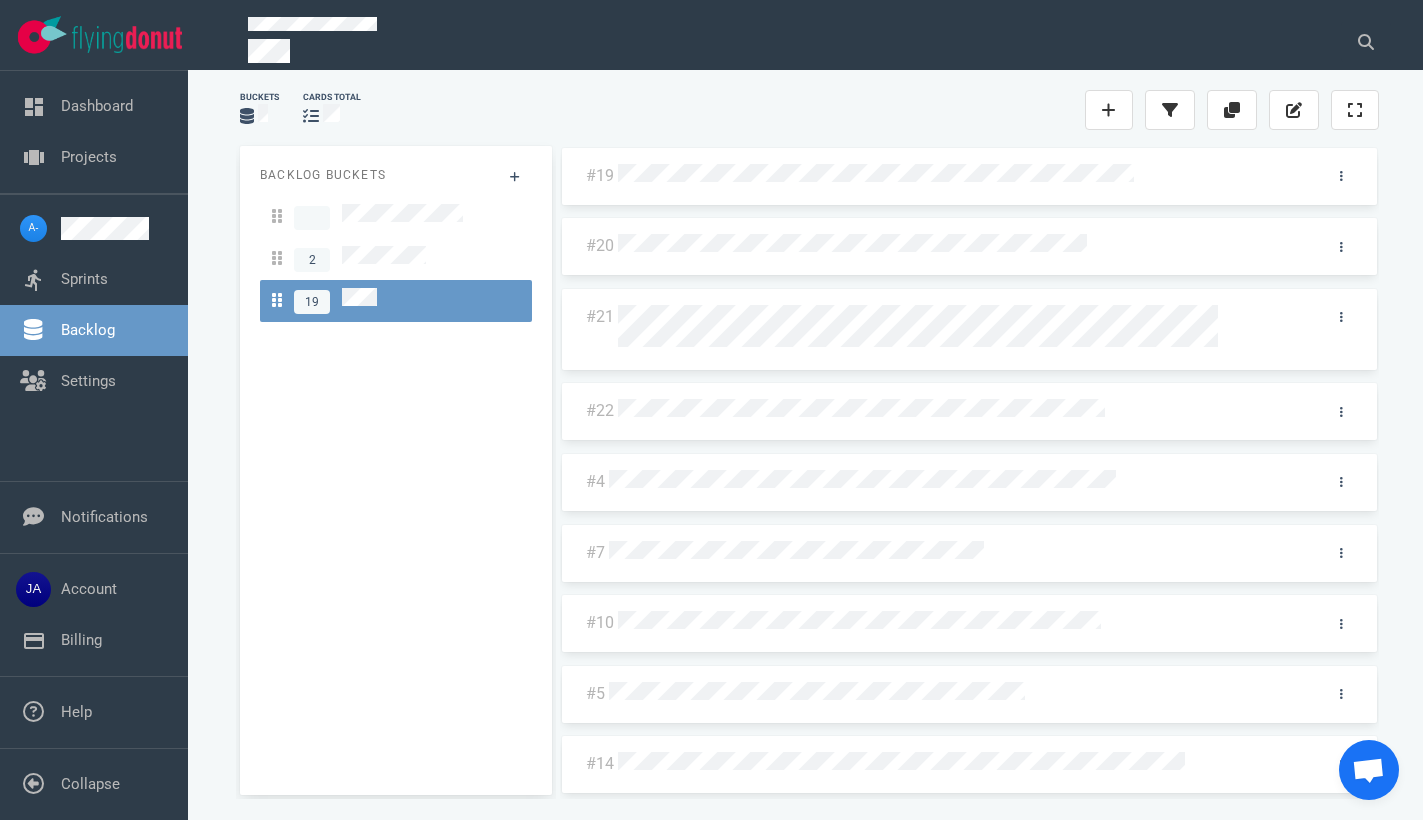 click at bounding box center (960, 411) 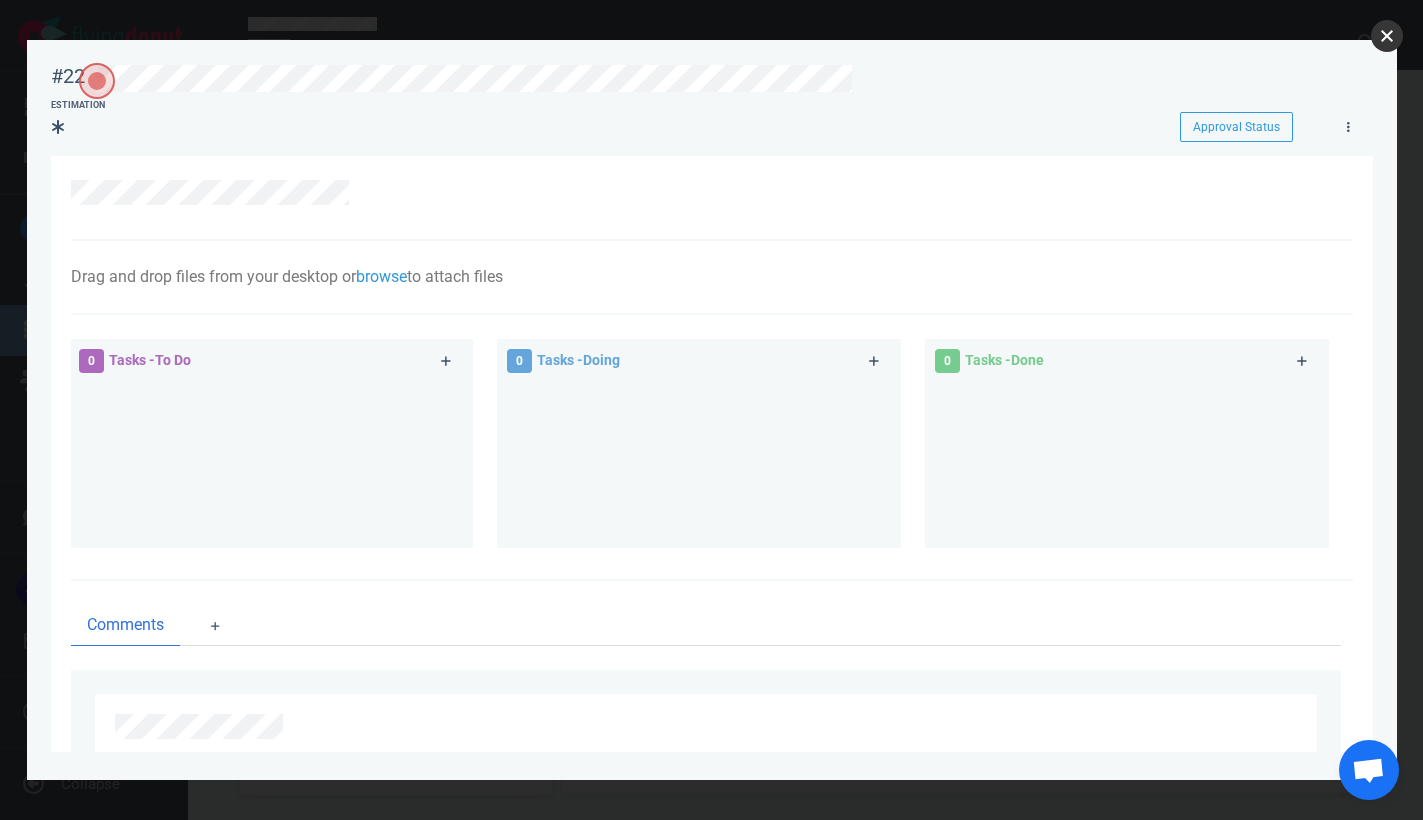 click at bounding box center [1387, 36] 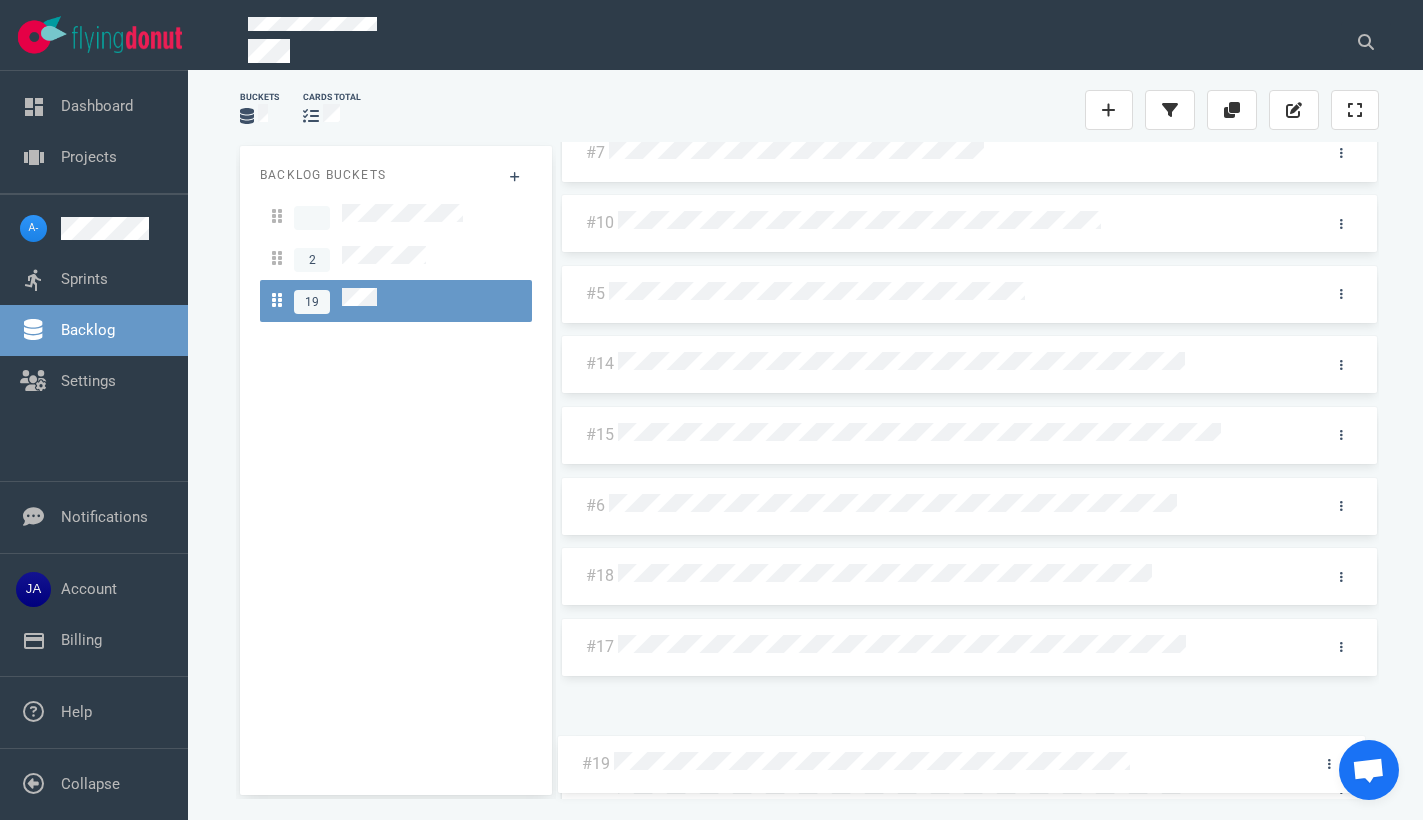 scroll, scrollTop: 383, scrollLeft: 0, axis: vertical 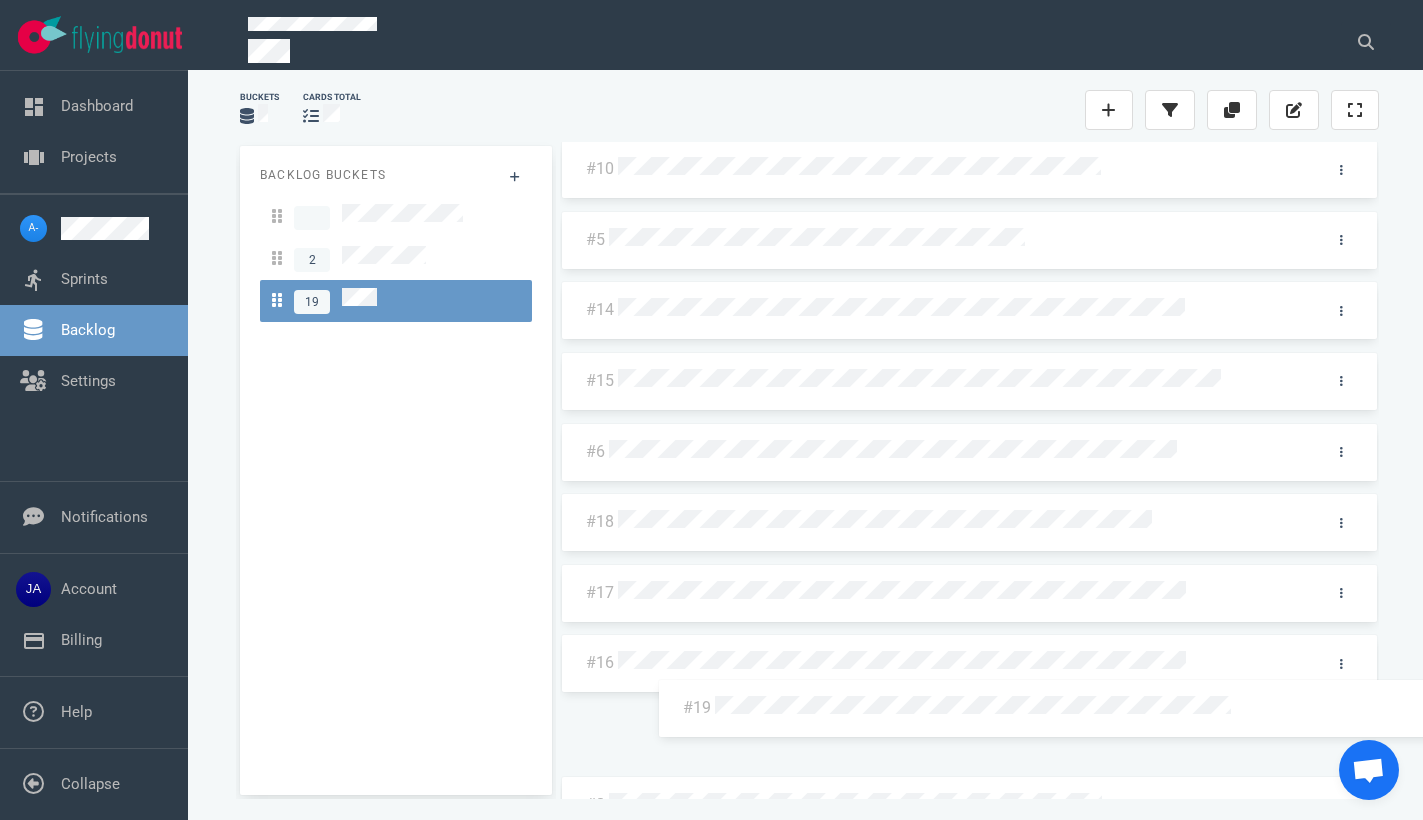 drag, startPoint x: 1145, startPoint y: 154, endPoint x: 1241, endPoint y: 684, distance: 538.62415 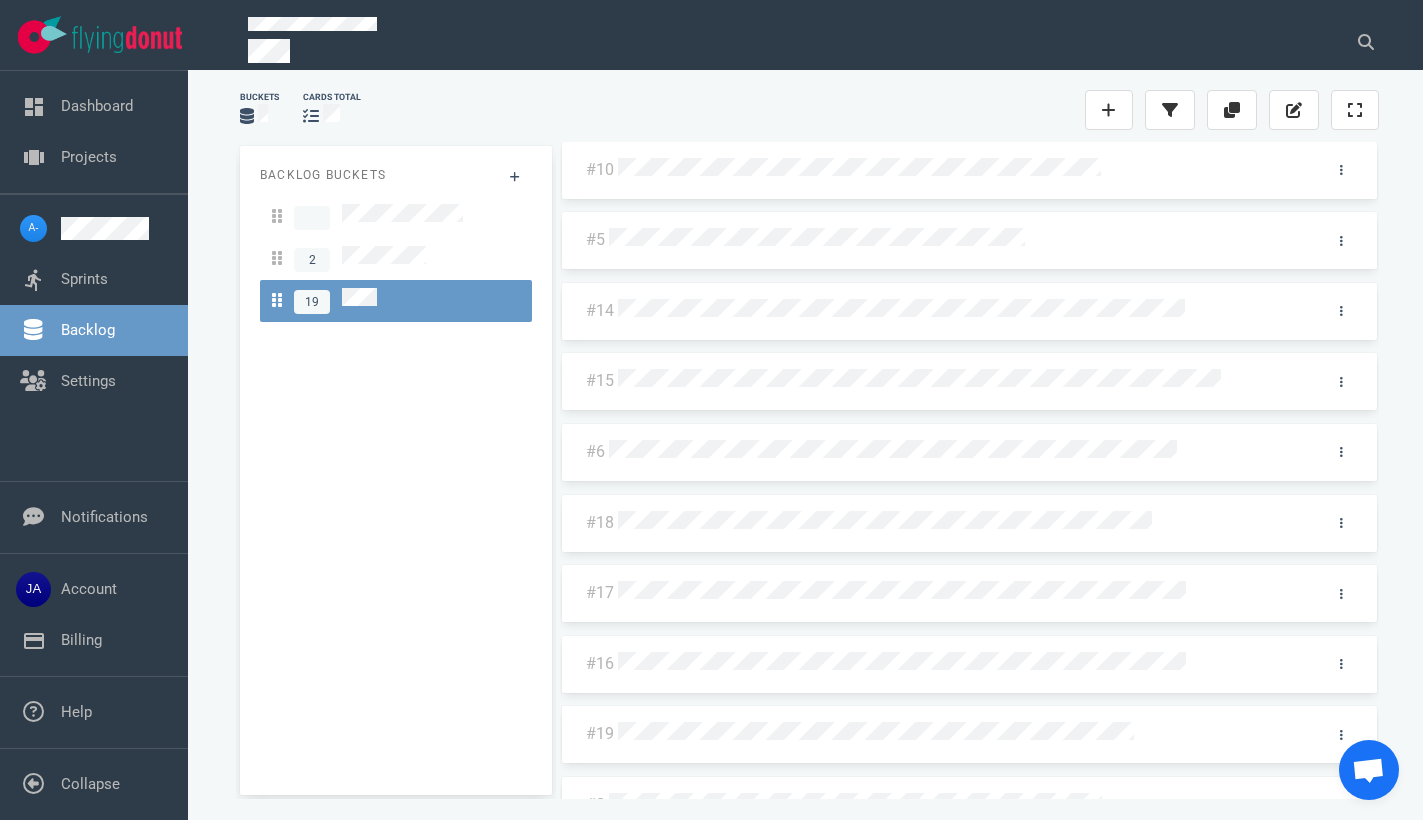 scroll, scrollTop: 0, scrollLeft: 0, axis: both 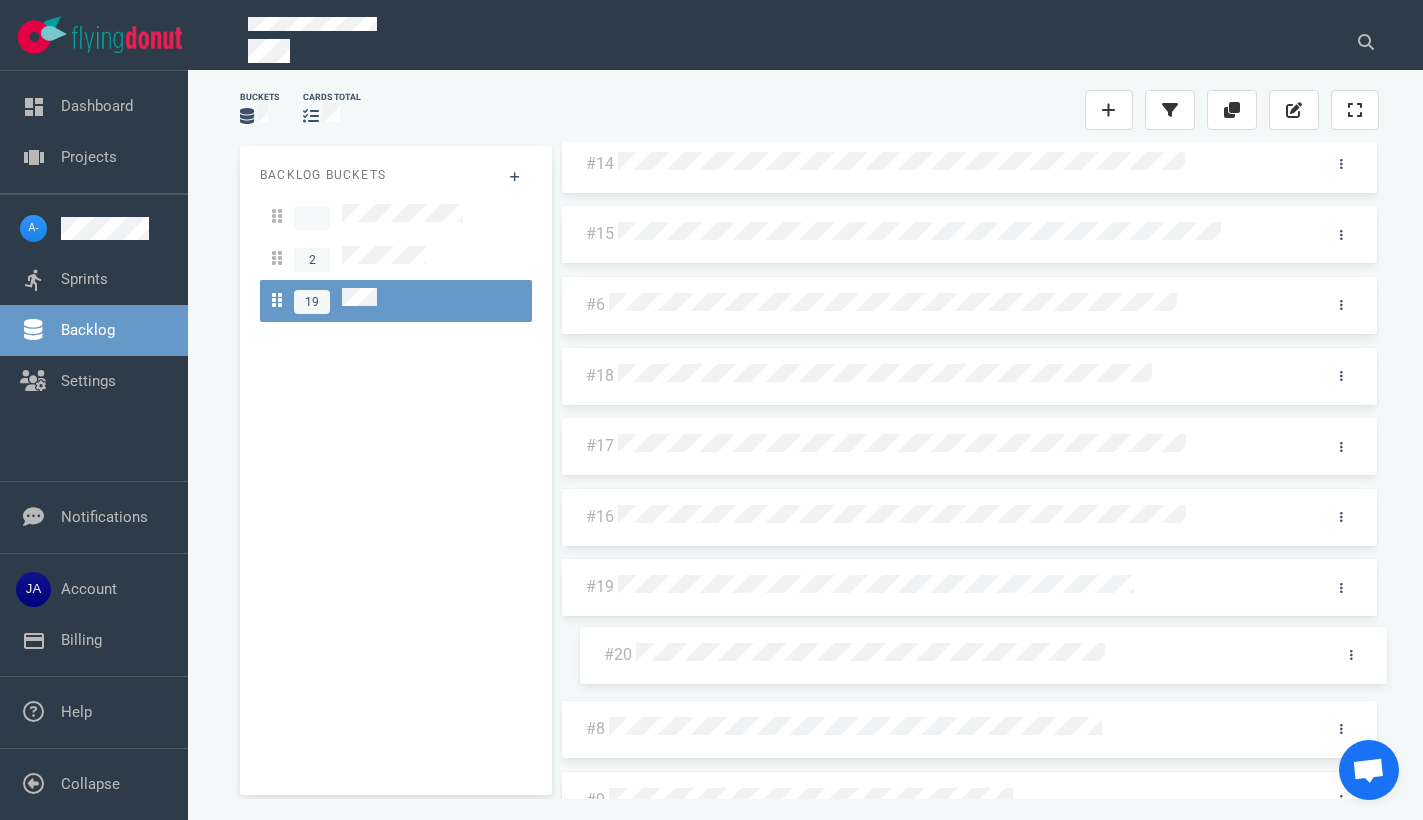 drag, startPoint x: 1200, startPoint y: 195, endPoint x: 1218, endPoint y: 674, distance: 479.33807 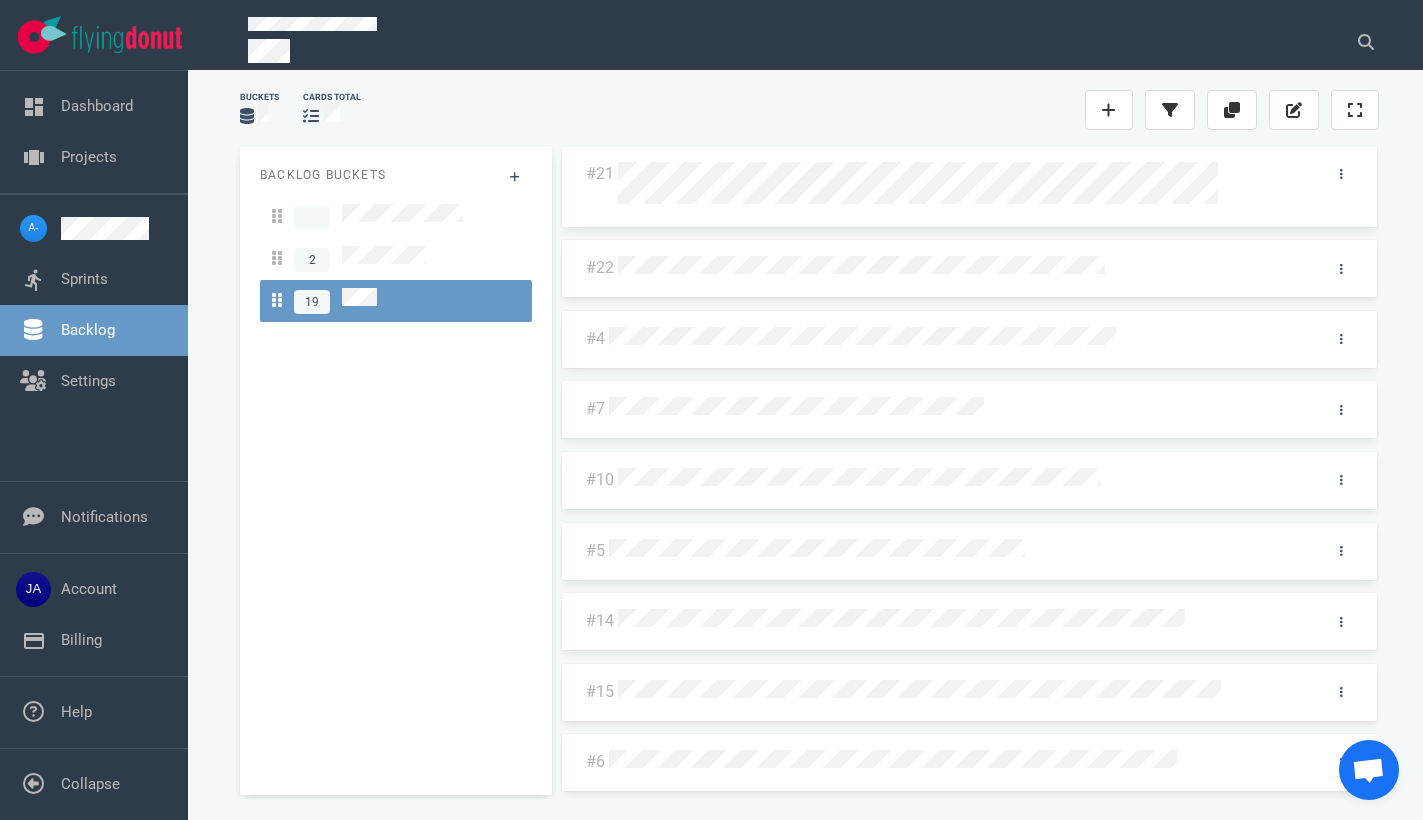 scroll, scrollTop: 0, scrollLeft: 0, axis: both 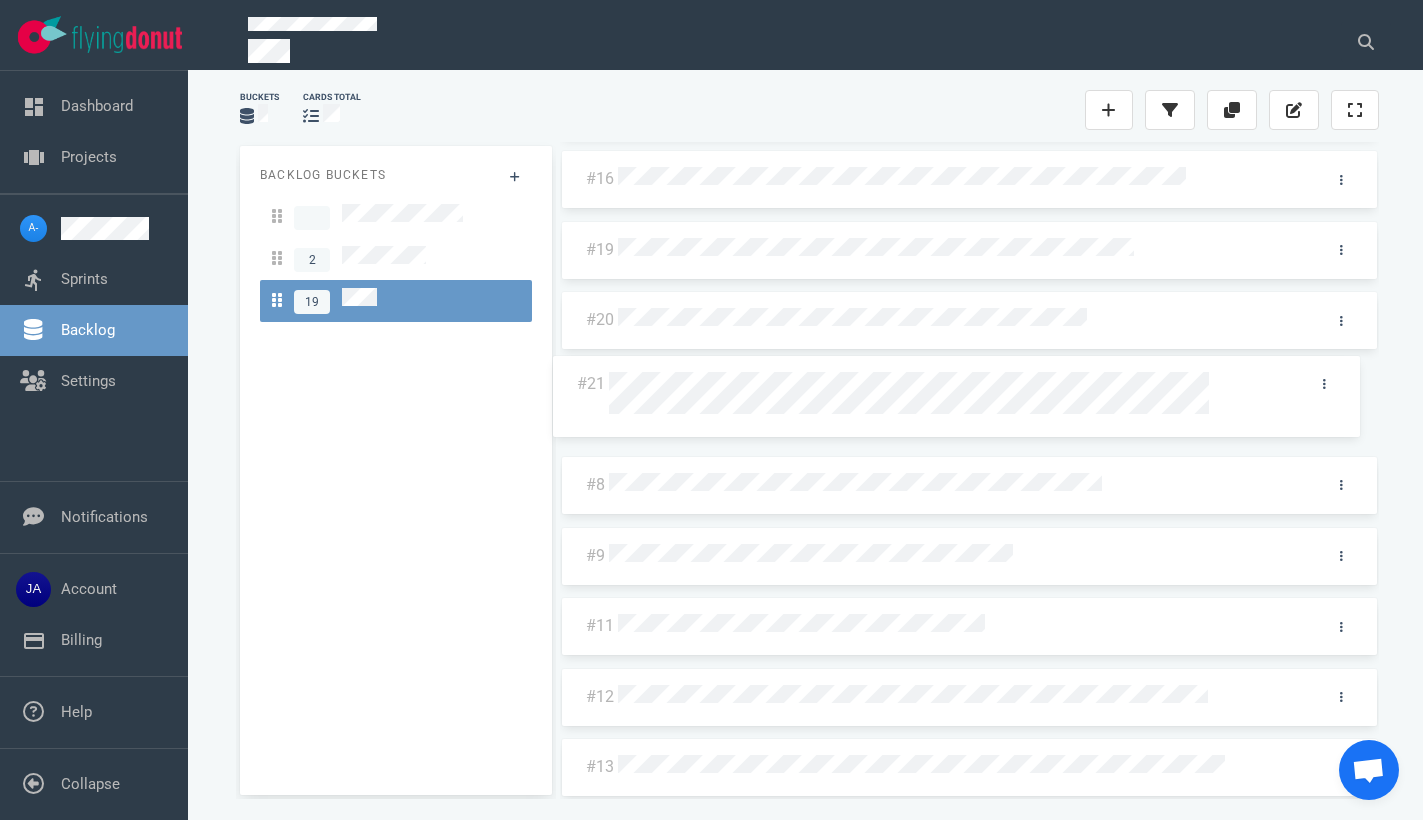drag, startPoint x: 1251, startPoint y: 218, endPoint x: 1242, endPoint y: 426, distance: 208.19463 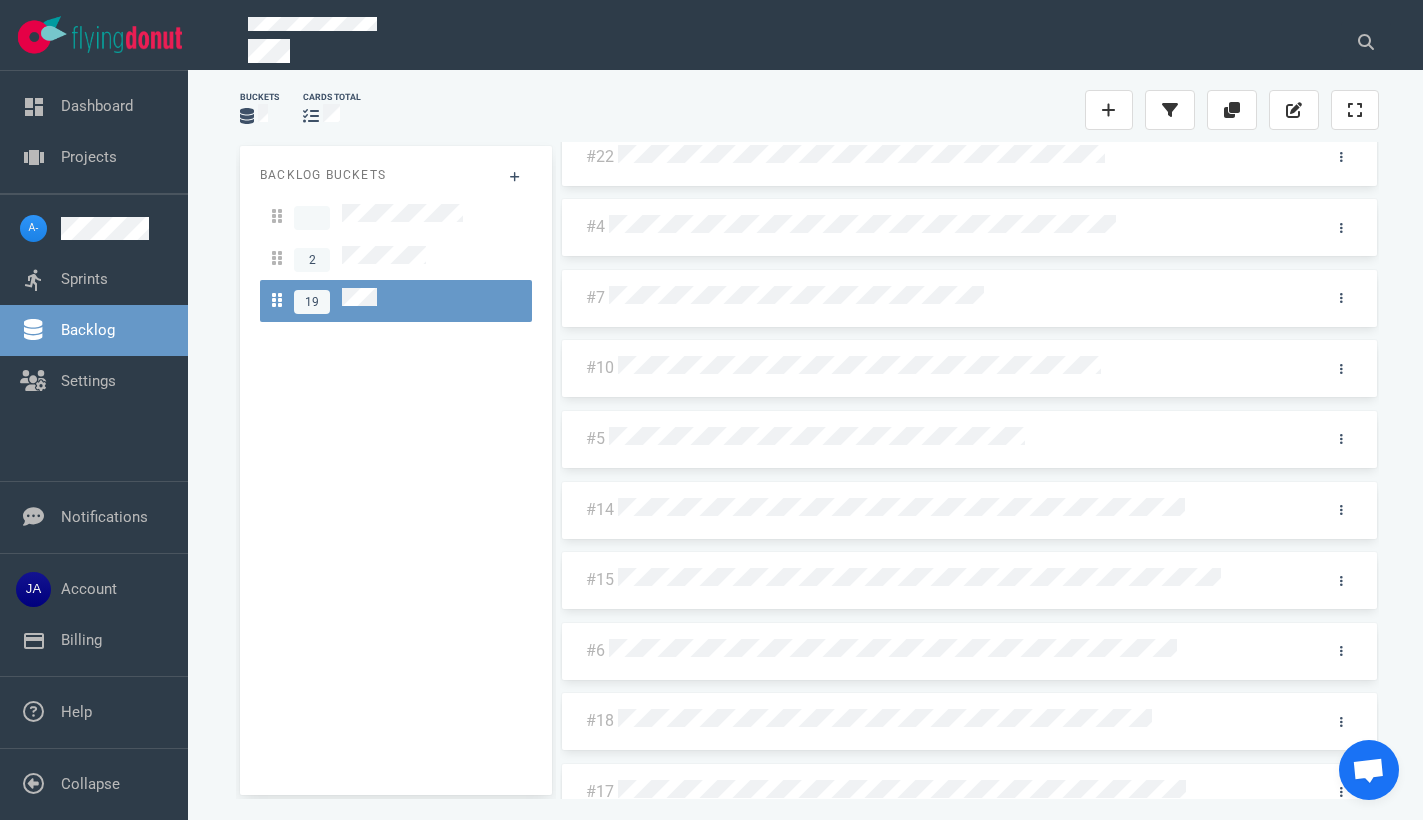 scroll, scrollTop: 0, scrollLeft: 0, axis: both 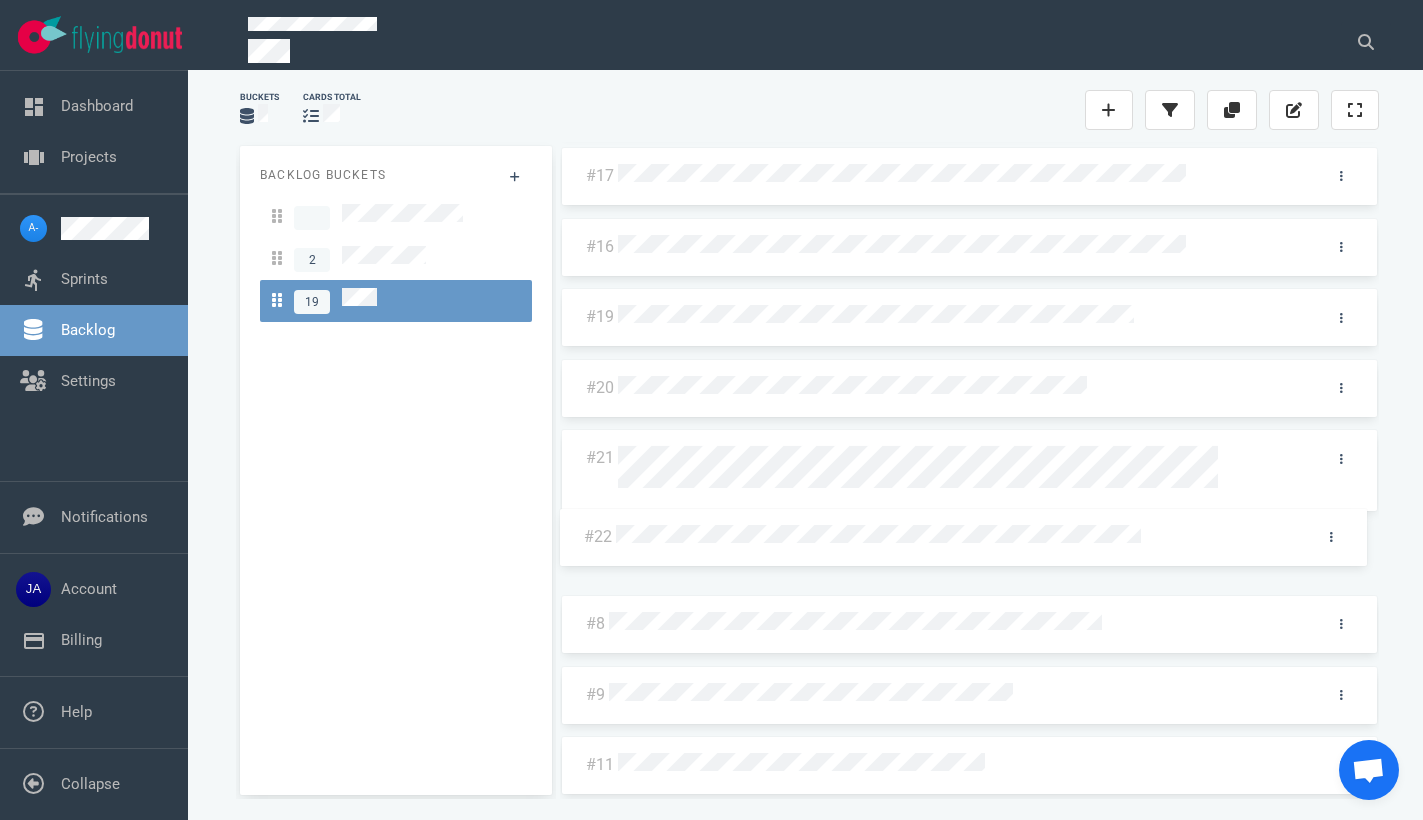 drag, startPoint x: 1201, startPoint y: 189, endPoint x: 1199, endPoint y: 550, distance: 361.00555 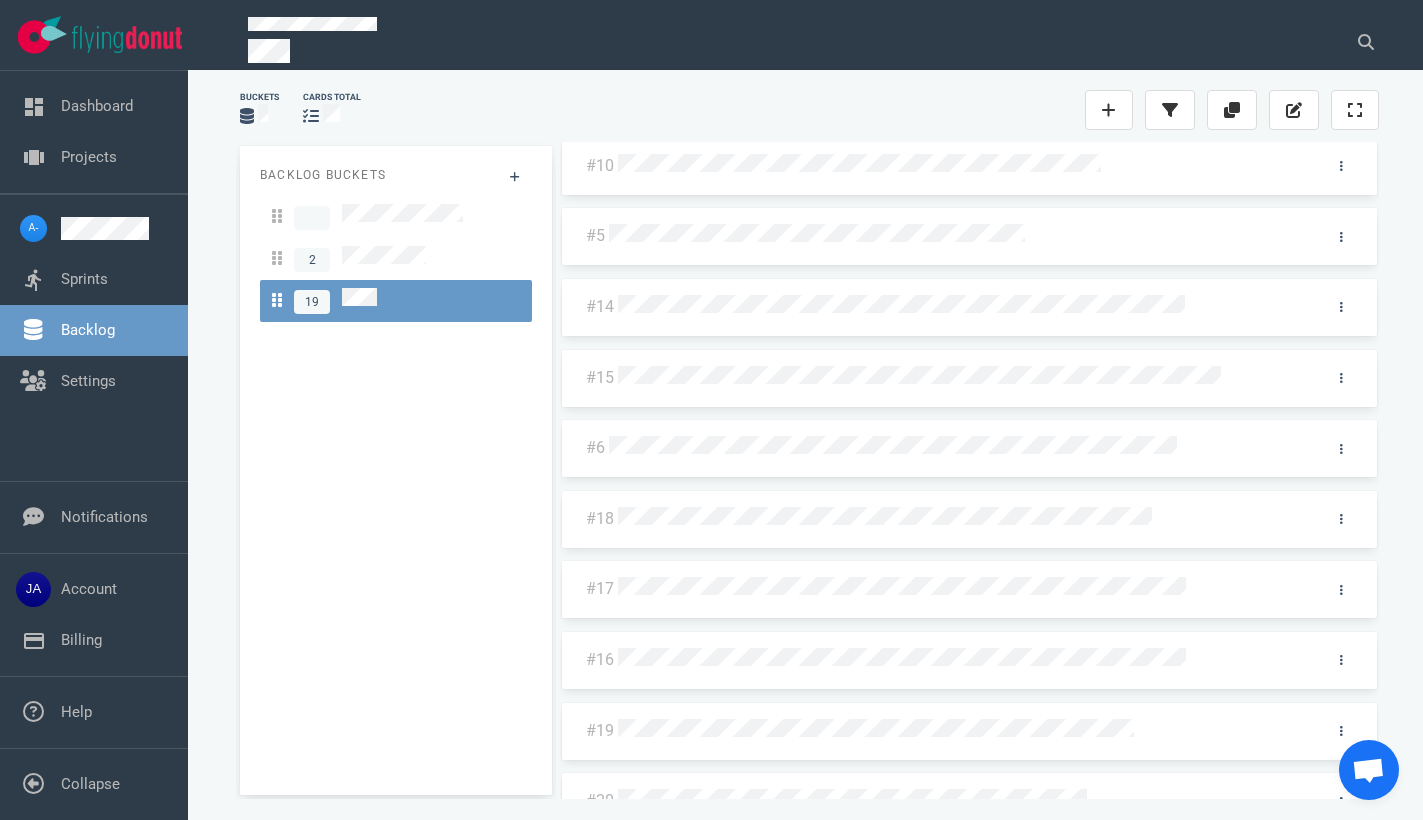 scroll, scrollTop: 0, scrollLeft: 0, axis: both 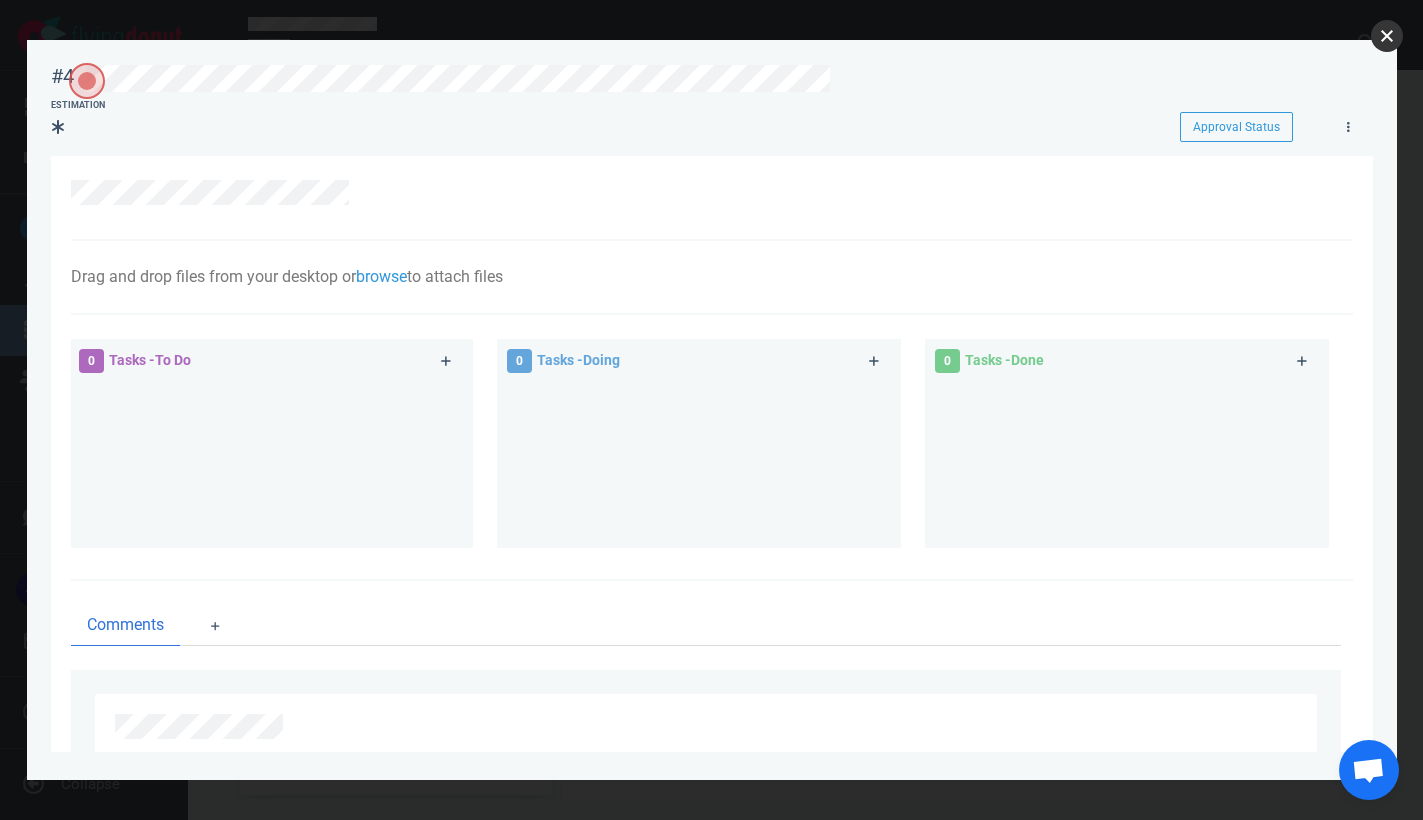 click at bounding box center (1387, 36) 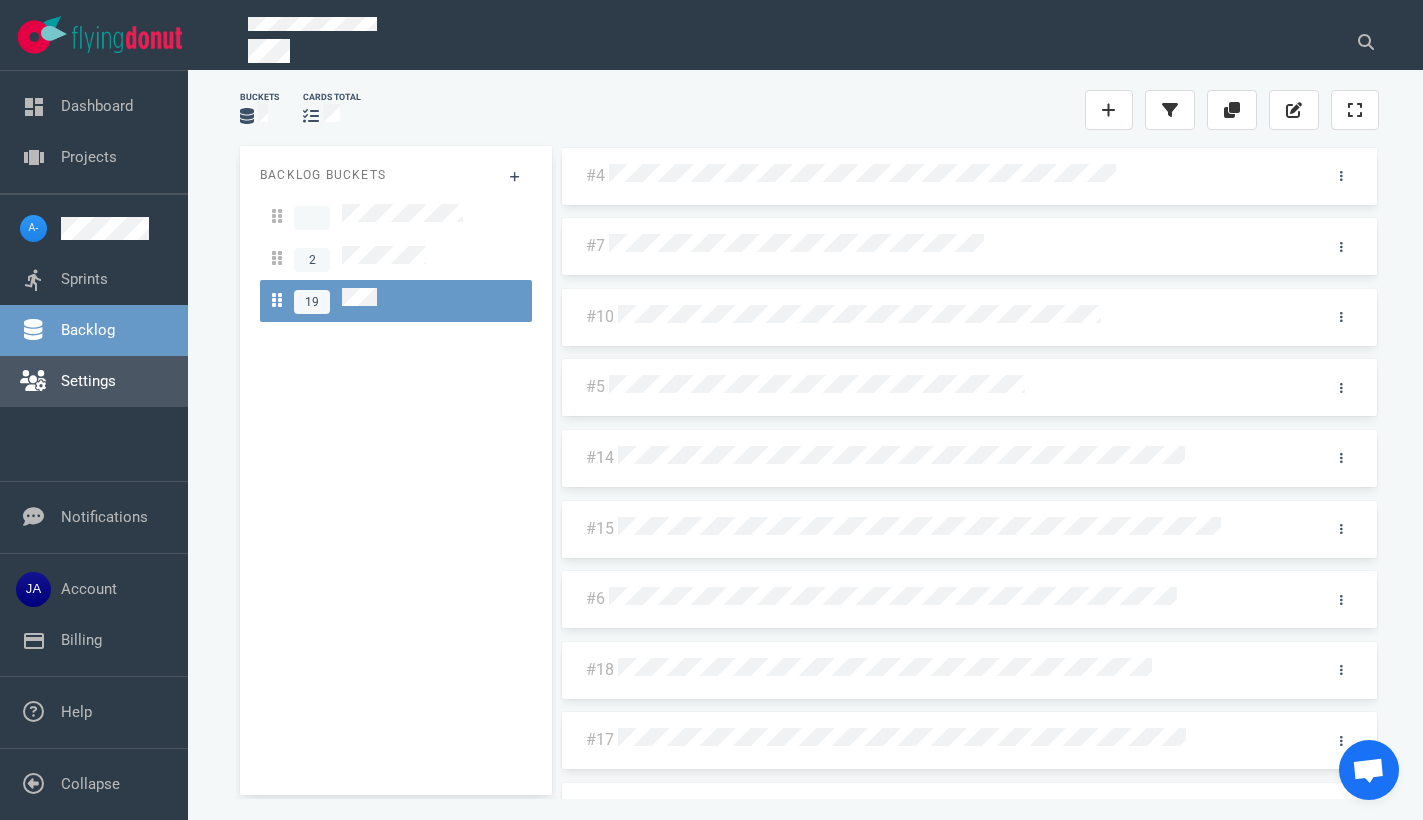 click on "Settings" at bounding box center [88, 381] 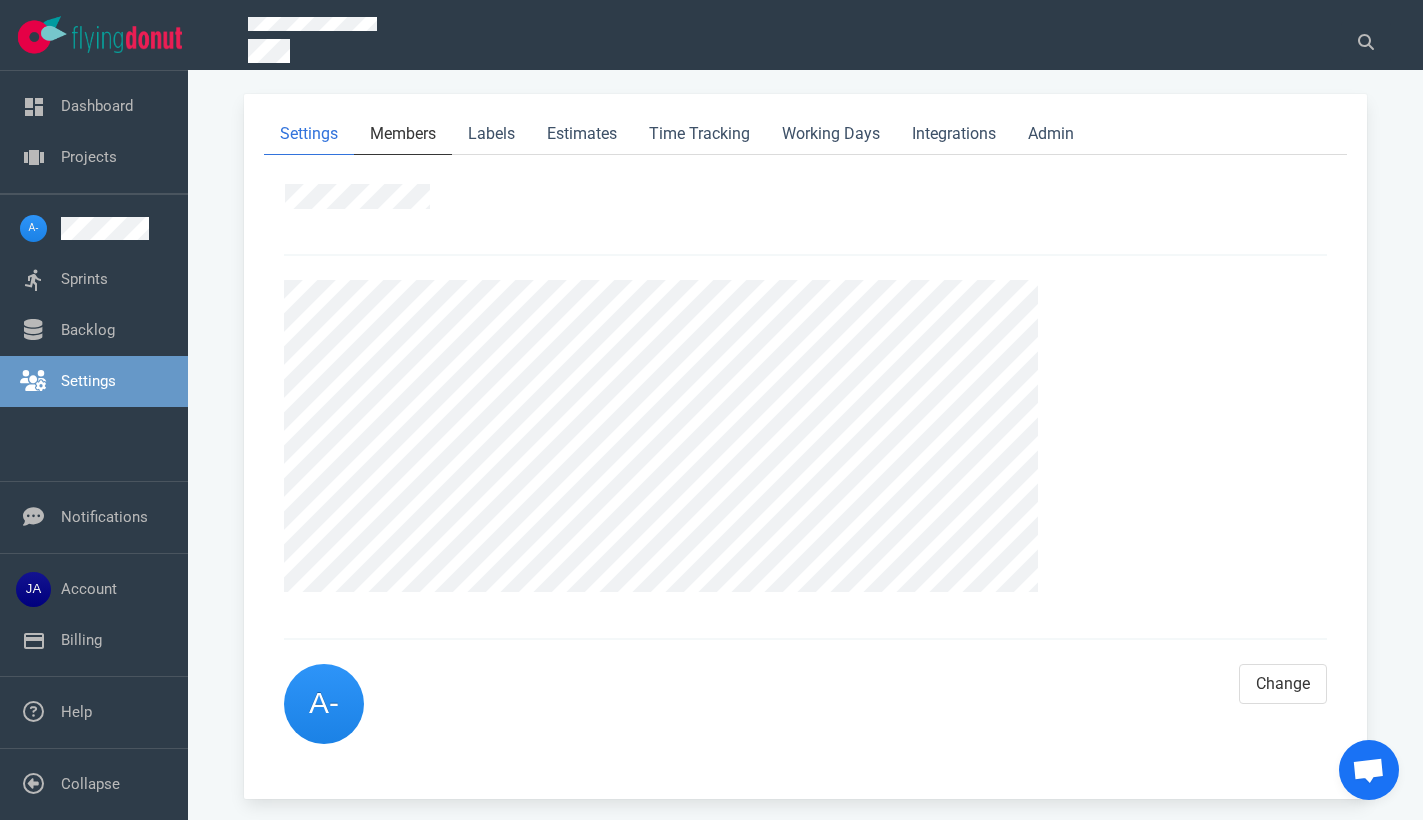 click on "Members" at bounding box center (403, 134) 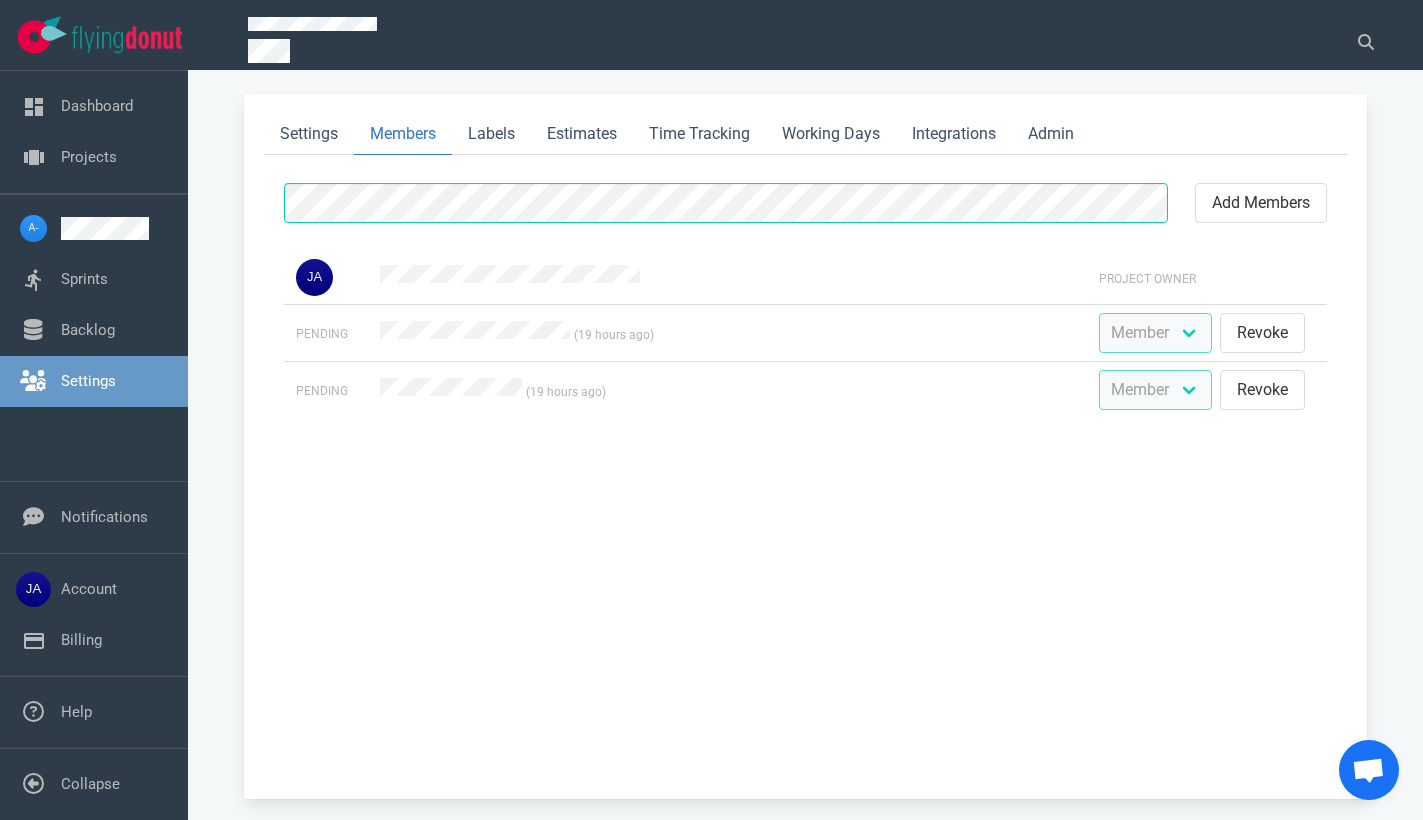 click on "add members Project Owner Pending   (19 hours ago) Admin Member Follower Revoke Pending   (19 hours ago) Admin Member Follower Revoke" at bounding box center [805, 479] 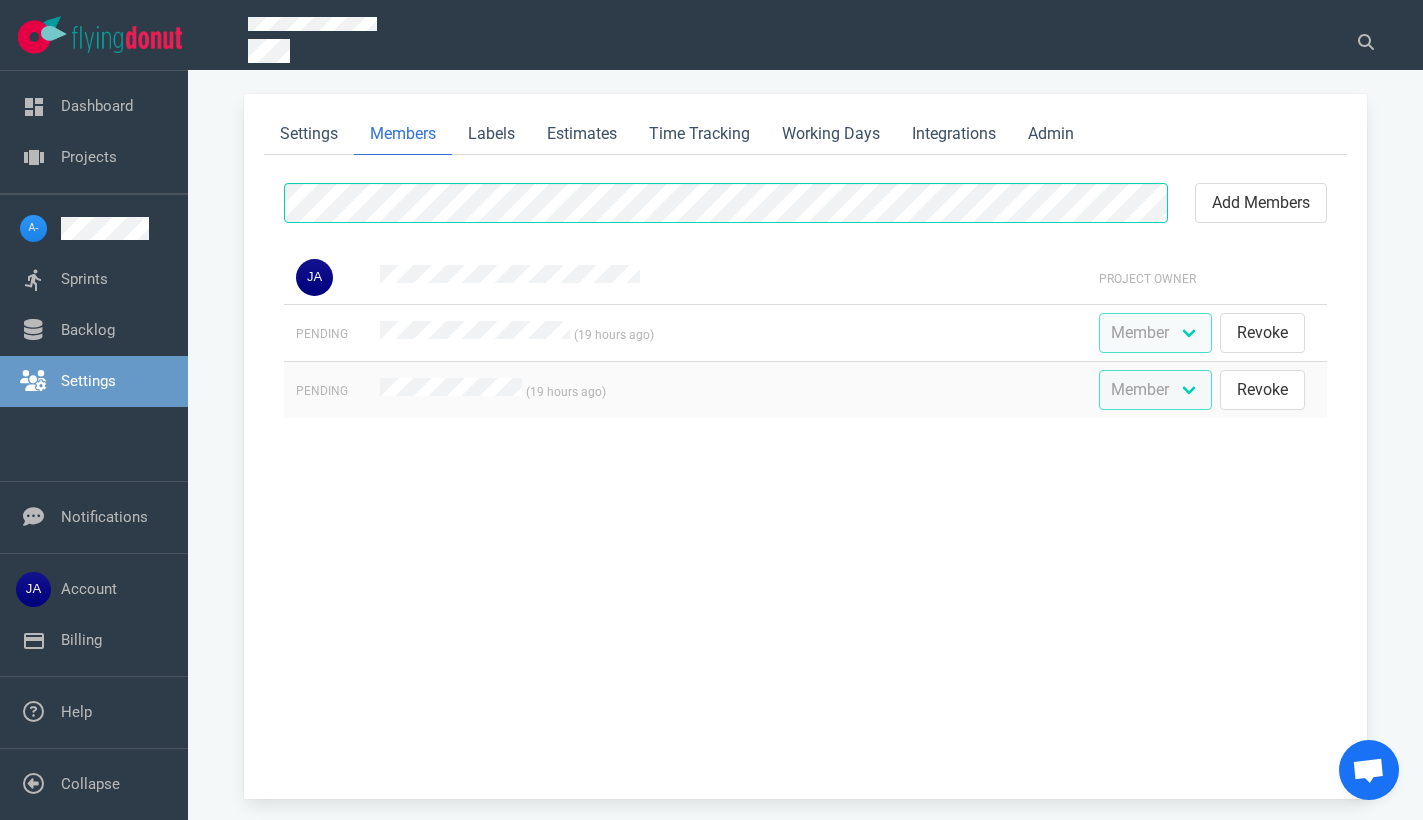 drag, startPoint x: 376, startPoint y: 390, endPoint x: 520, endPoint y: 401, distance: 144.41953 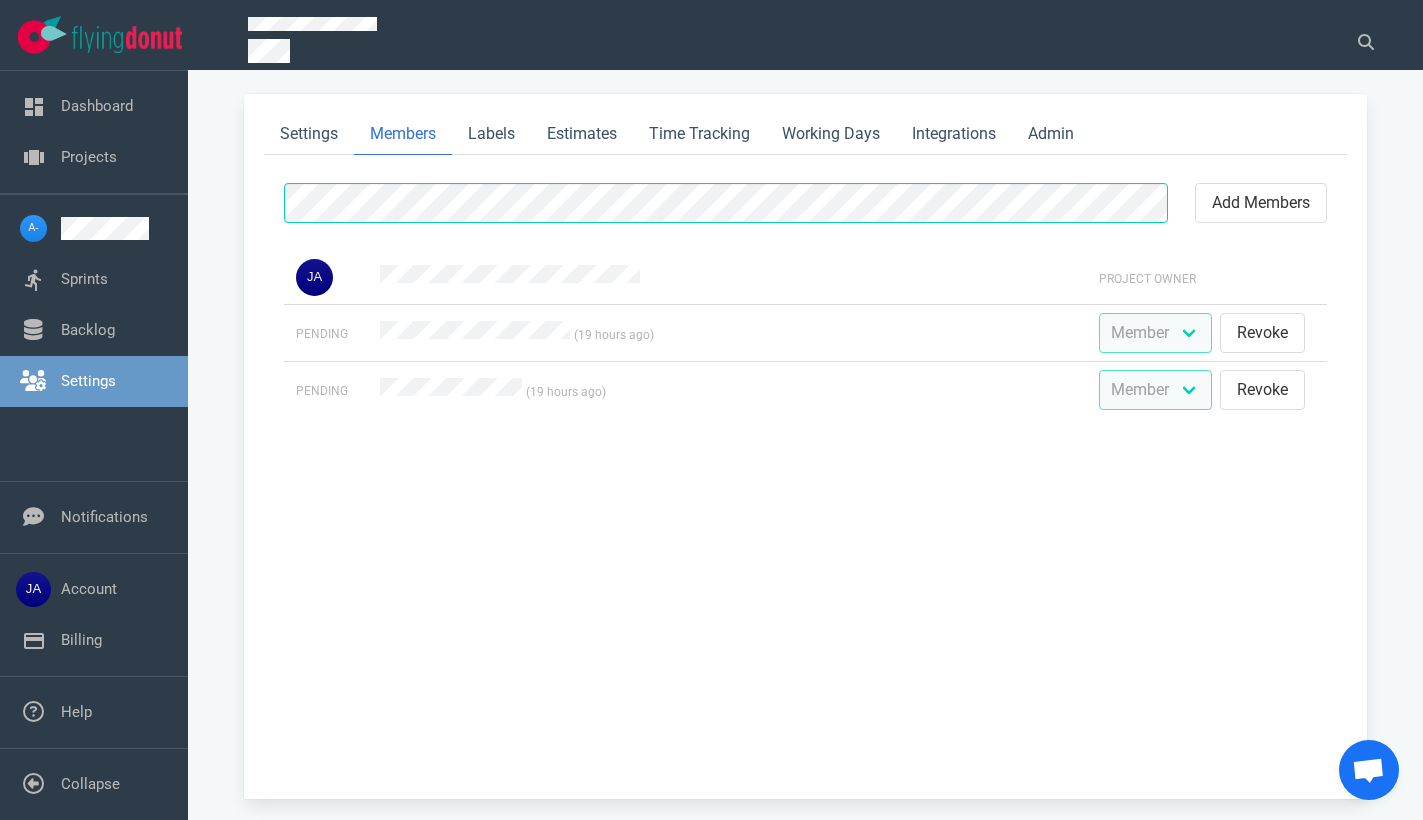 click on "add members Project Owner Pending   (19 hours ago) Admin Member Follower Revoke Pending   (19 hours ago) Admin Member Follower Revoke" at bounding box center (805, 479) 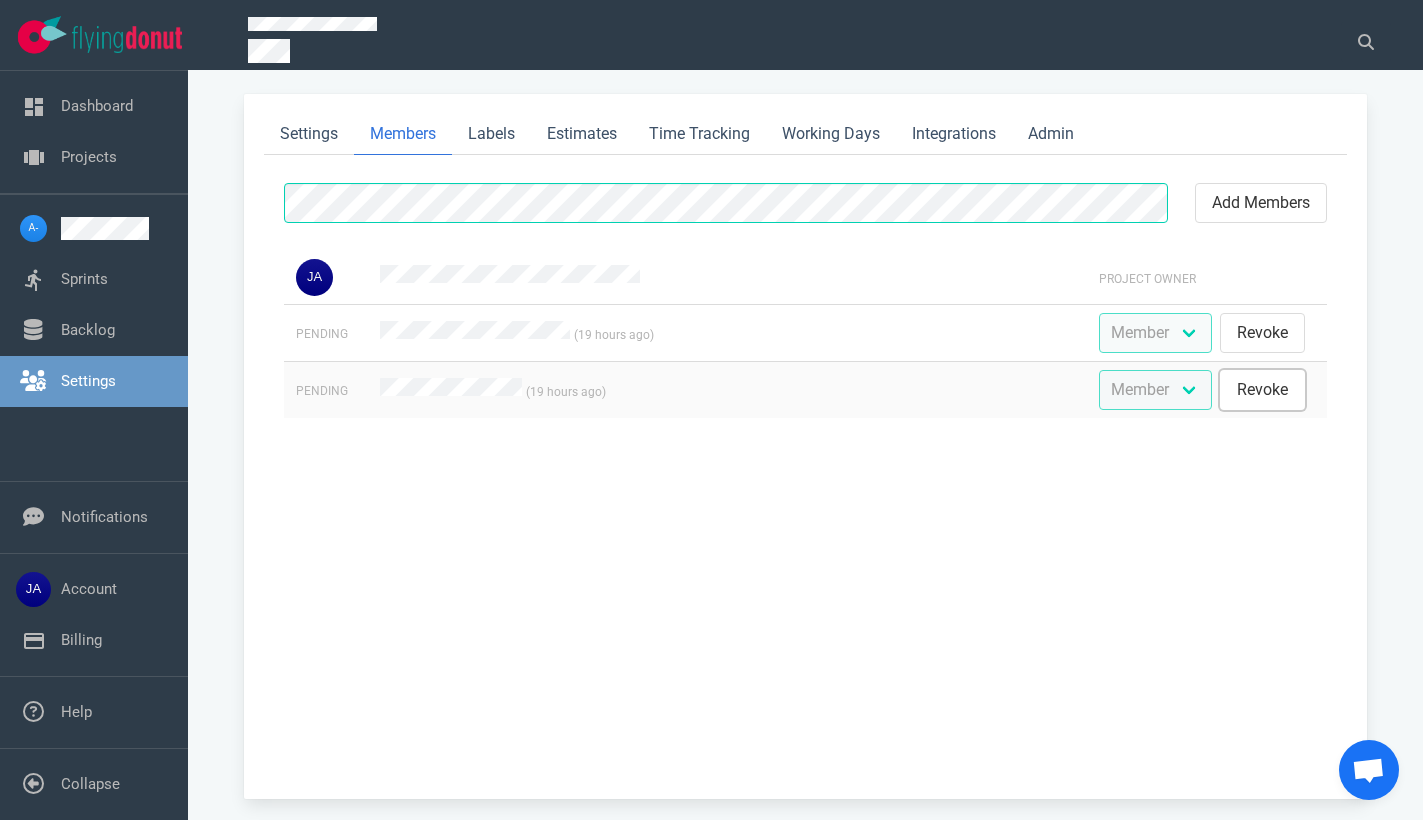 click on "Revoke" at bounding box center (1262, 390) 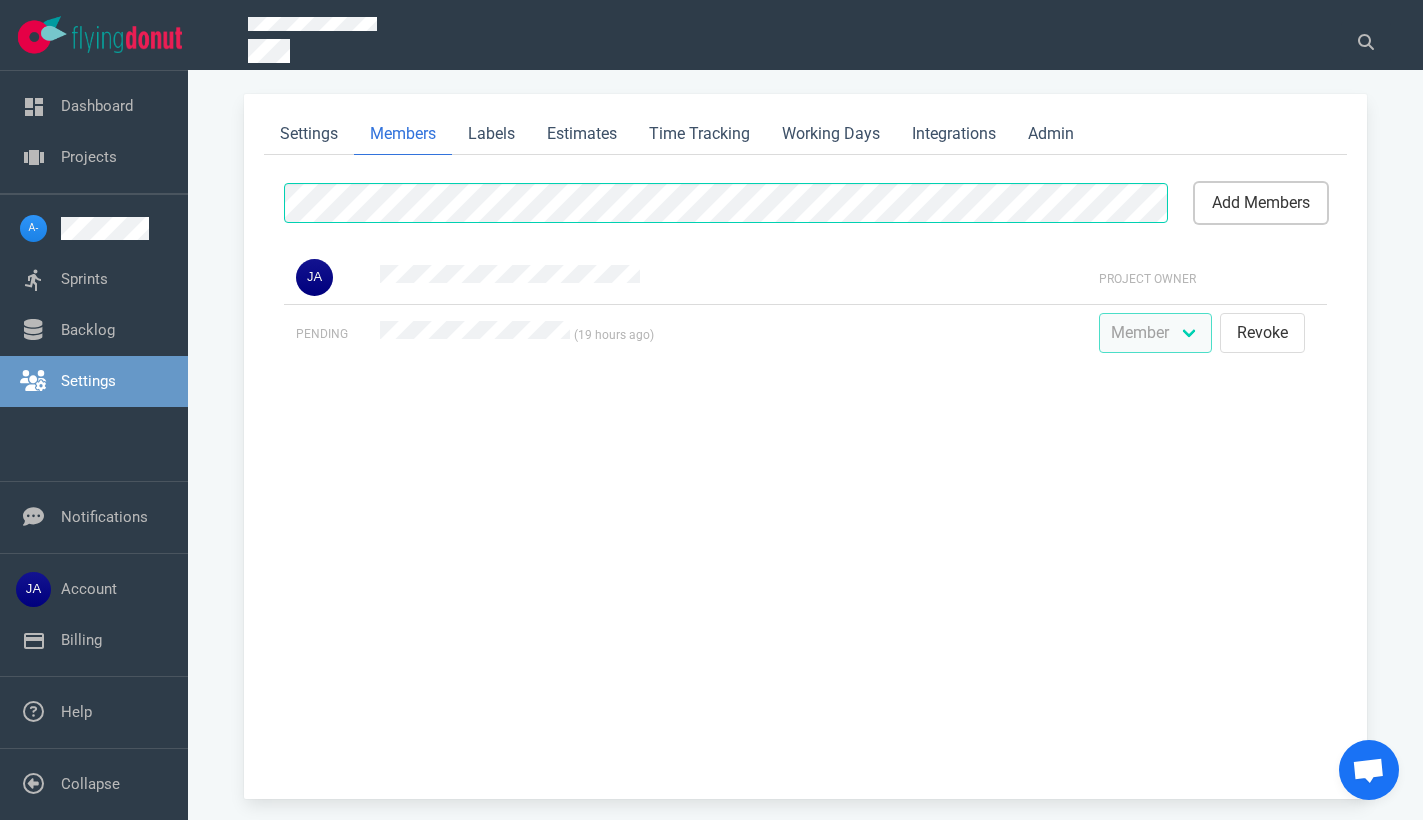 click on "add members" at bounding box center (1261, 203) 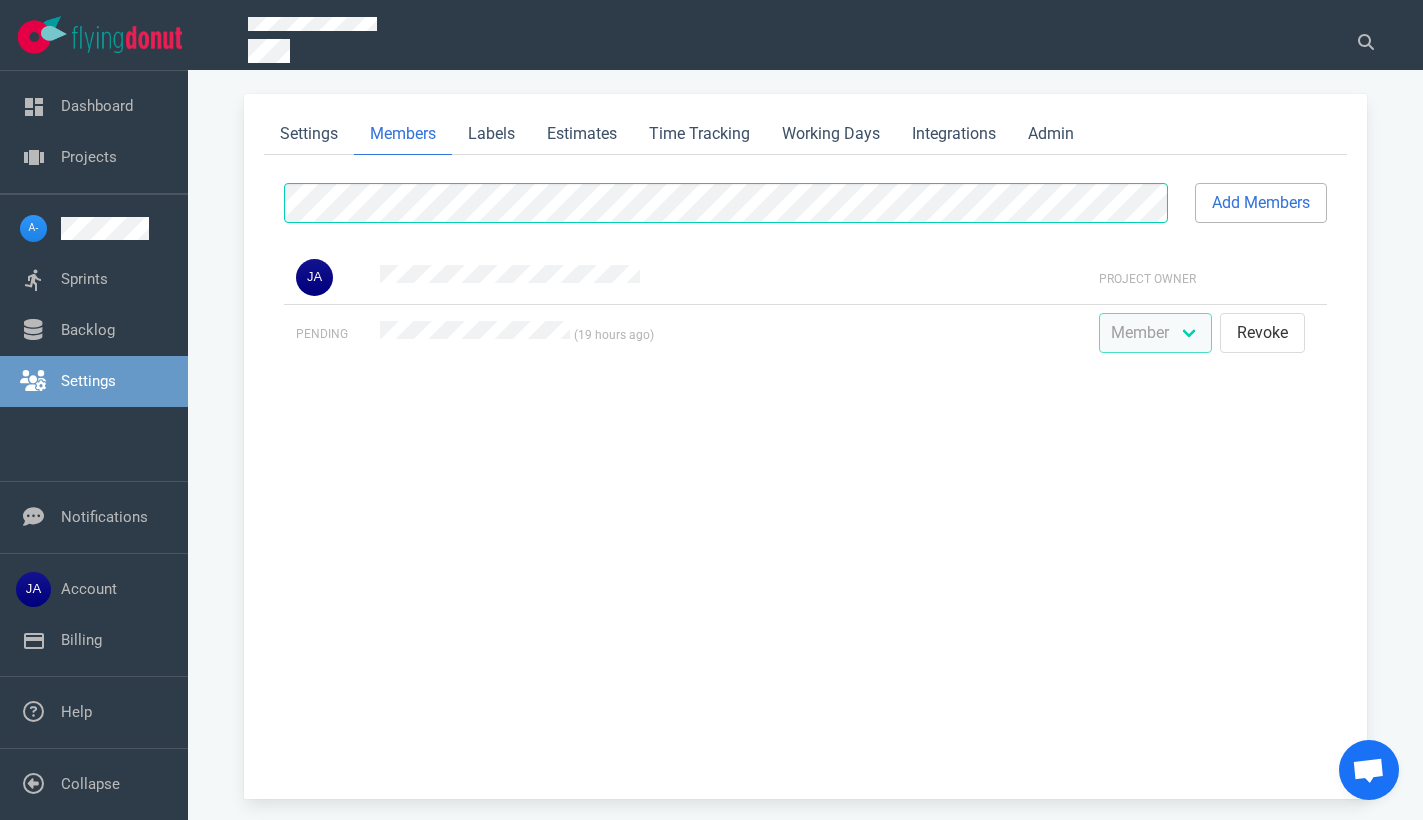 select on "2" 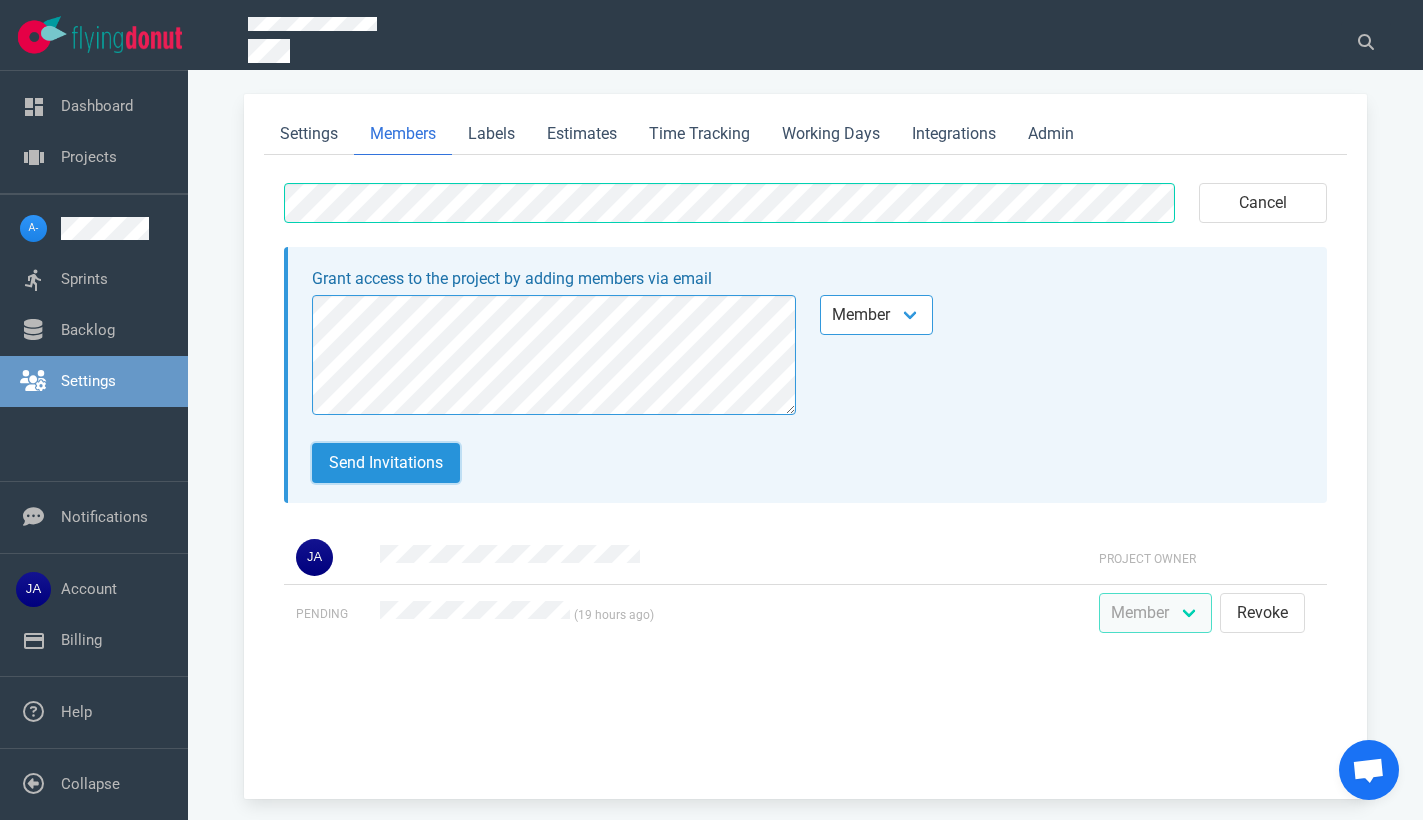 click on "Send invitations" at bounding box center [386, 463] 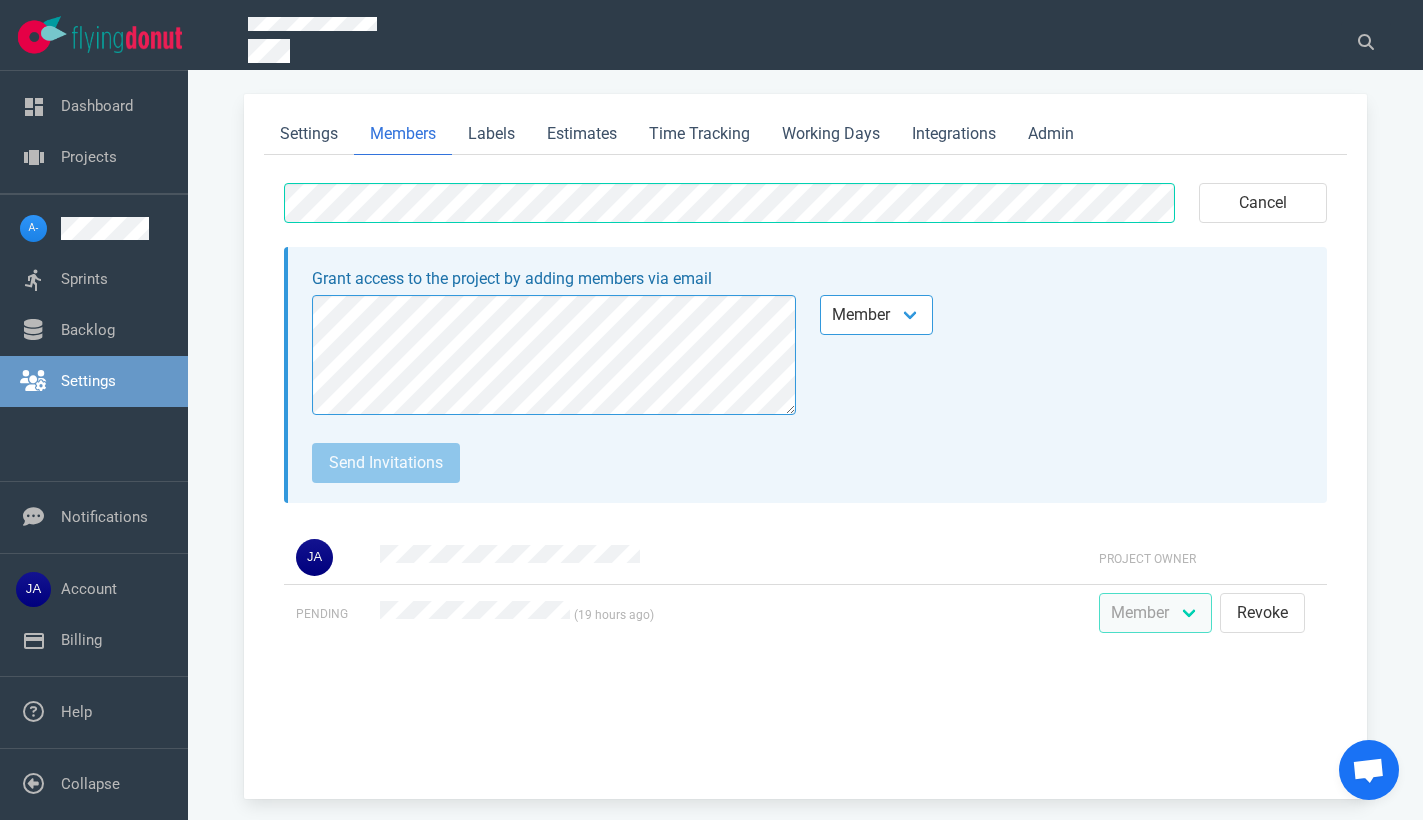 select on "2" 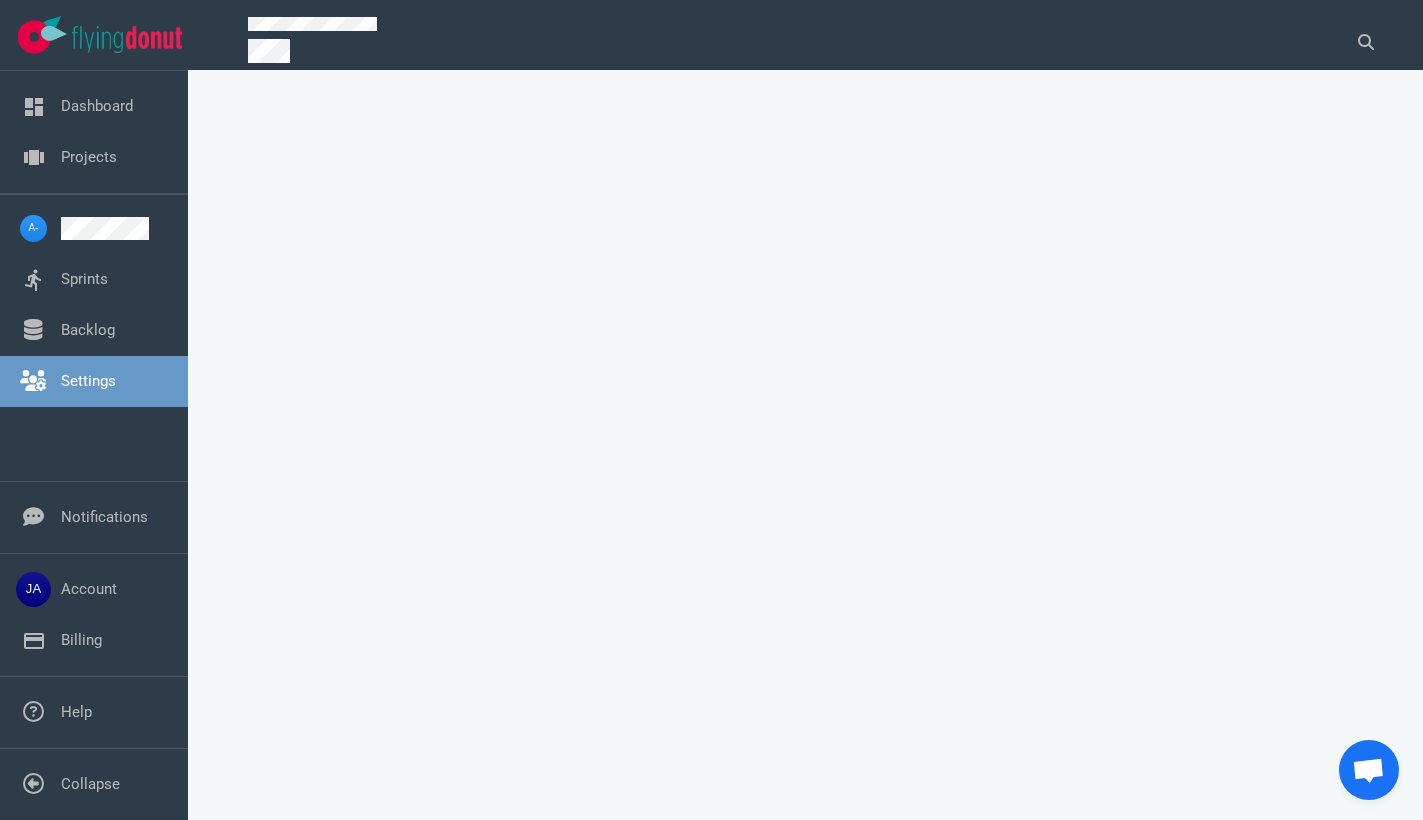 select on "2" 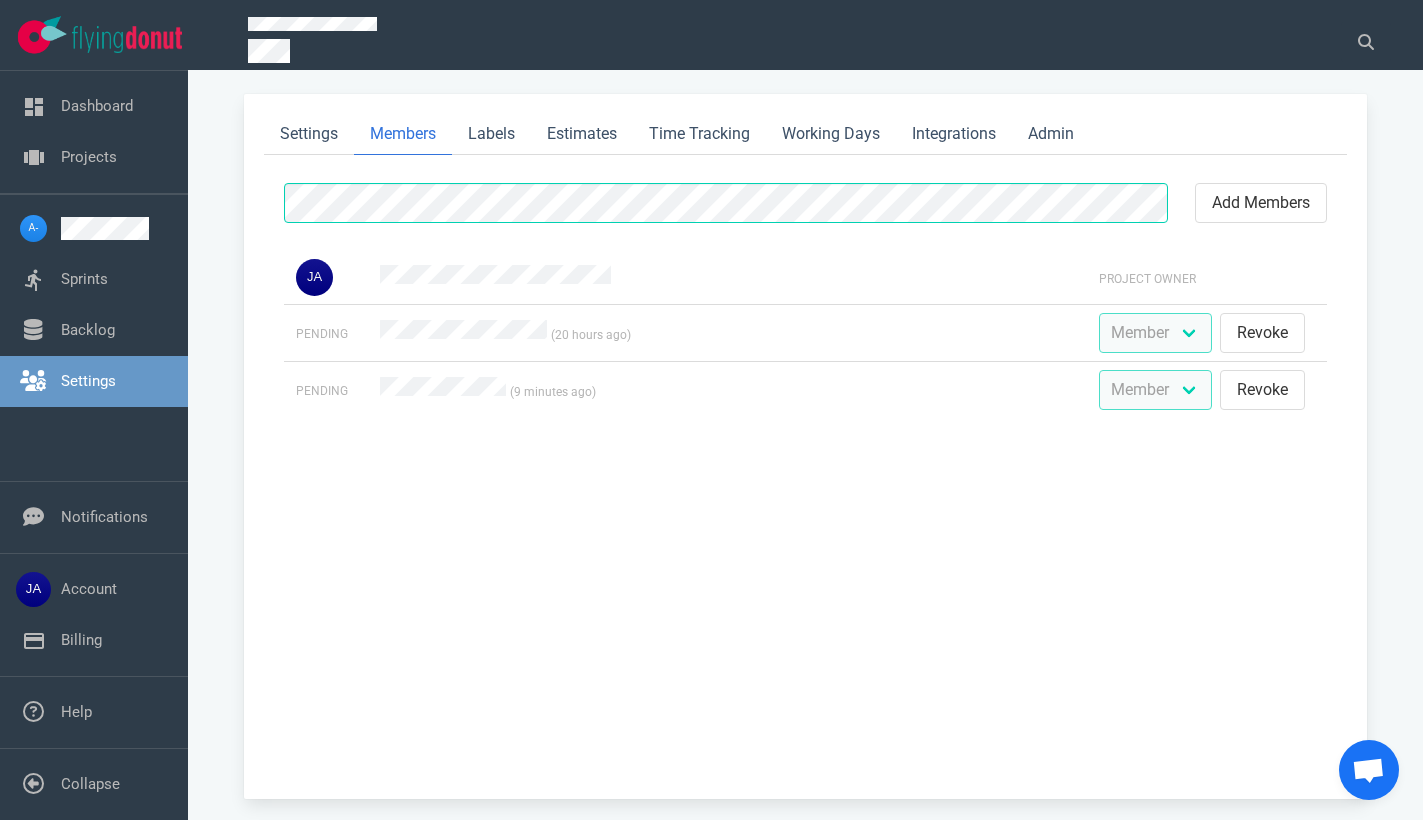 click on "Settings" at bounding box center (88, 381) 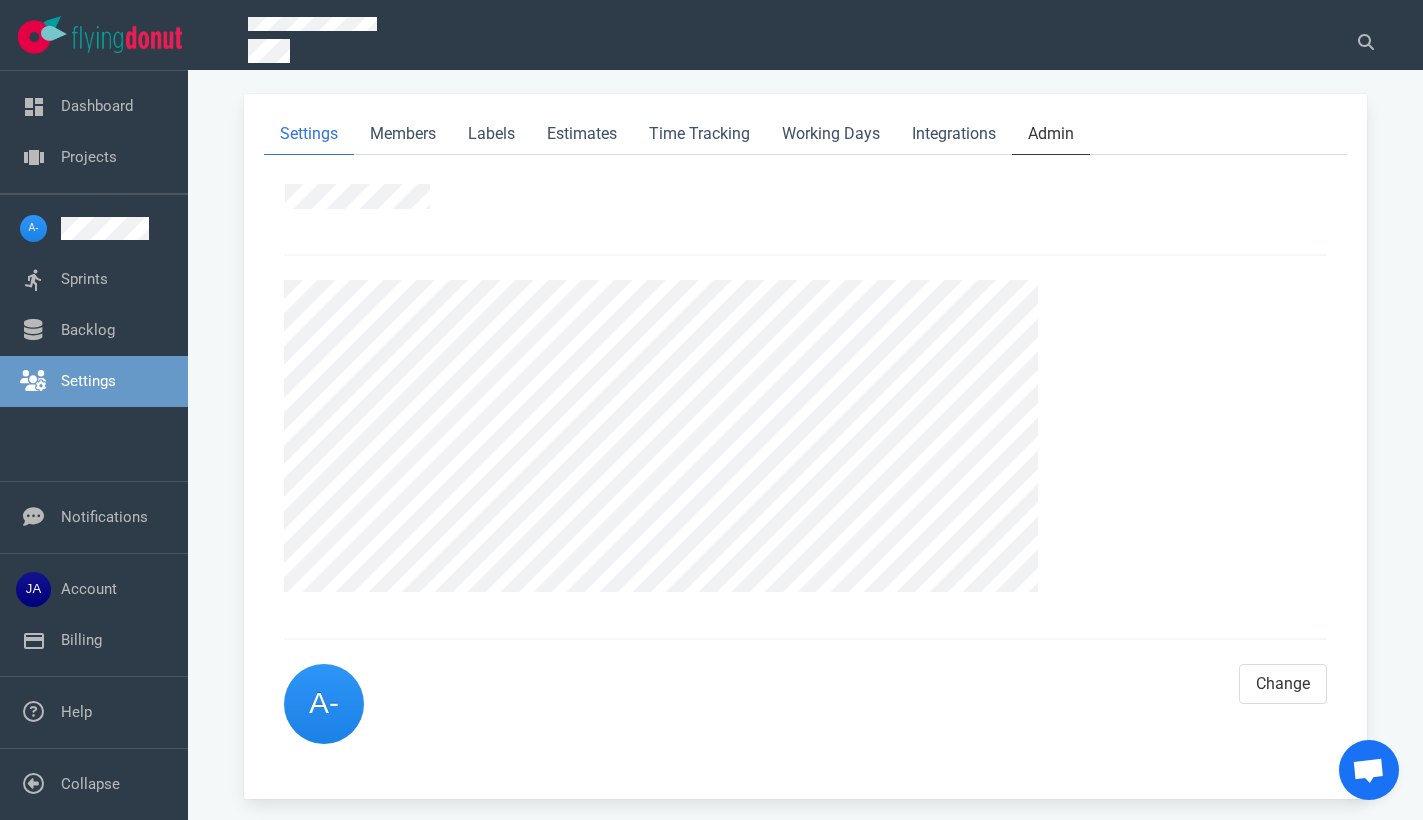 click on "Admin" at bounding box center (1051, 134) 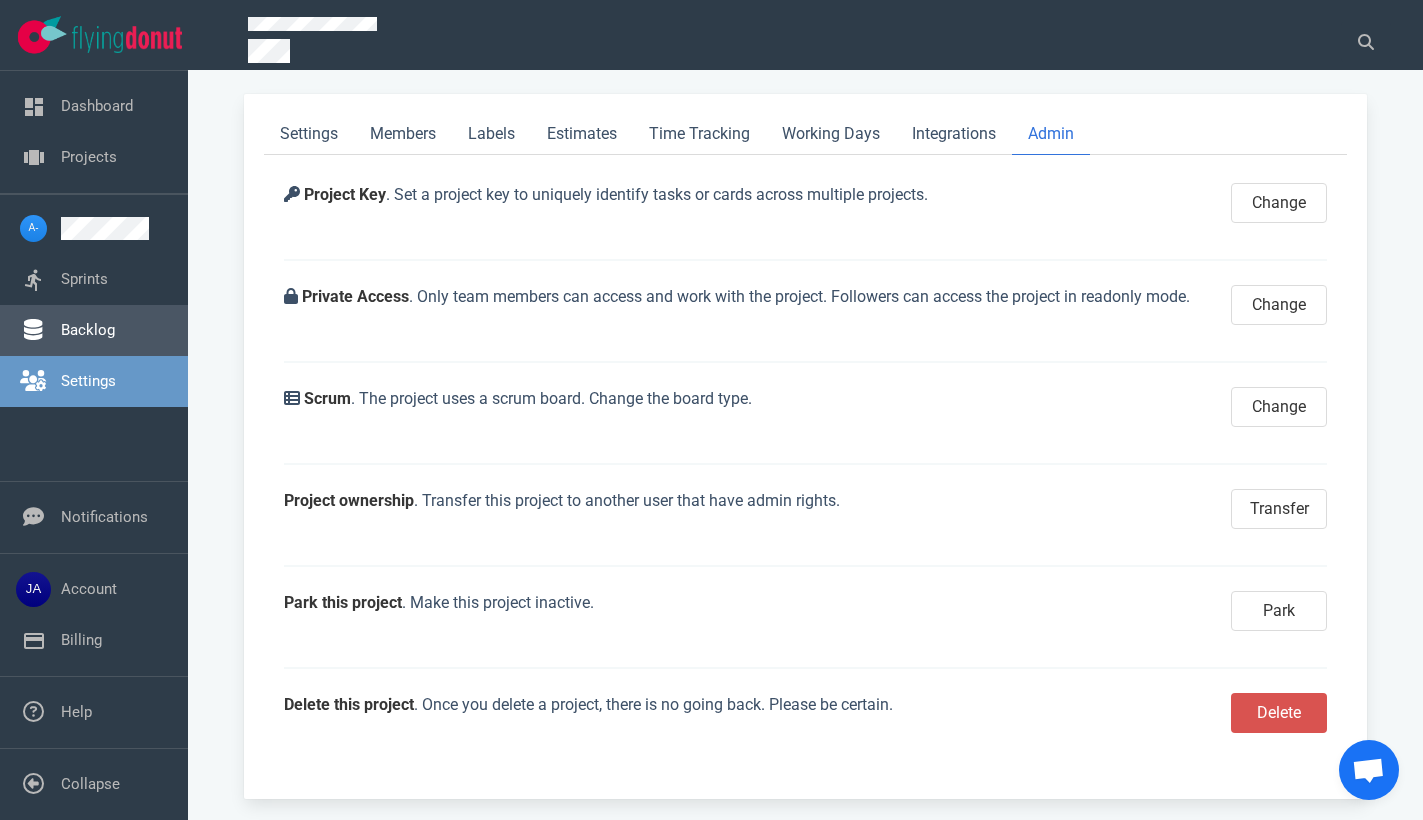 click on "Backlog" at bounding box center [88, 330] 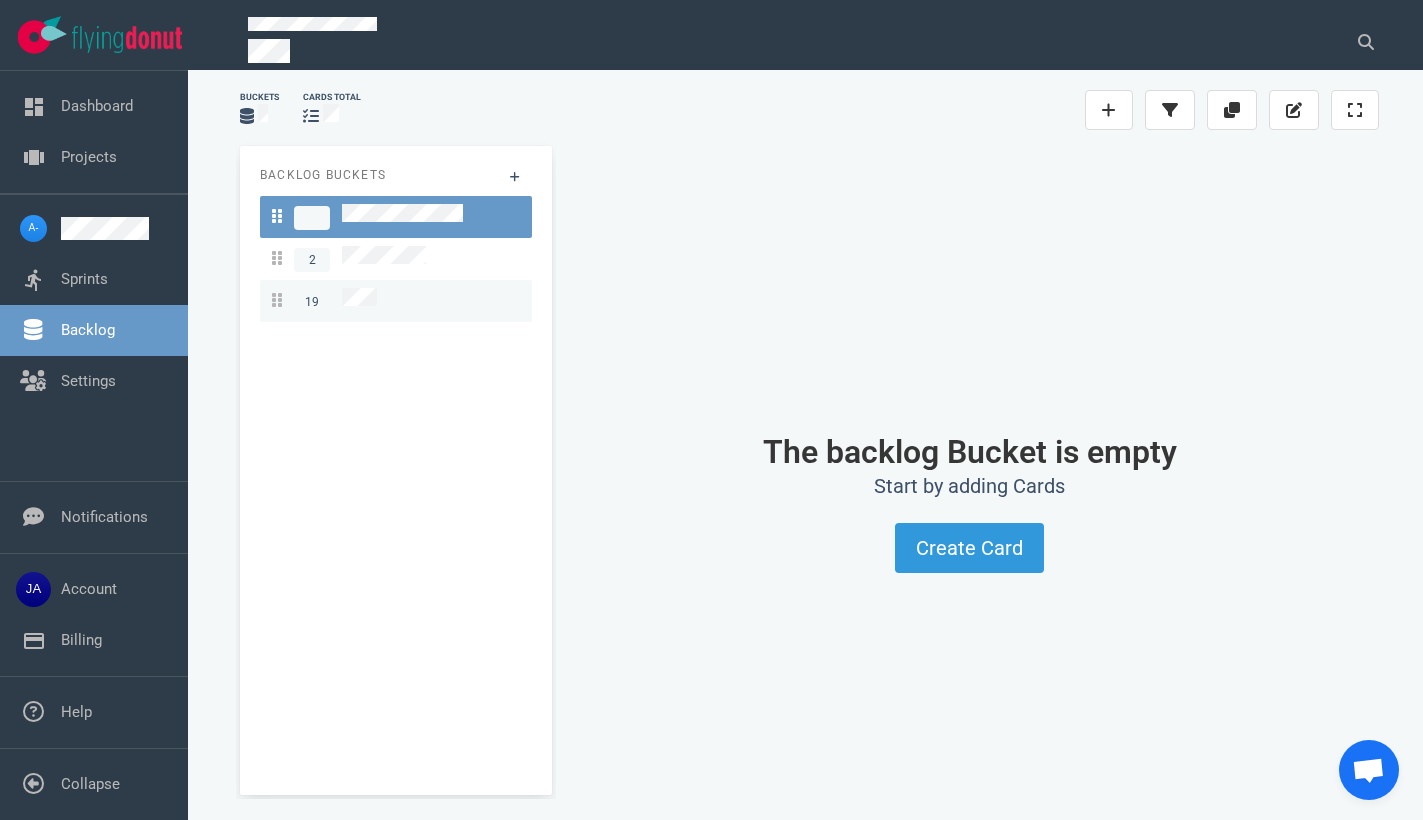 click on "19" at bounding box center [396, 301] 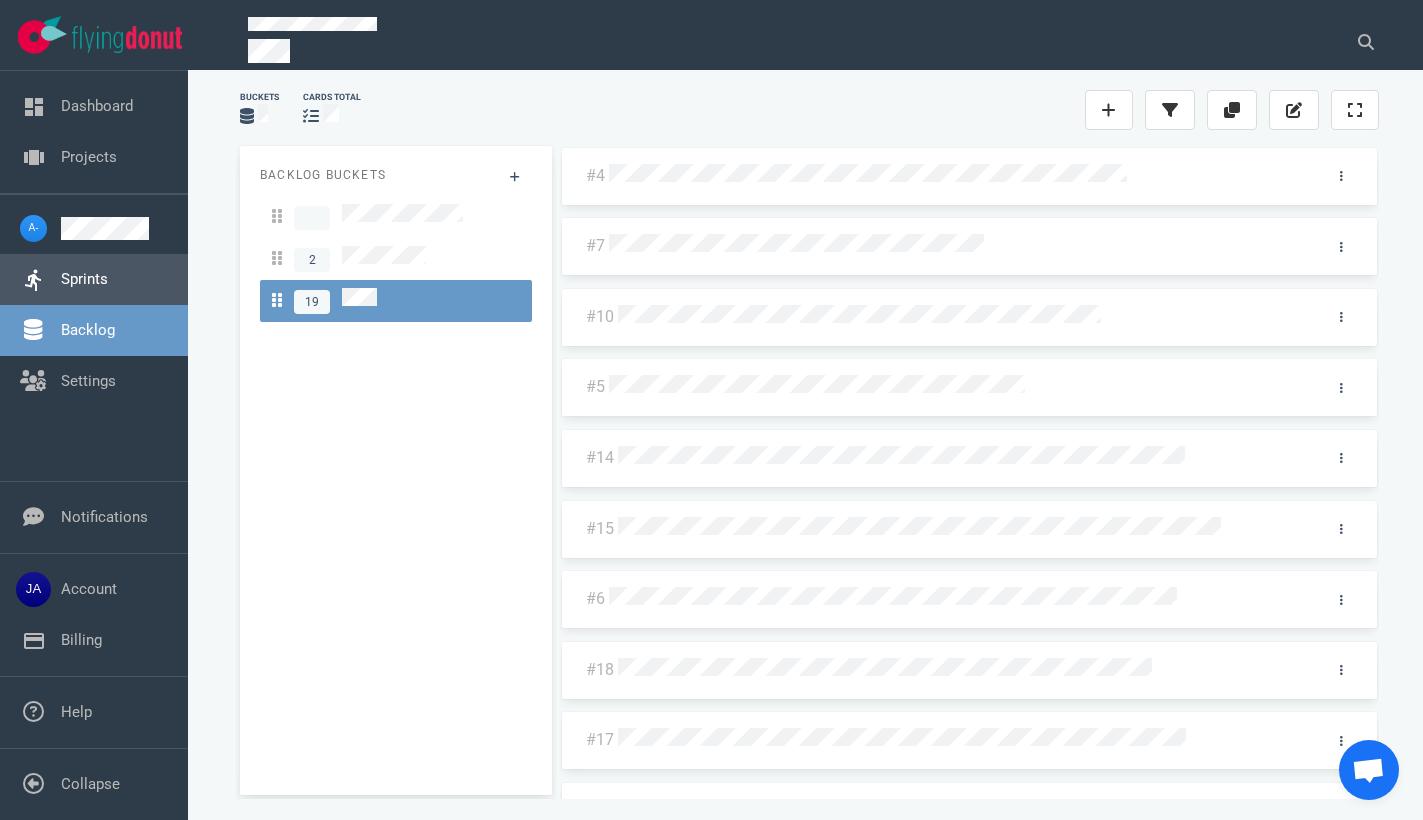 click on "Sprints" at bounding box center (84, 279) 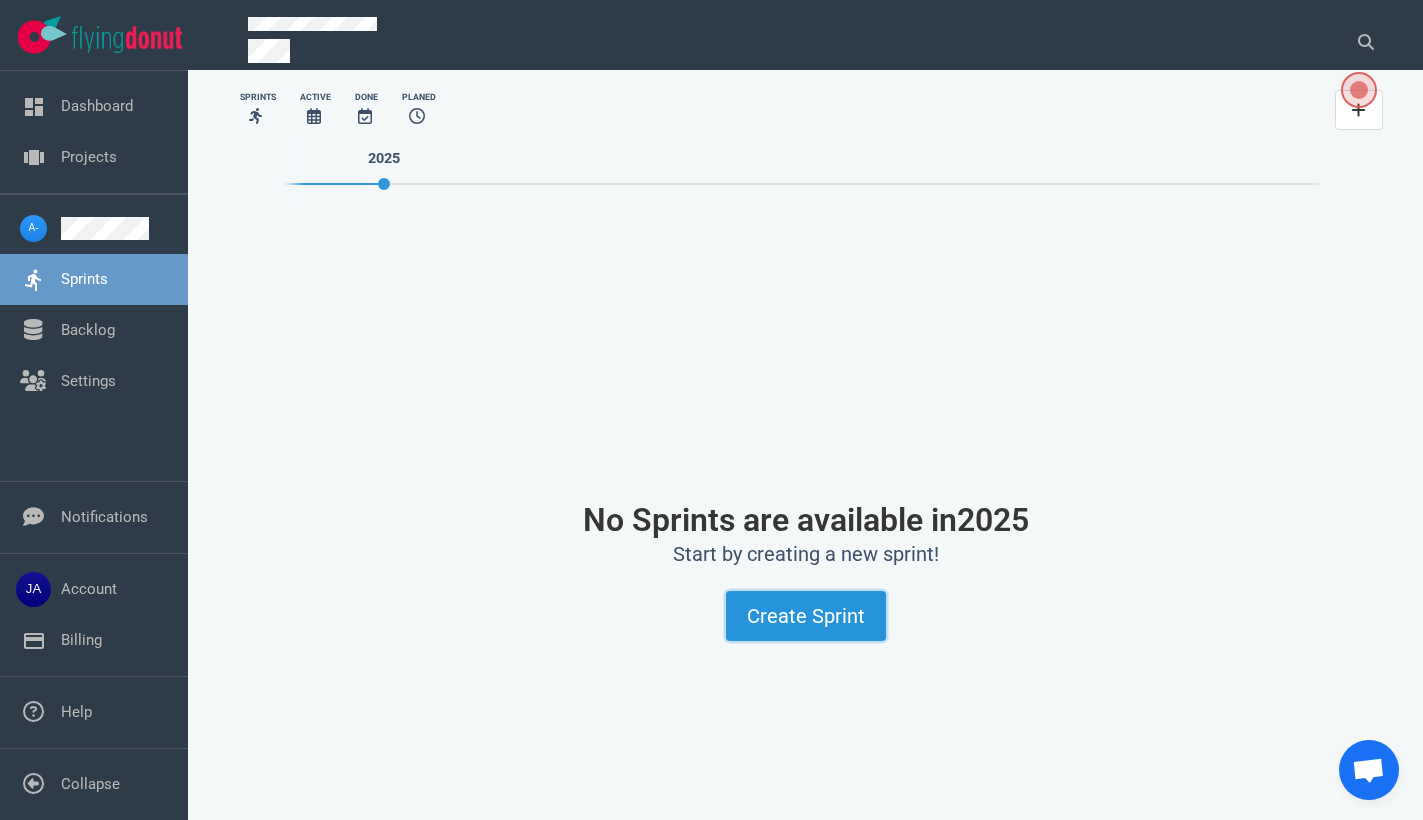 click on "Create Sprint" at bounding box center (806, 616) 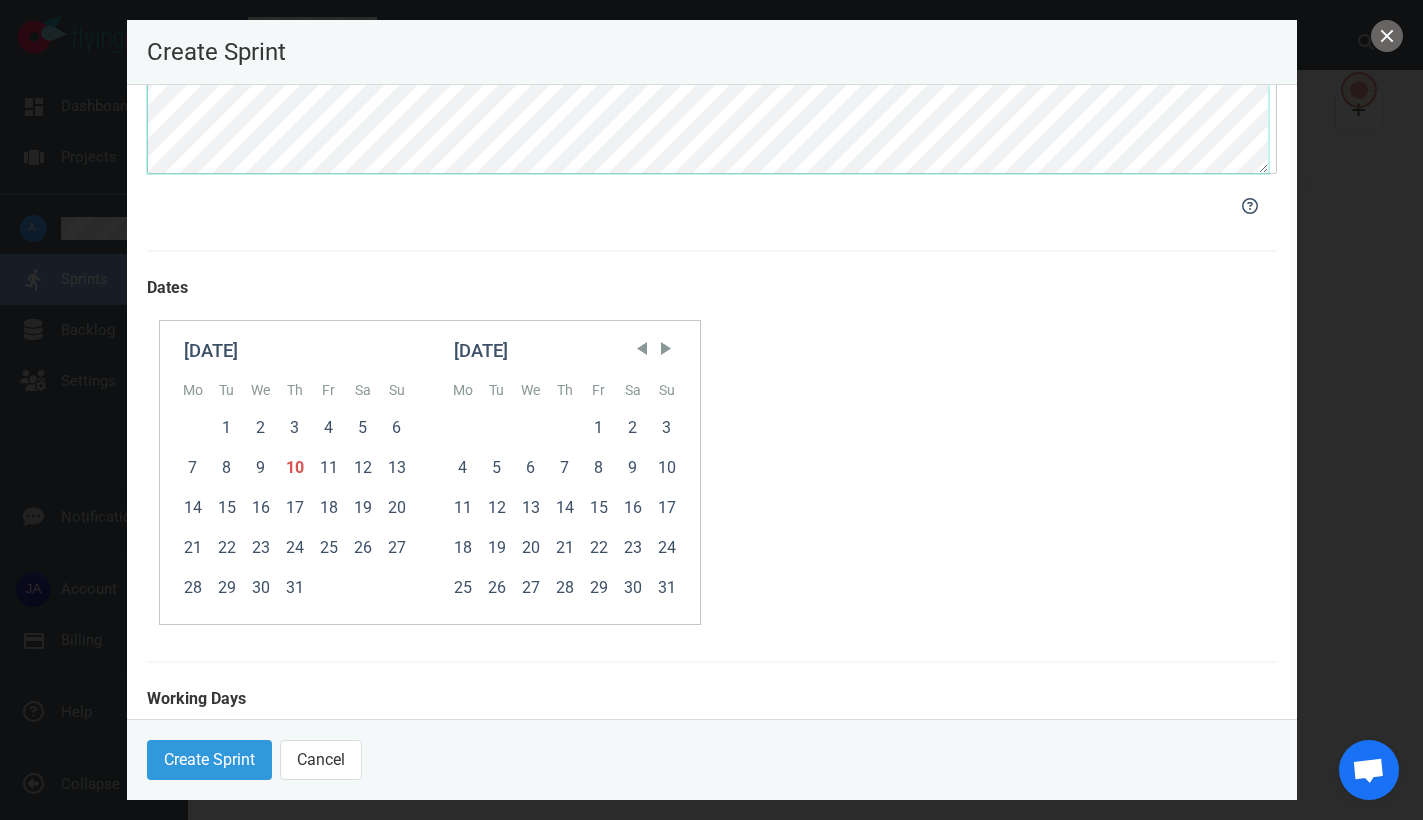 scroll, scrollTop: 337, scrollLeft: 0, axis: vertical 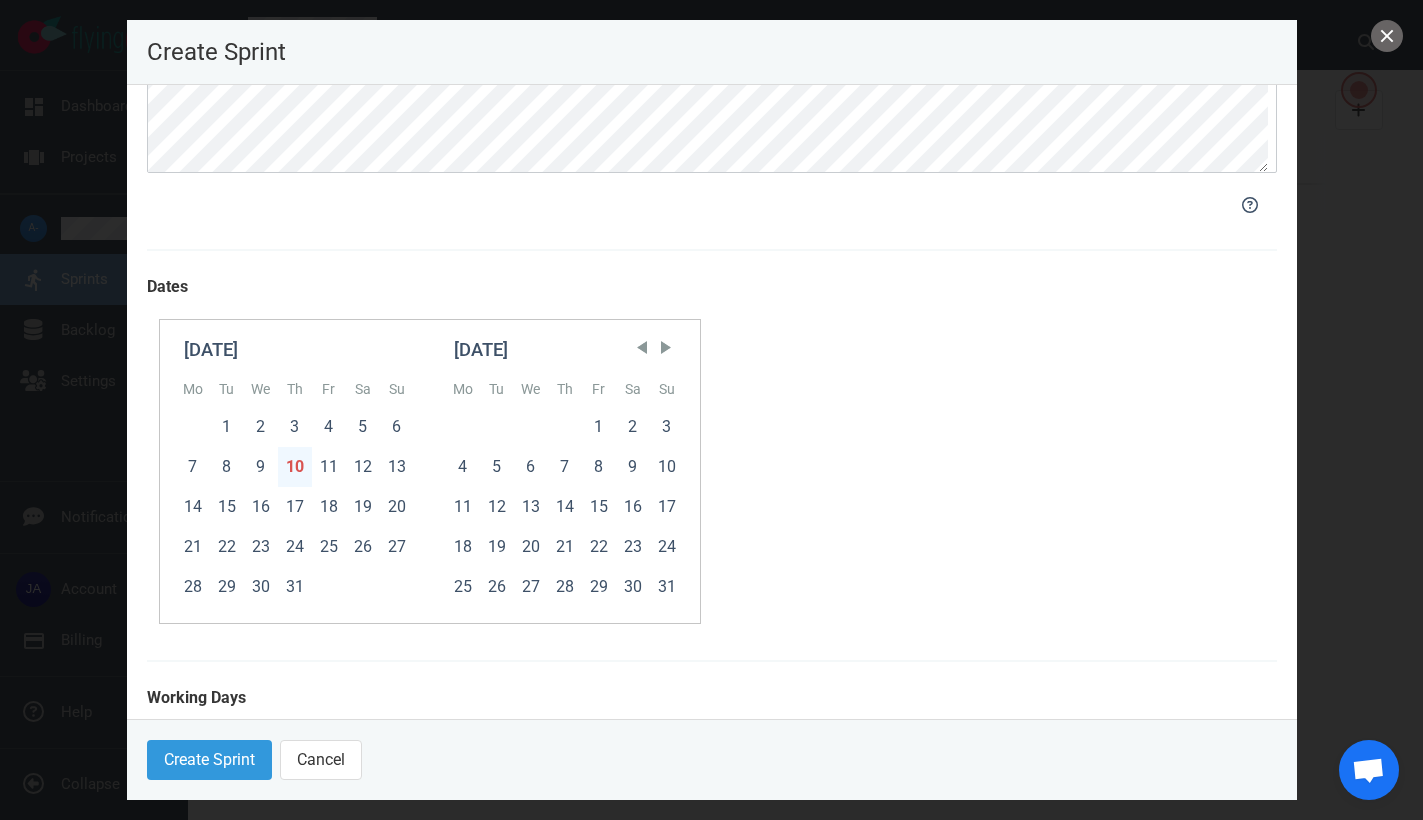click on "10" at bounding box center (295, 467) 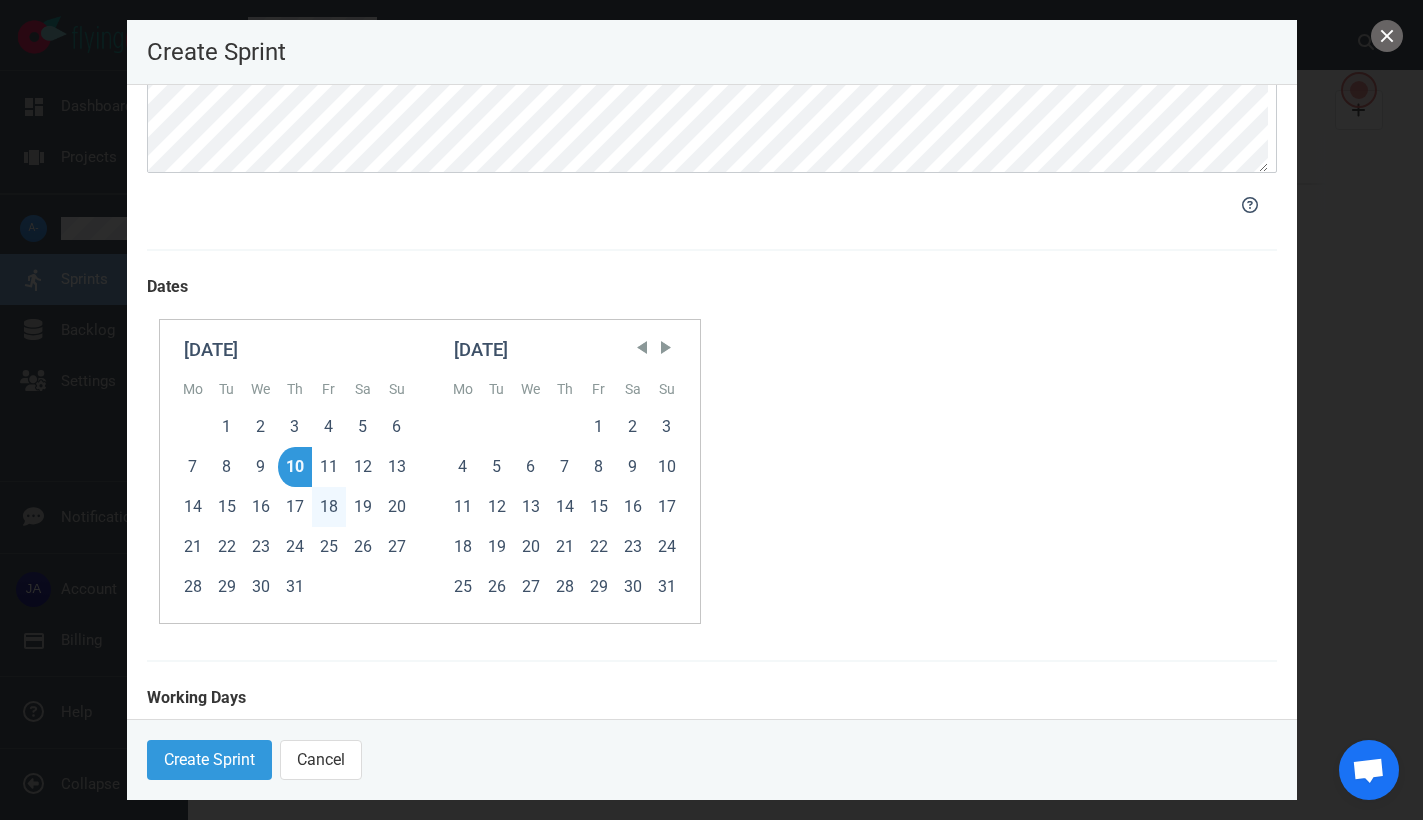 click on "18" at bounding box center (329, 507) 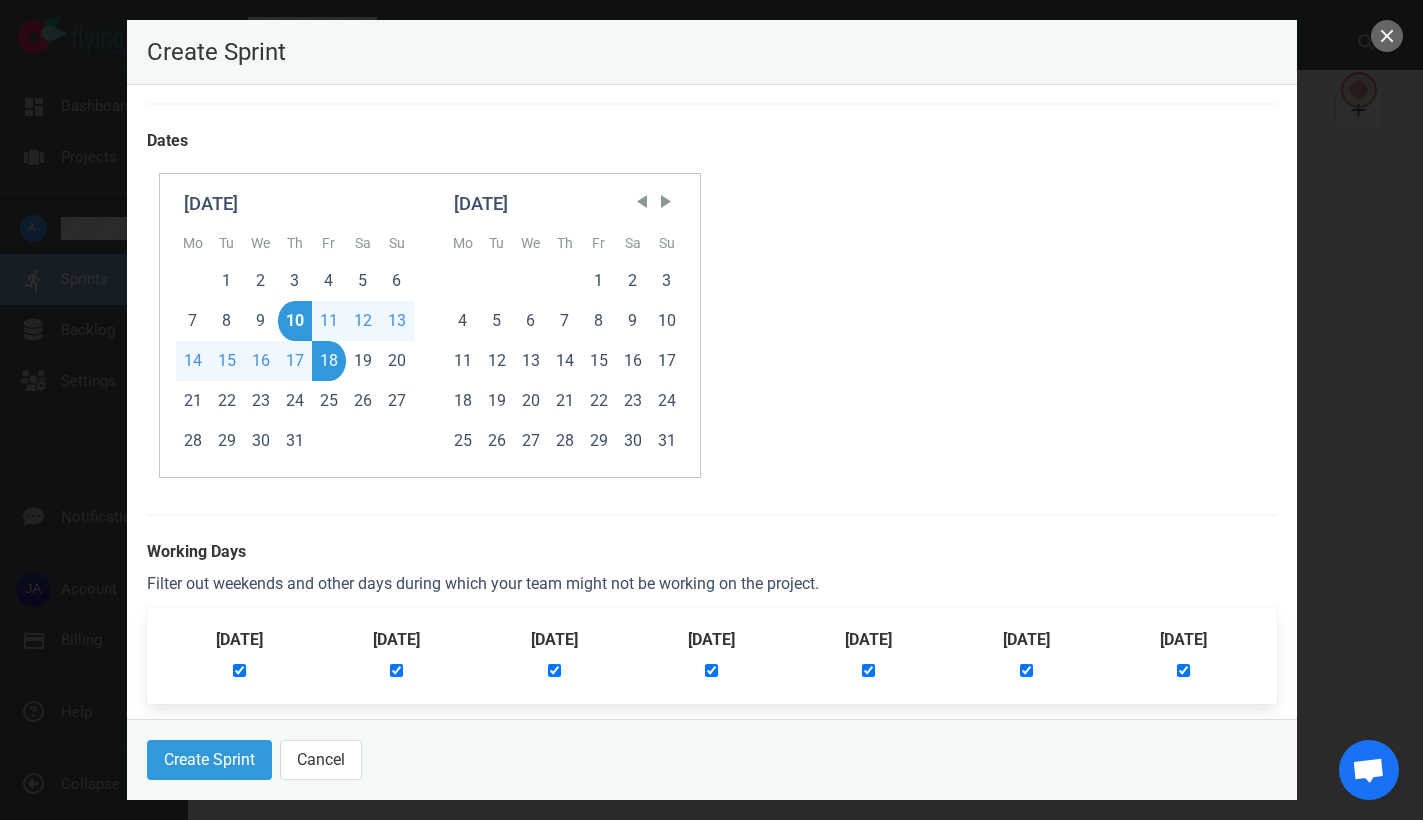 scroll, scrollTop: 488, scrollLeft: 0, axis: vertical 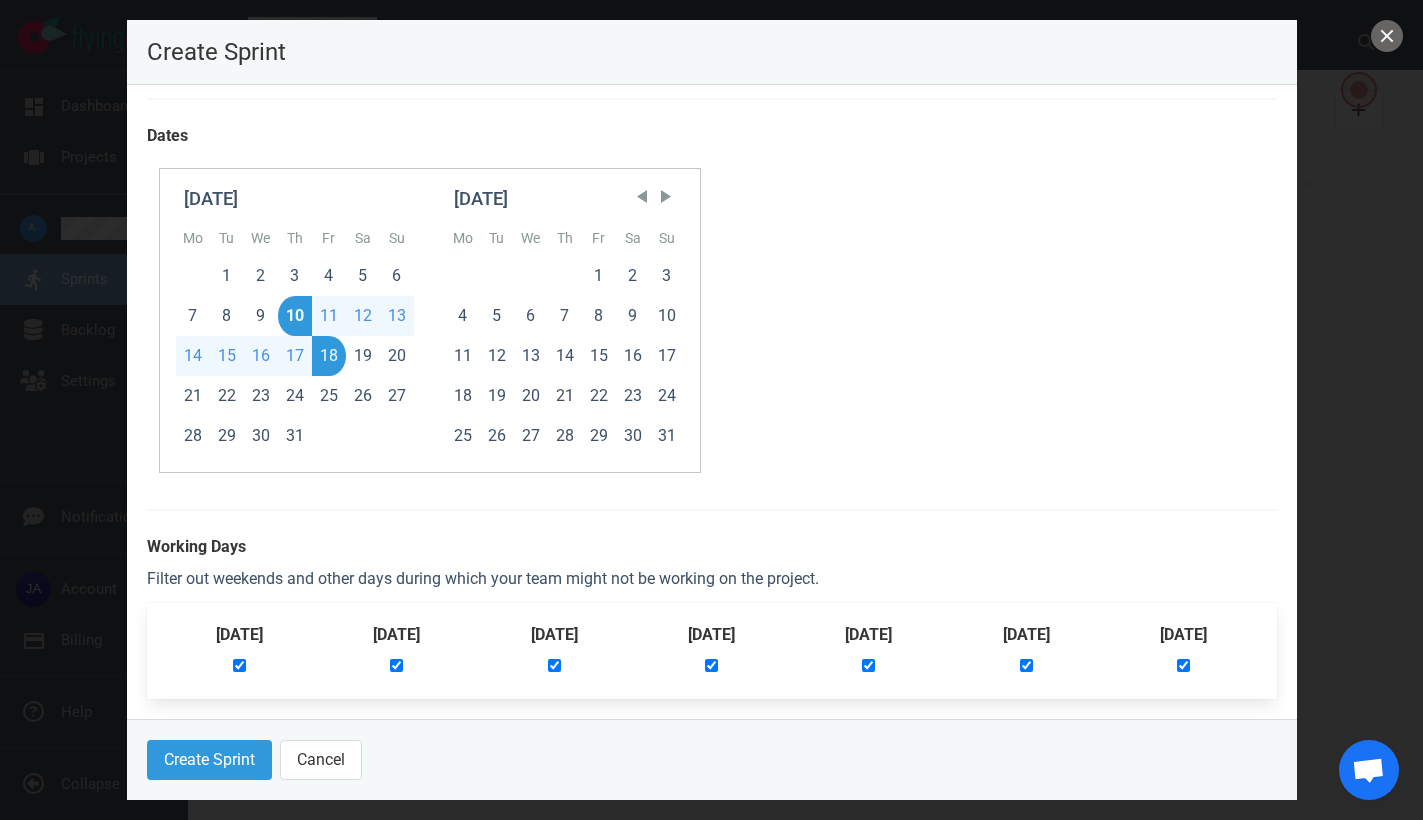 click at bounding box center (1026, 665) 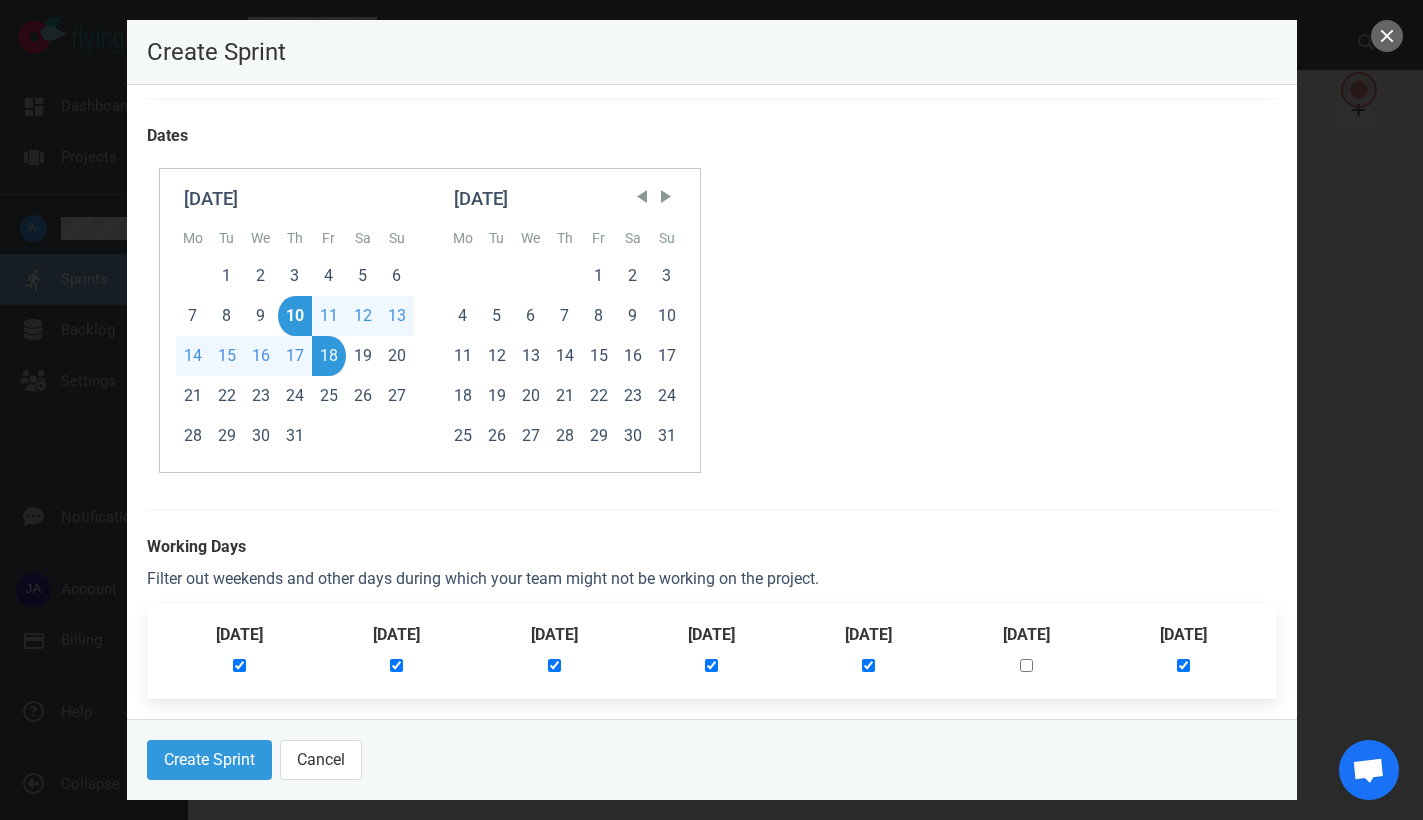 checkbox on "false" 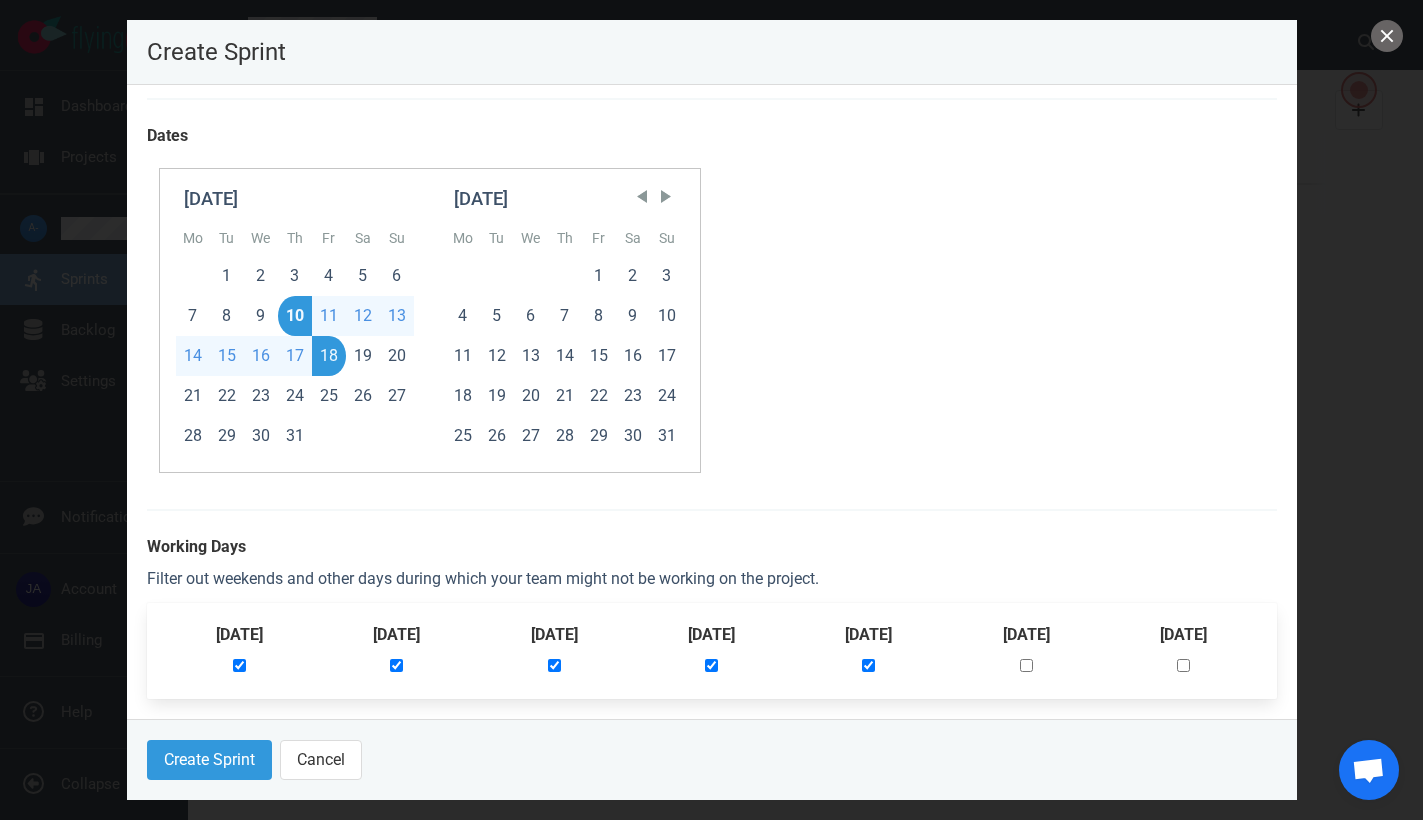 checkbox on "false" 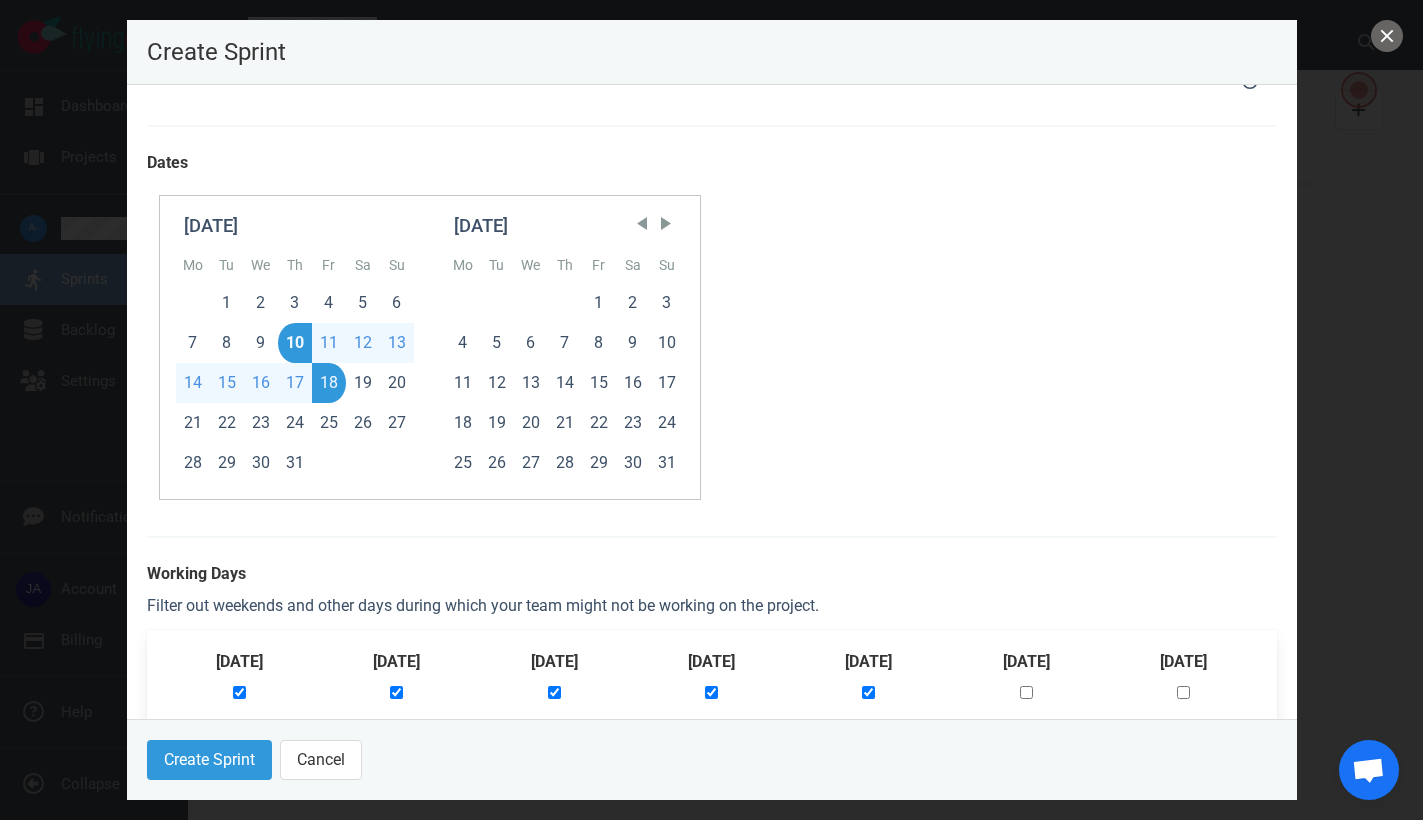 scroll, scrollTop: 488, scrollLeft: 0, axis: vertical 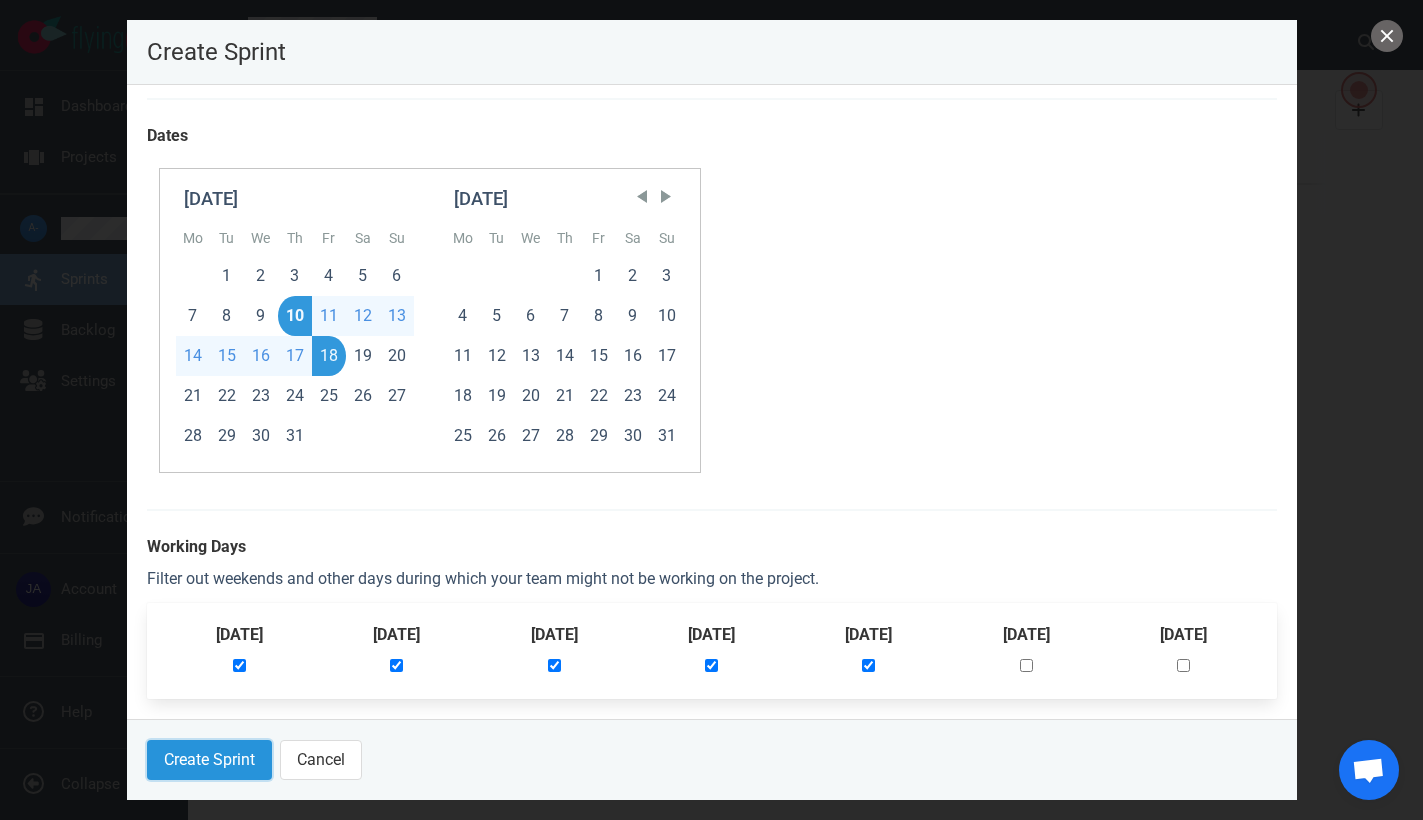 click on "Create Sprint" at bounding box center (209, 760) 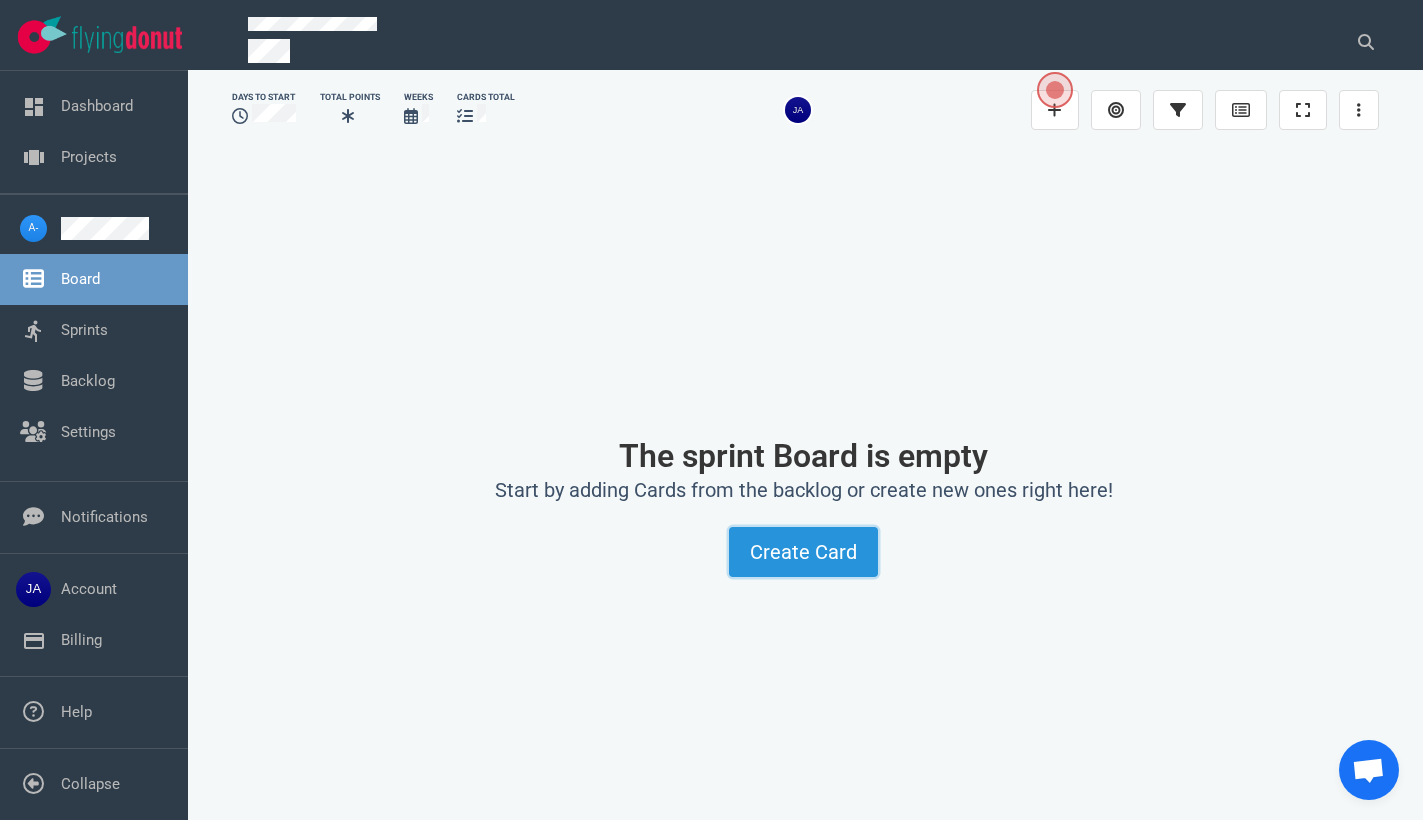 click on "Create Card" at bounding box center [803, 552] 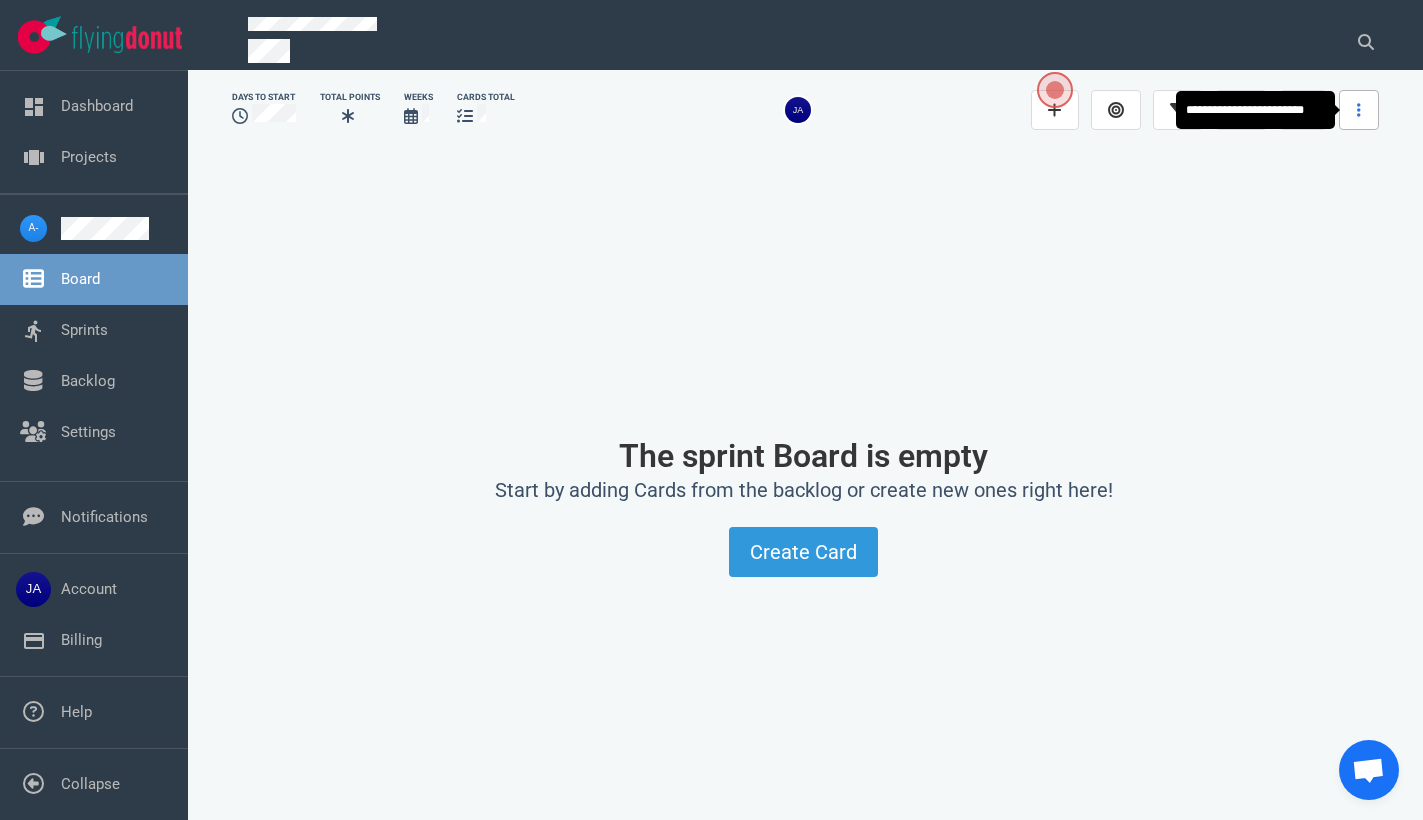 click at bounding box center (1359, 110) 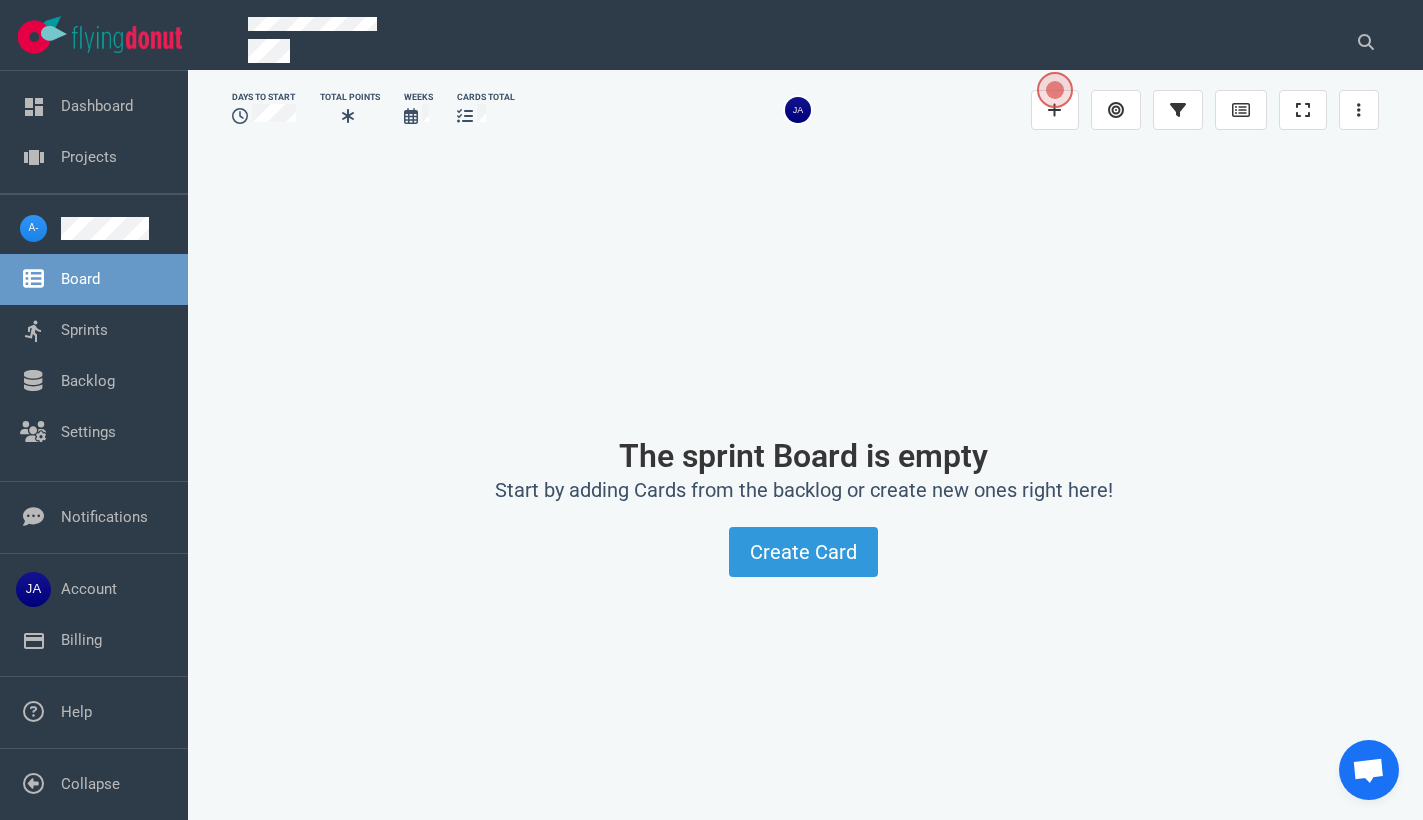 click on "The sprint Board is empty" at bounding box center (804, 456) 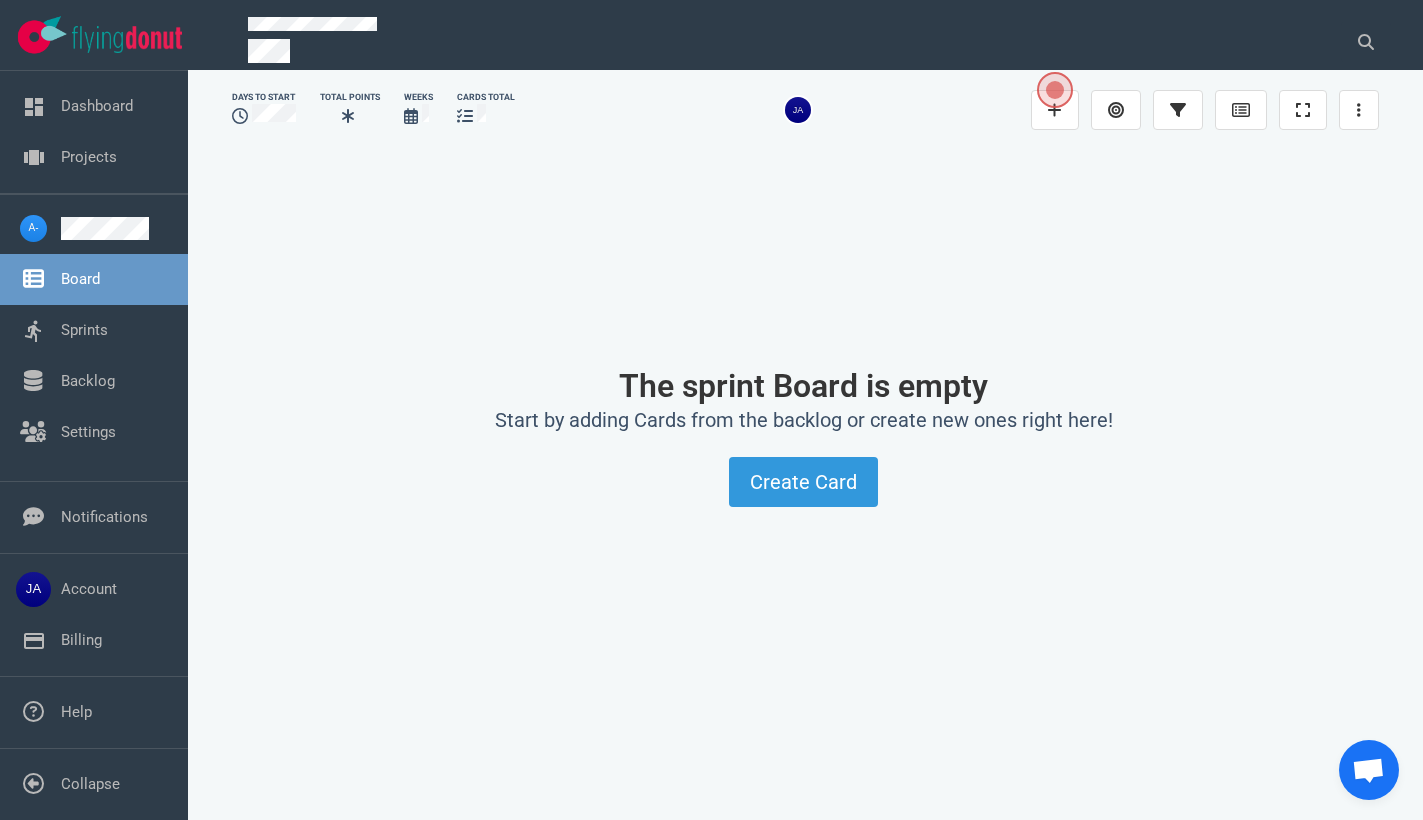 scroll, scrollTop: 0, scrollLeft: 0, axis: both 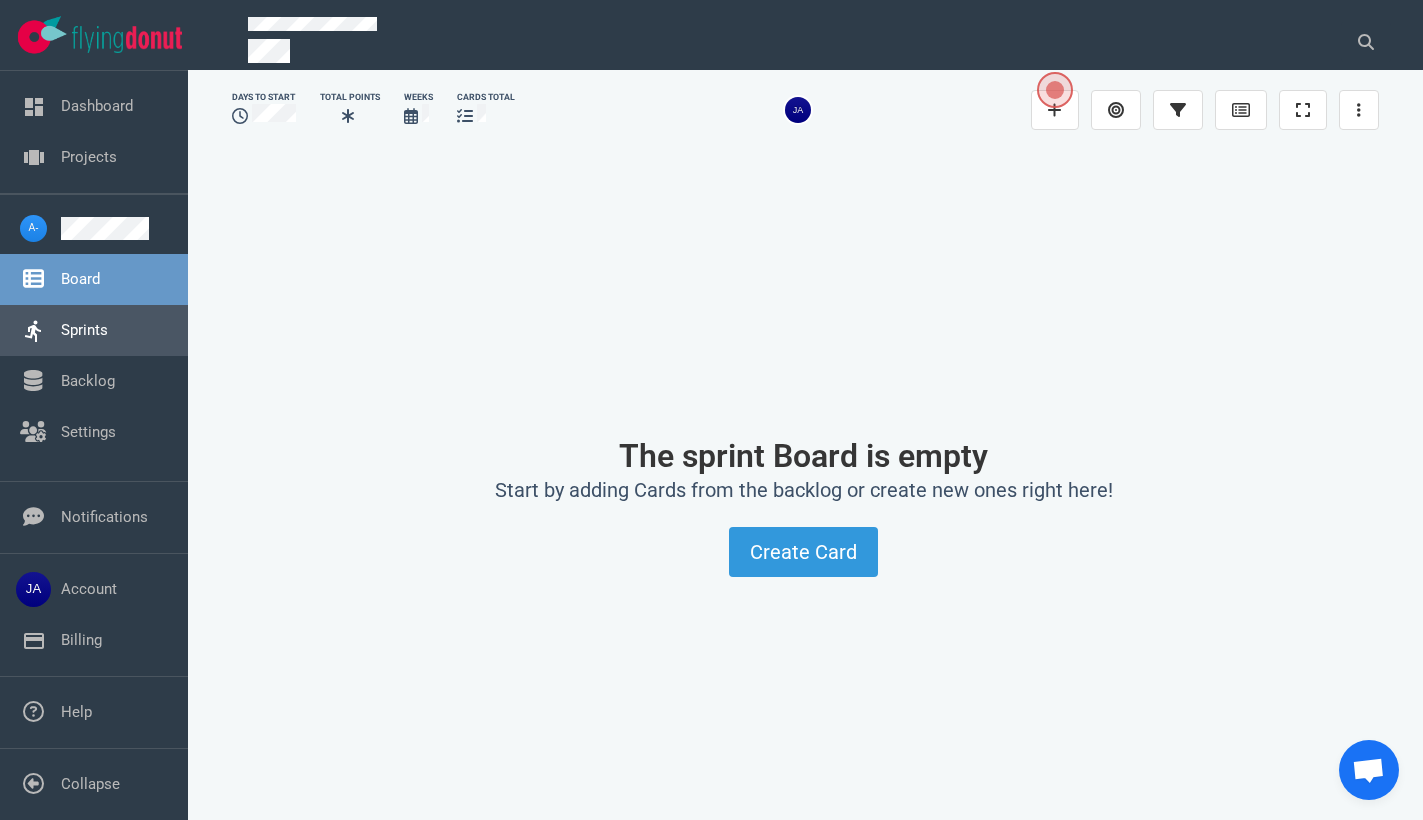 click on "Sprints" at bounding box center (84, 330) 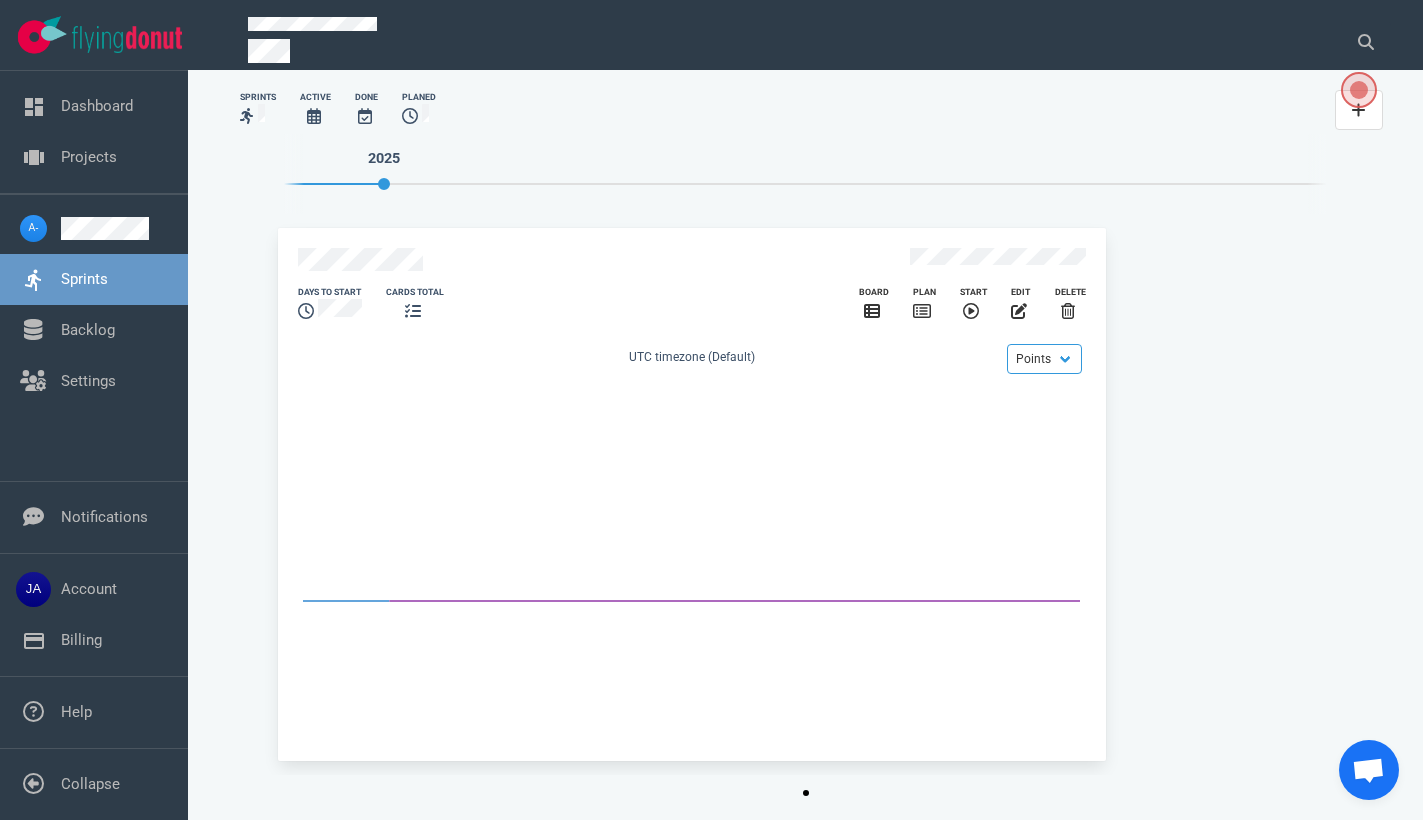 click on "Backlog" at bounding box center (88, 330) 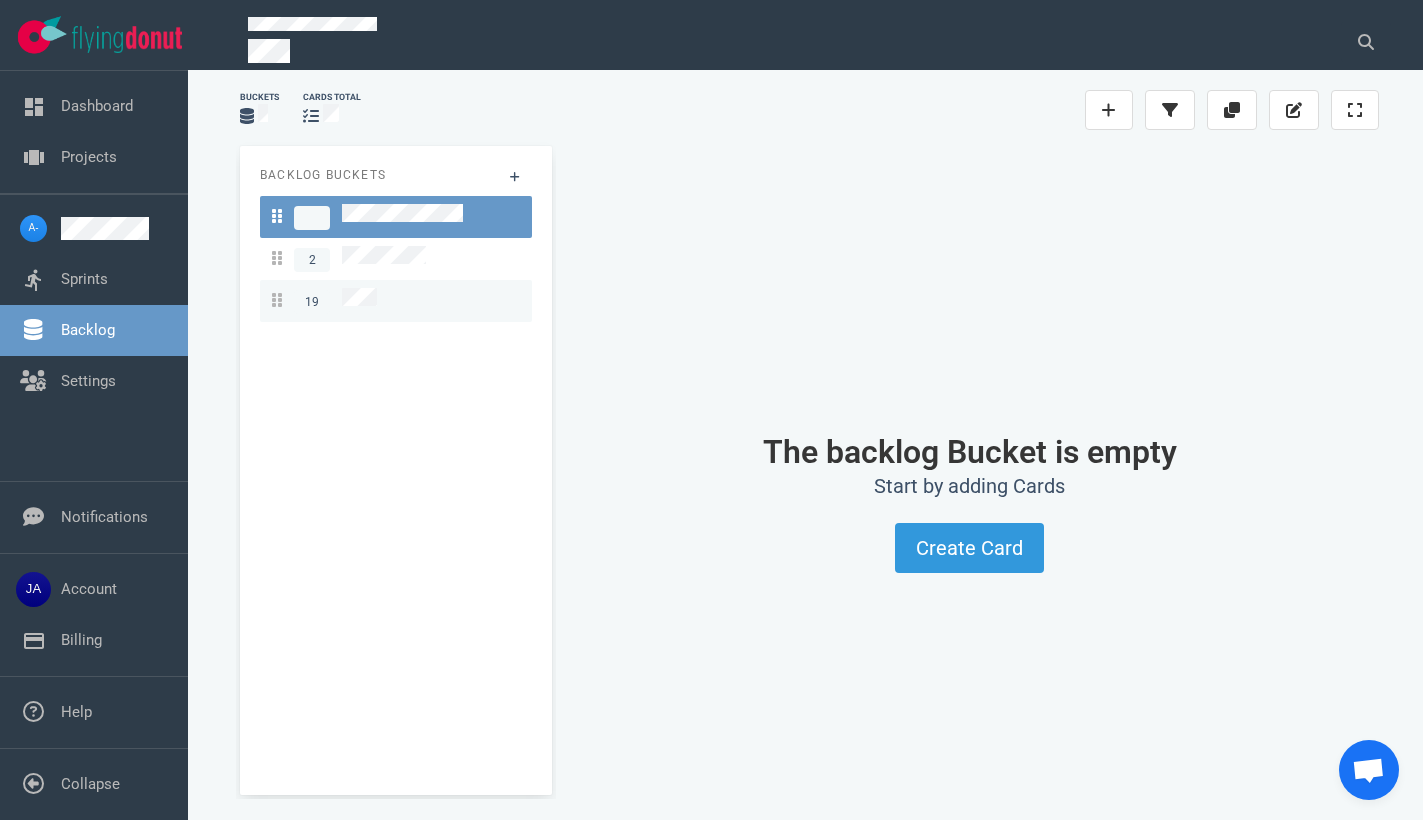 click on "19" at bounding box center (396, 301) 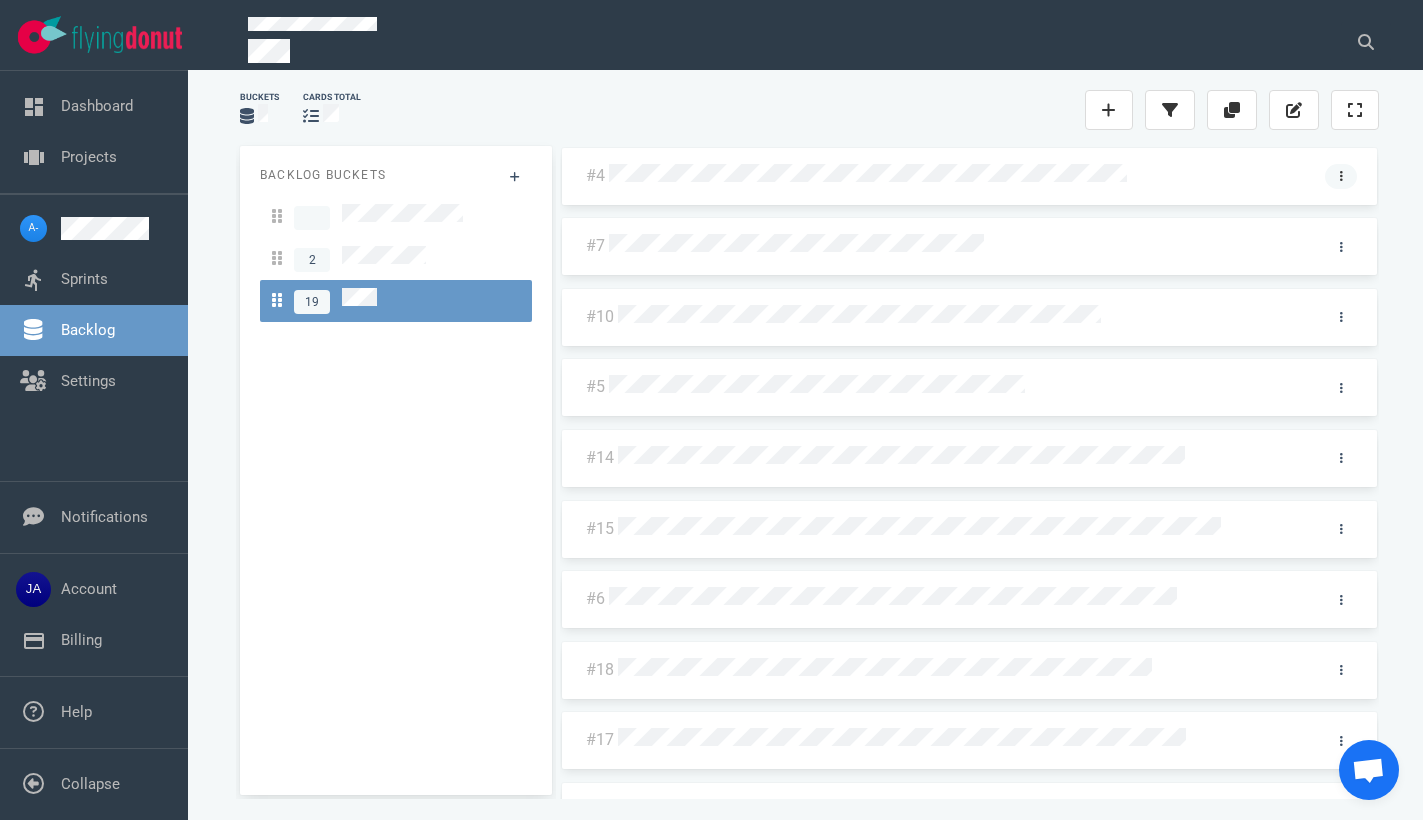 click 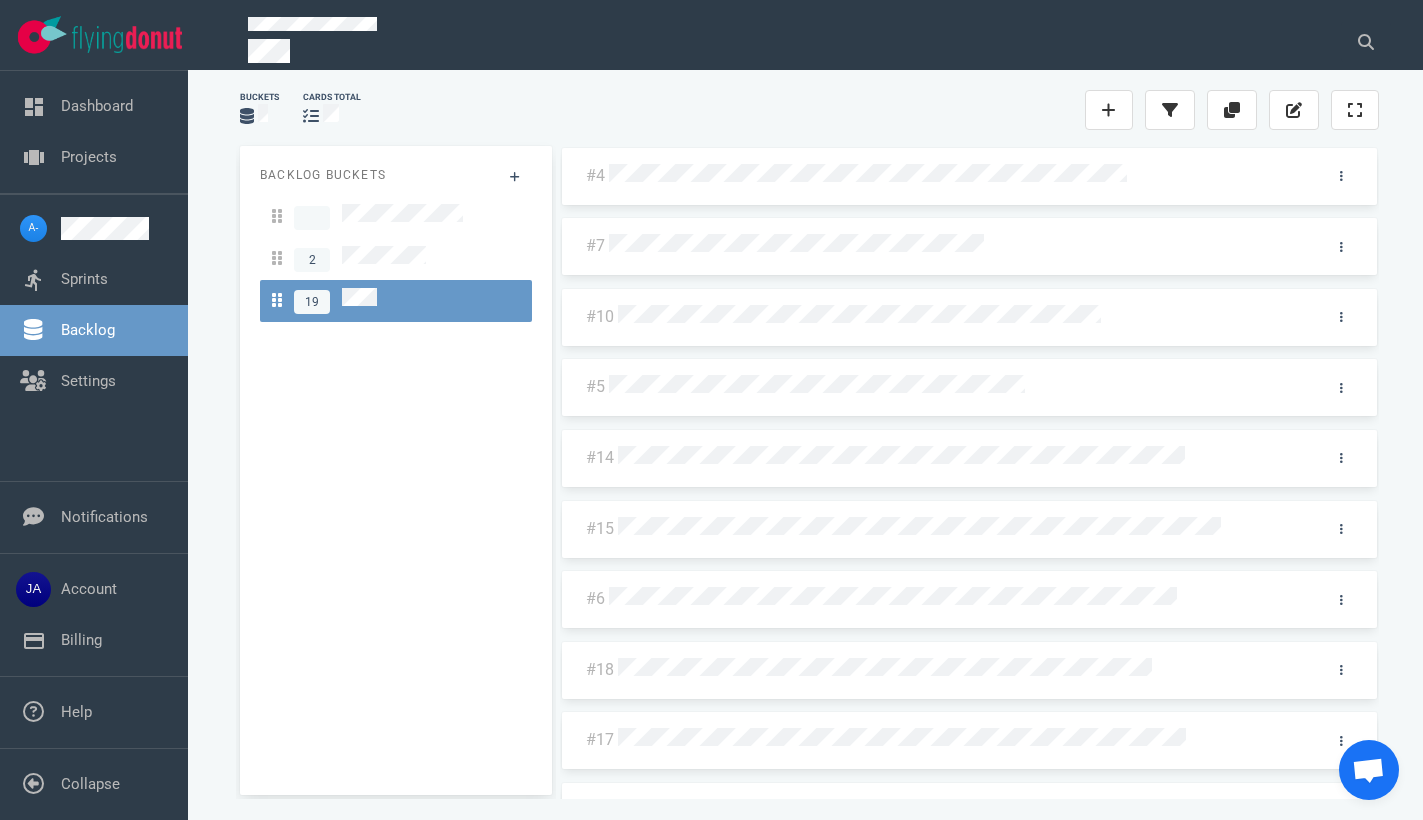 click at bounding box center [907, 110] 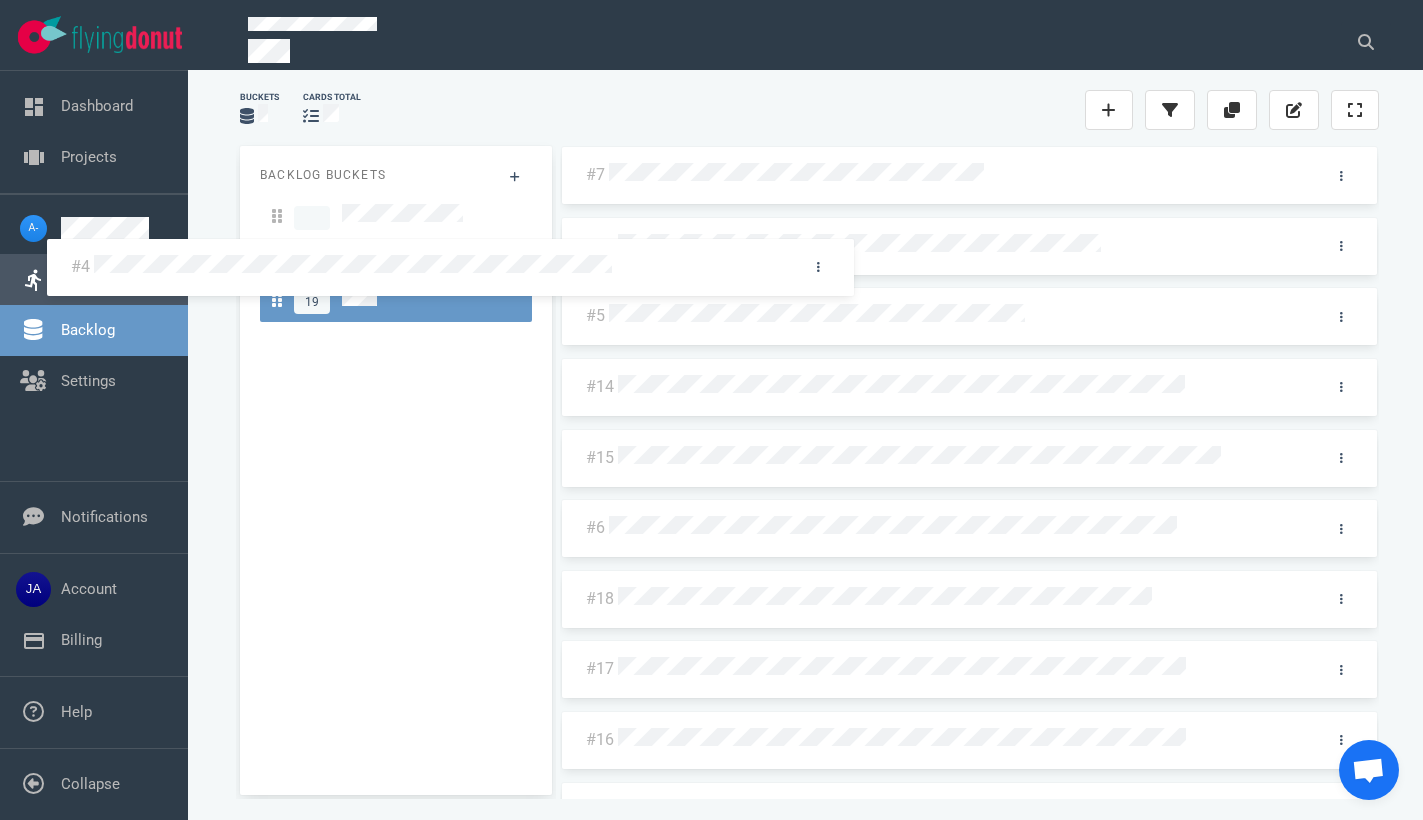 drag, startPoint x: 664, startPoint y: 198, endPoint x: 149, endPoint y: 289, distance: 522.978 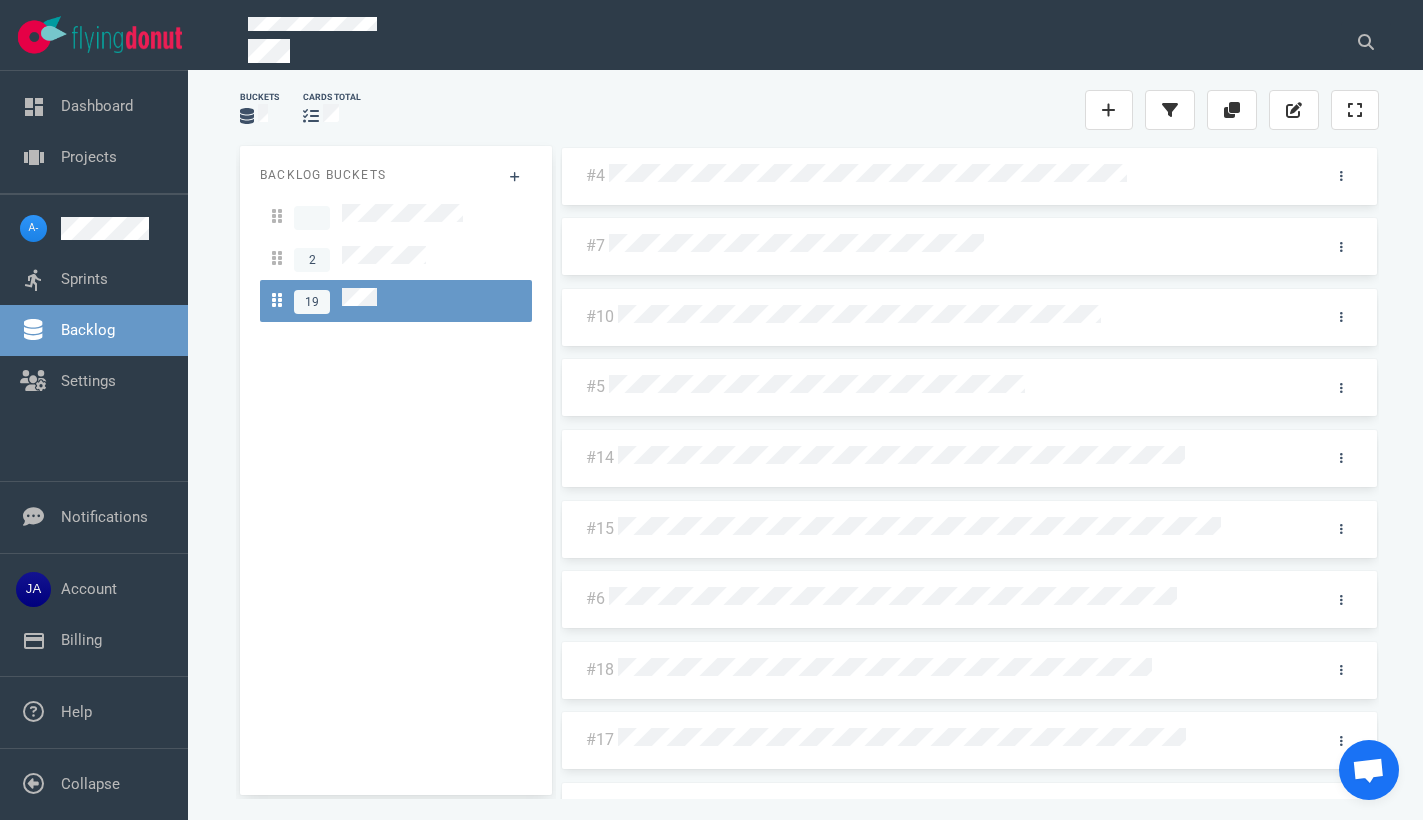 click at bounding box center (957, 172) 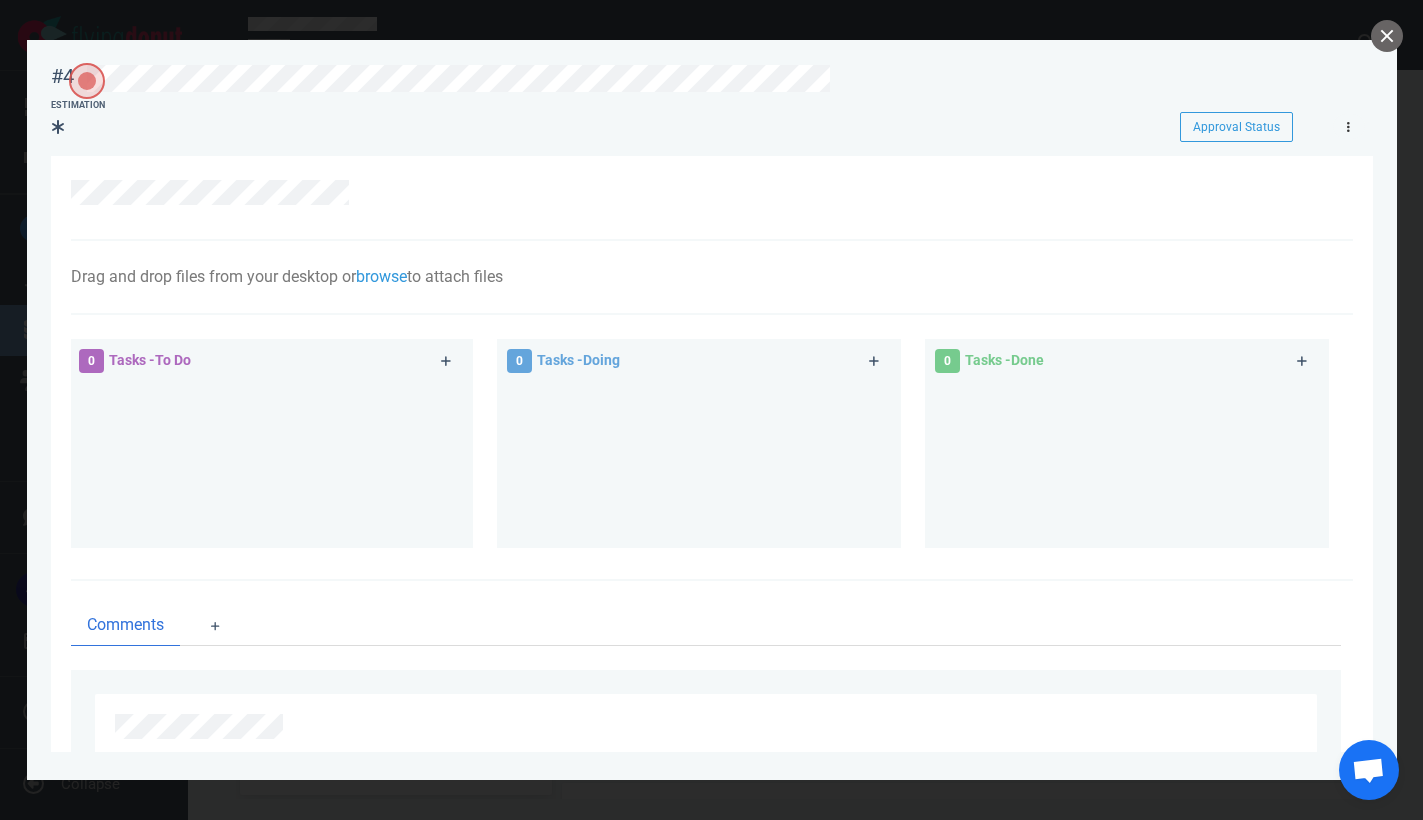 click at bounding box center (1349, 126) 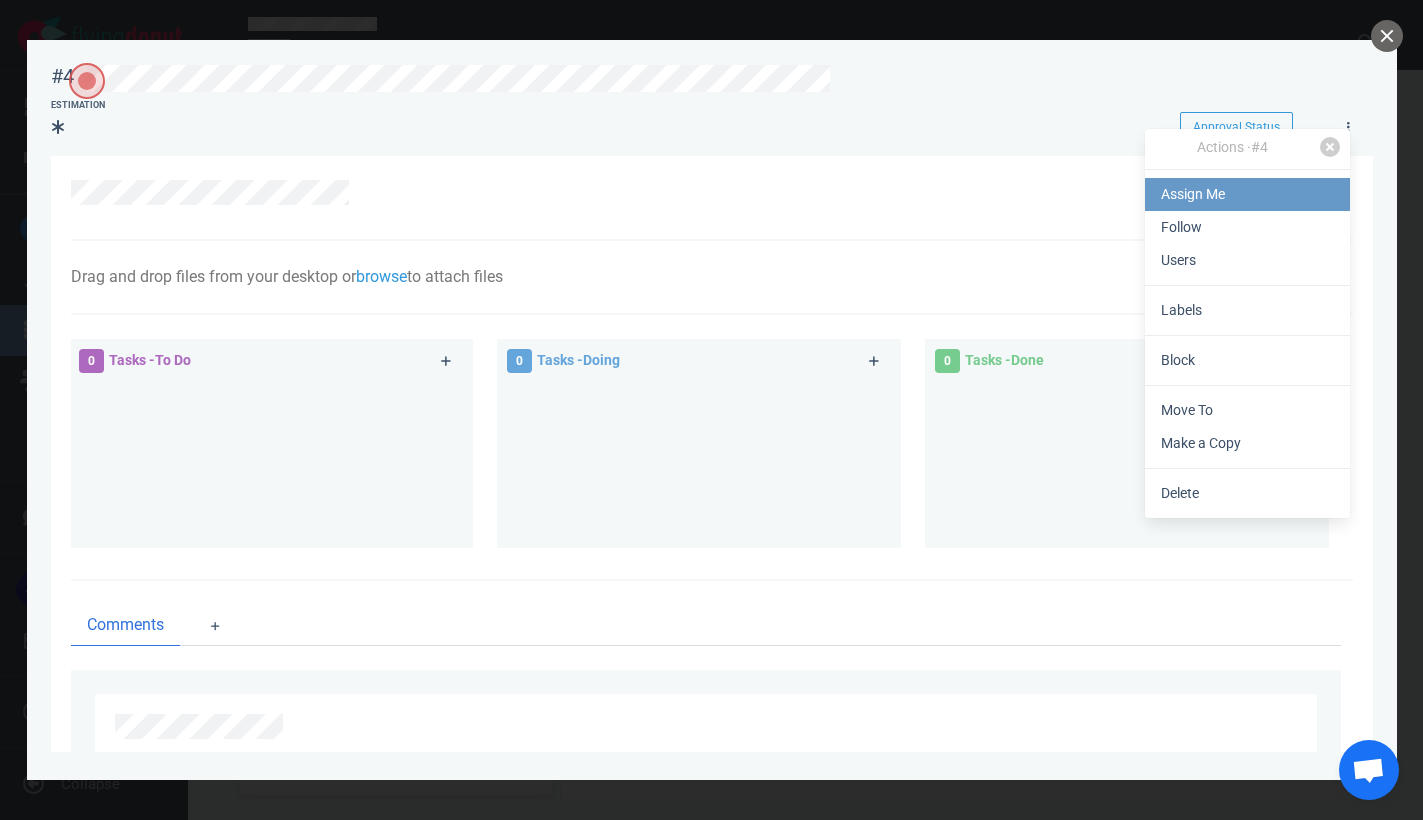 click on "Assign Me" at bounding box center (1247, 194) 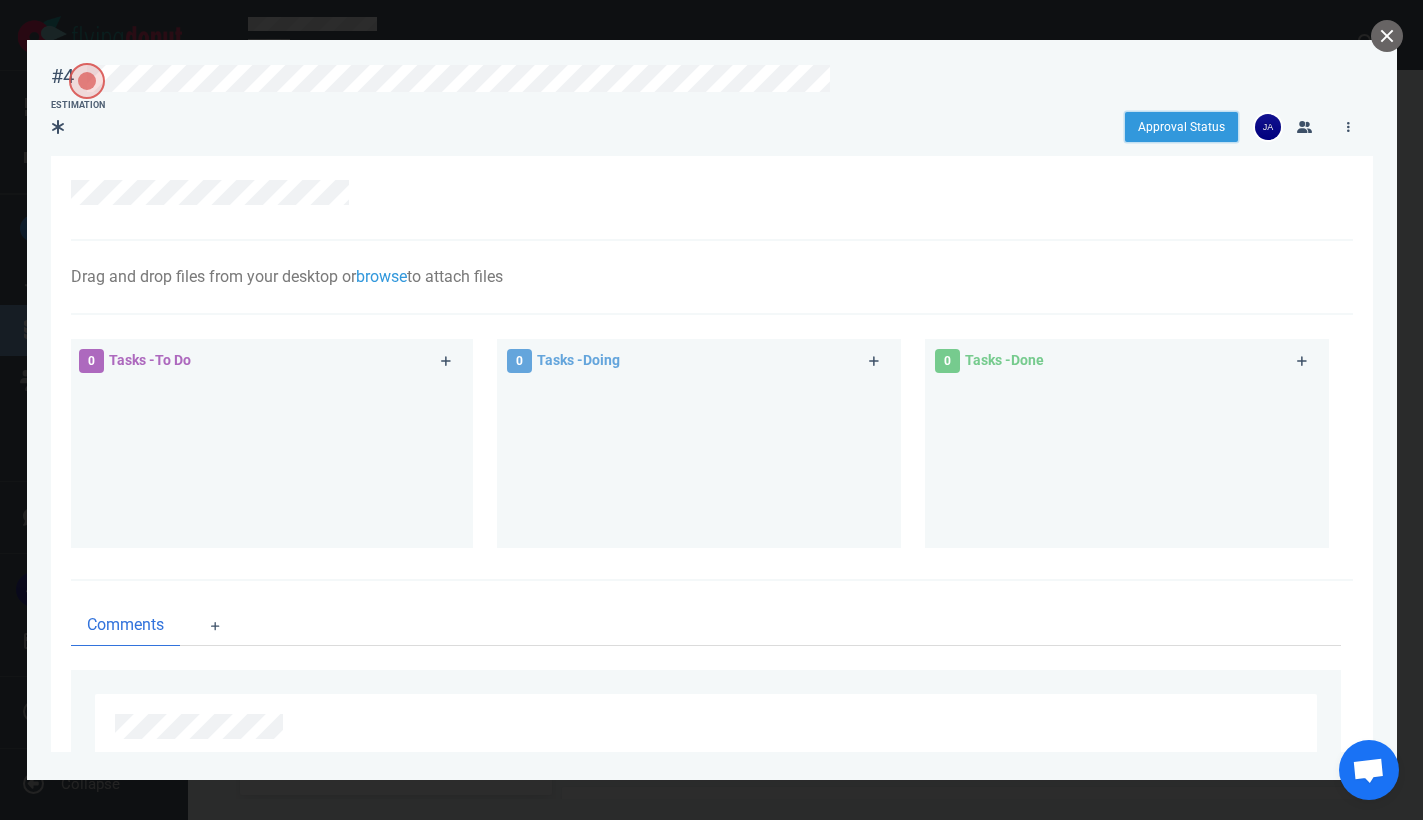 click on "Approval Status" at bounding box center (1181, 127) 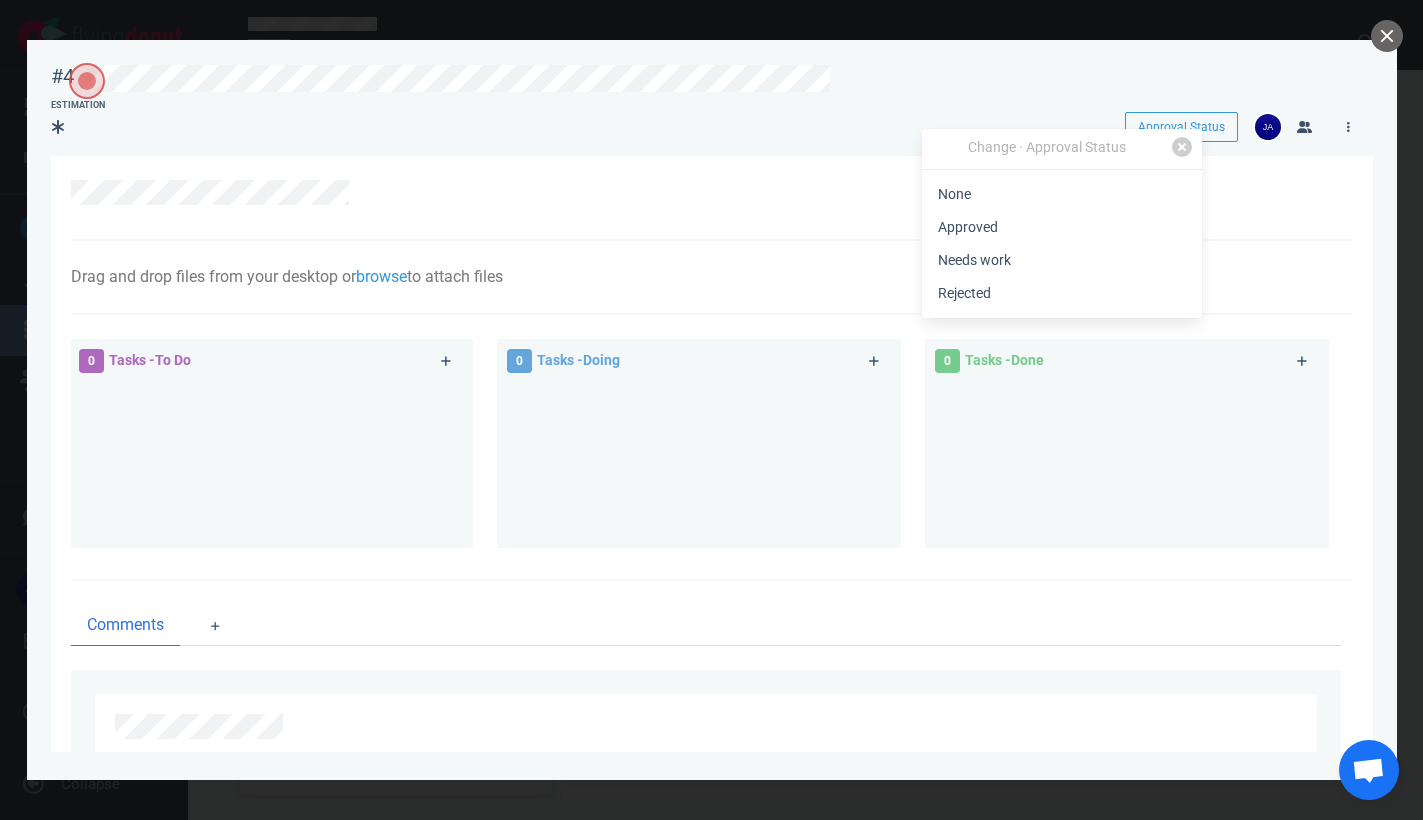 click on "Estimation" at bounding box center (564, 117) 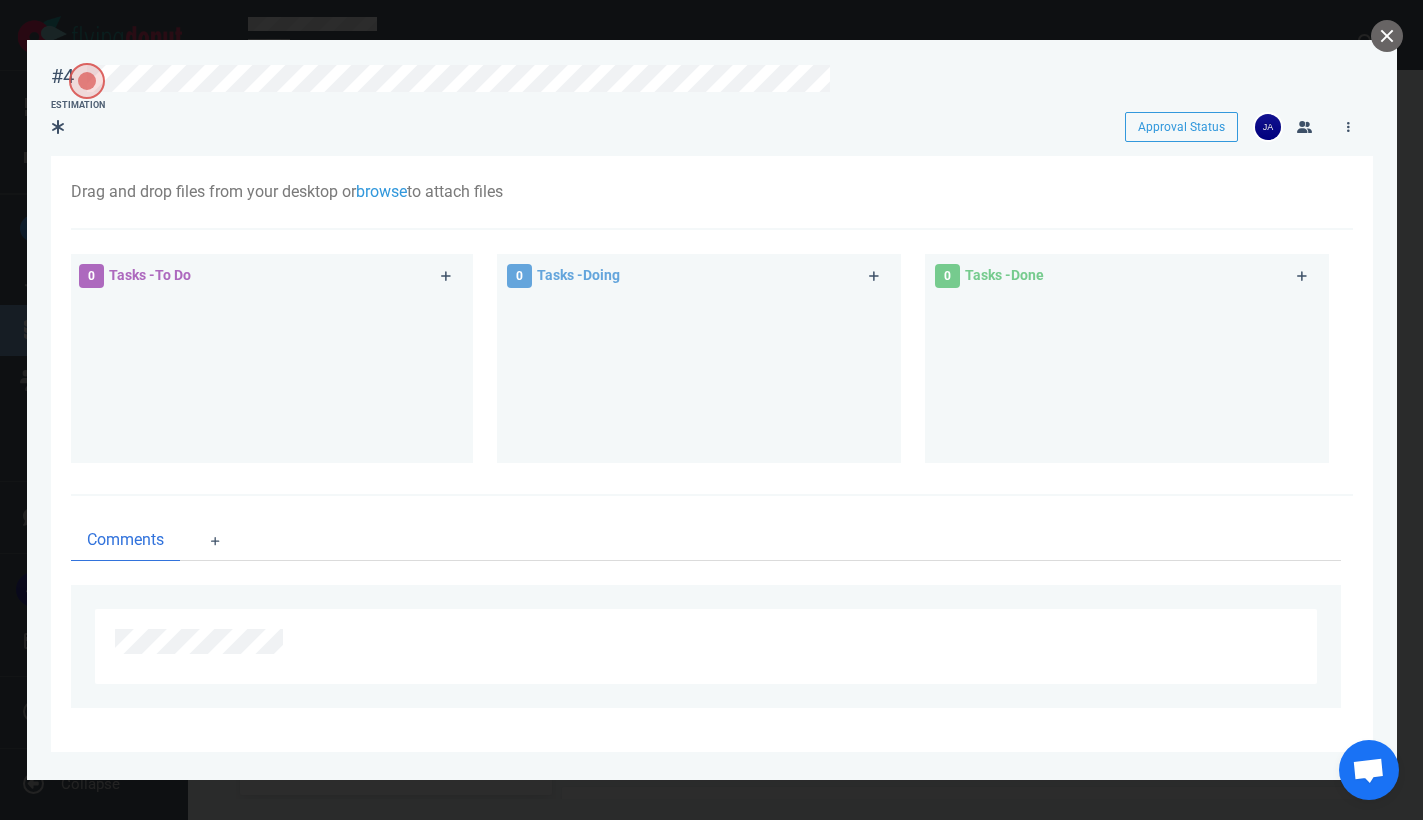 scroll, scrollTop: 0, scrollLeft: 0, axis: both 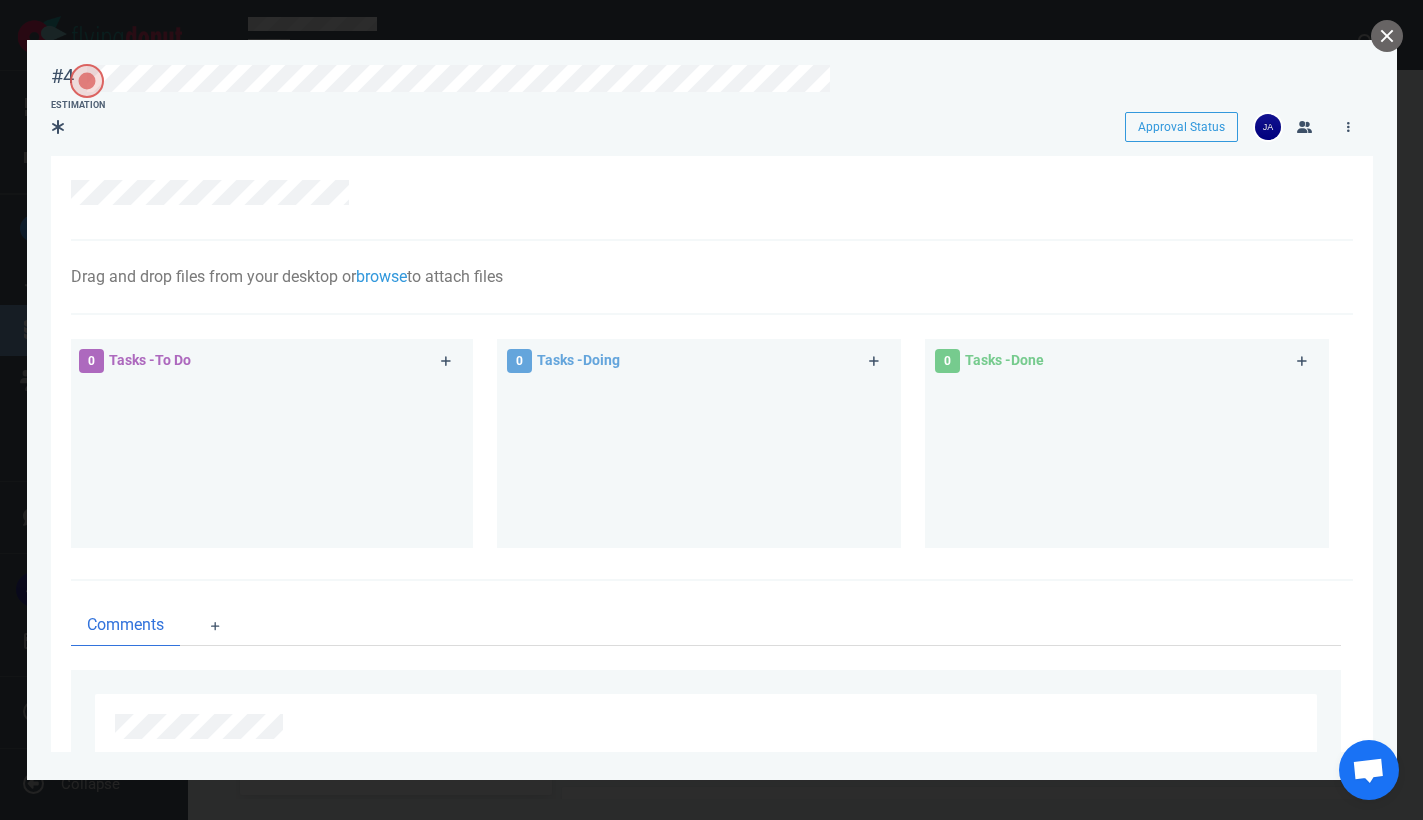 click at bounding box center [87, 81] 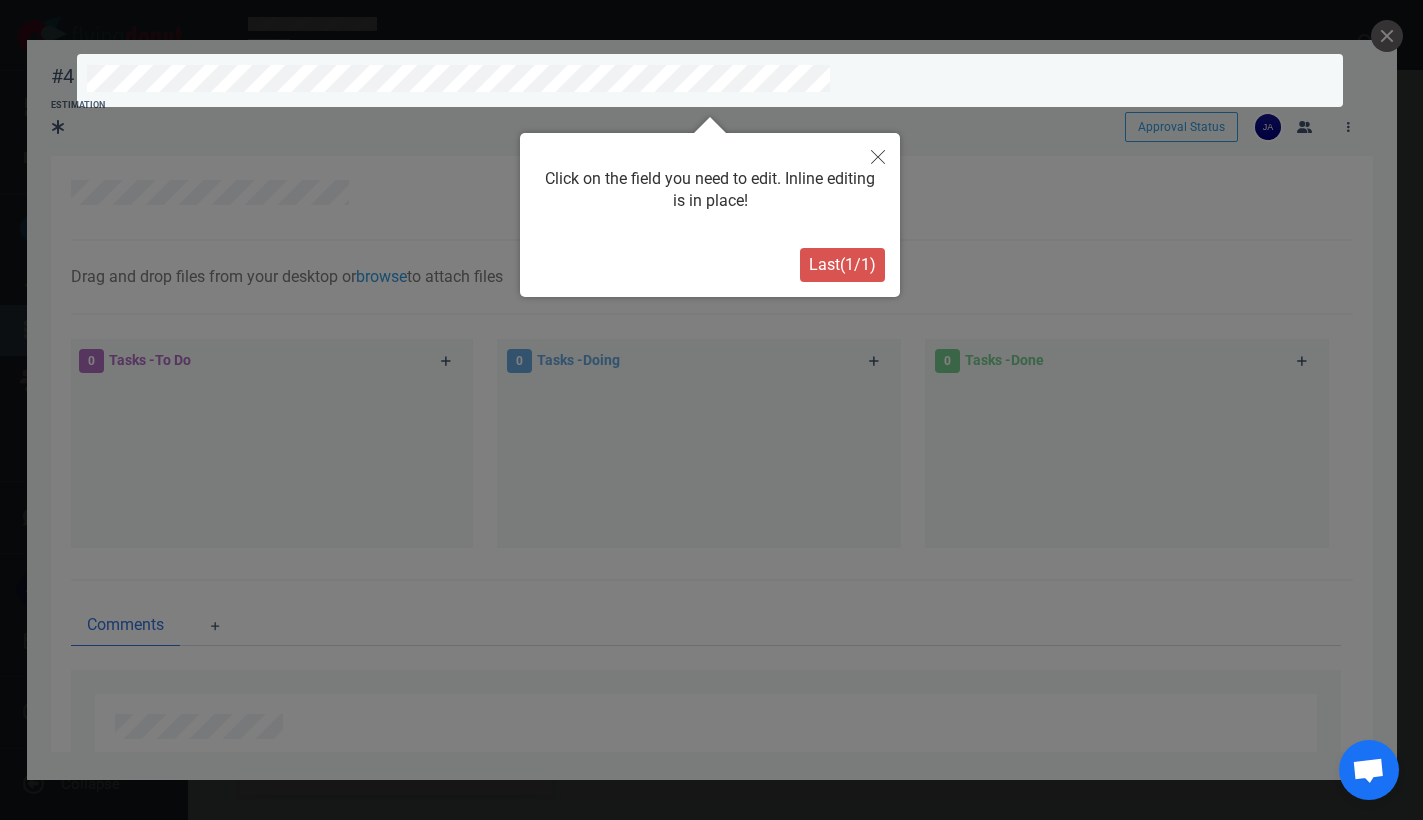 click on "Last  ( 1 / 1 )" at bounding box center (842, 264) 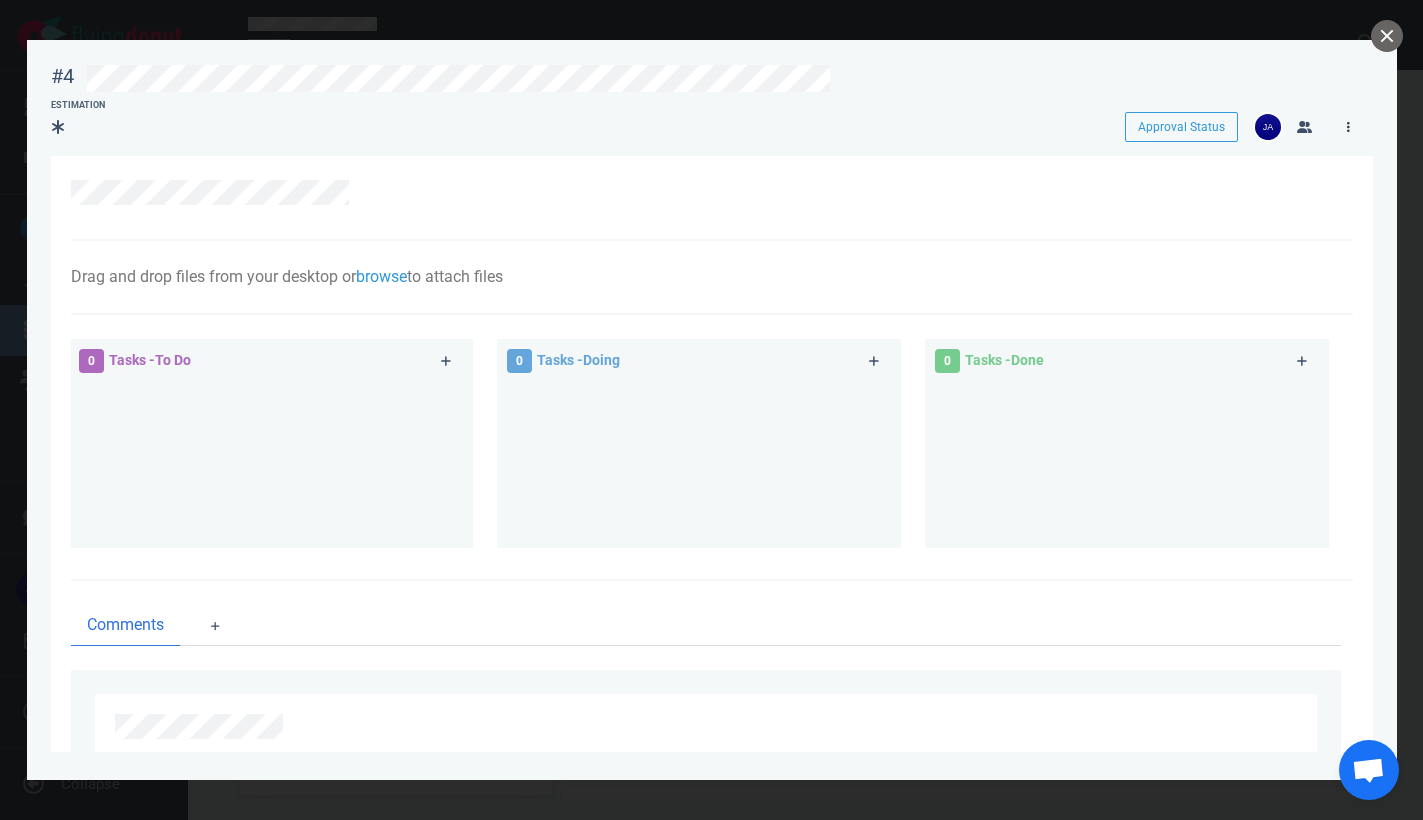click 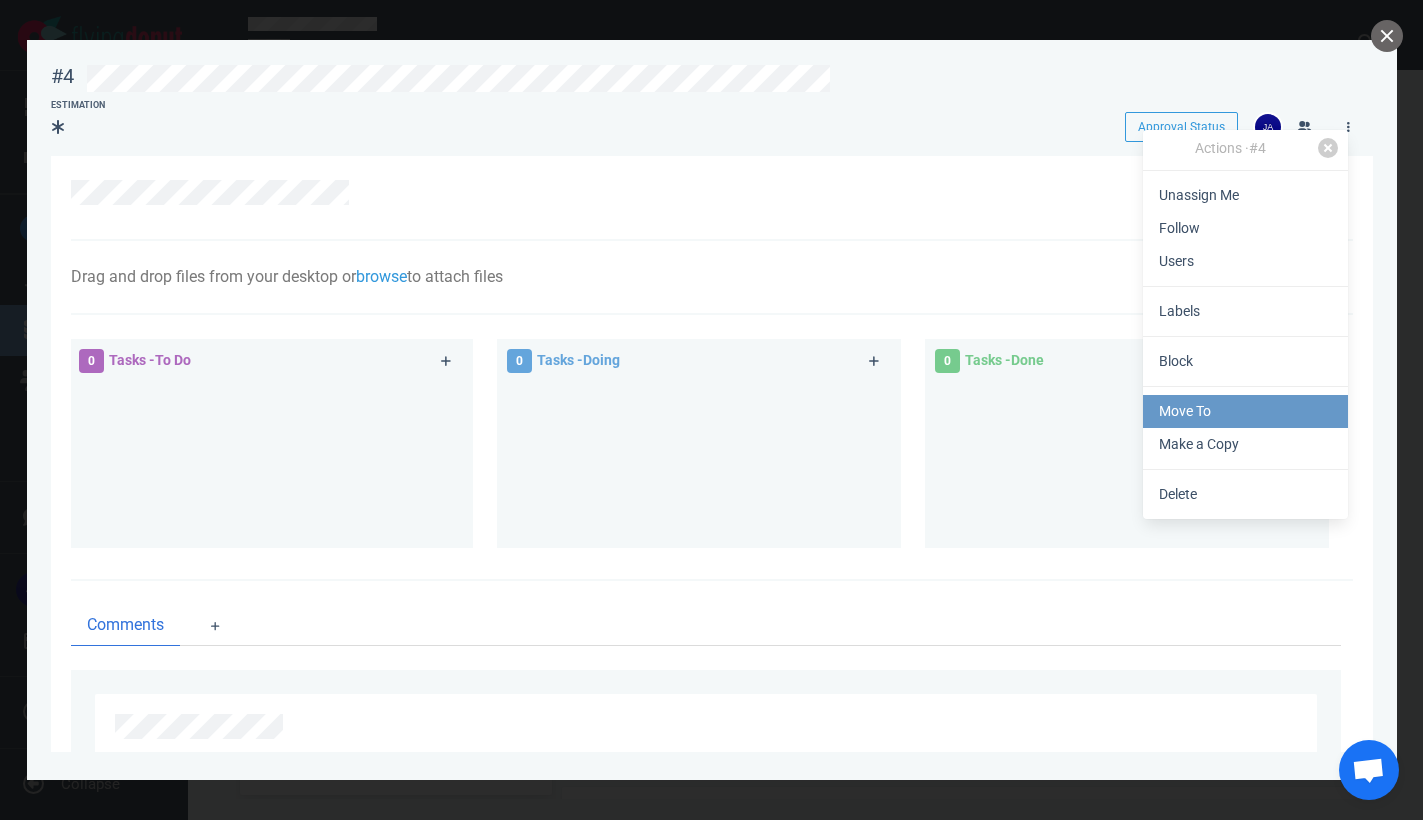 click on "Move To" at bounding box center [1245, 411] 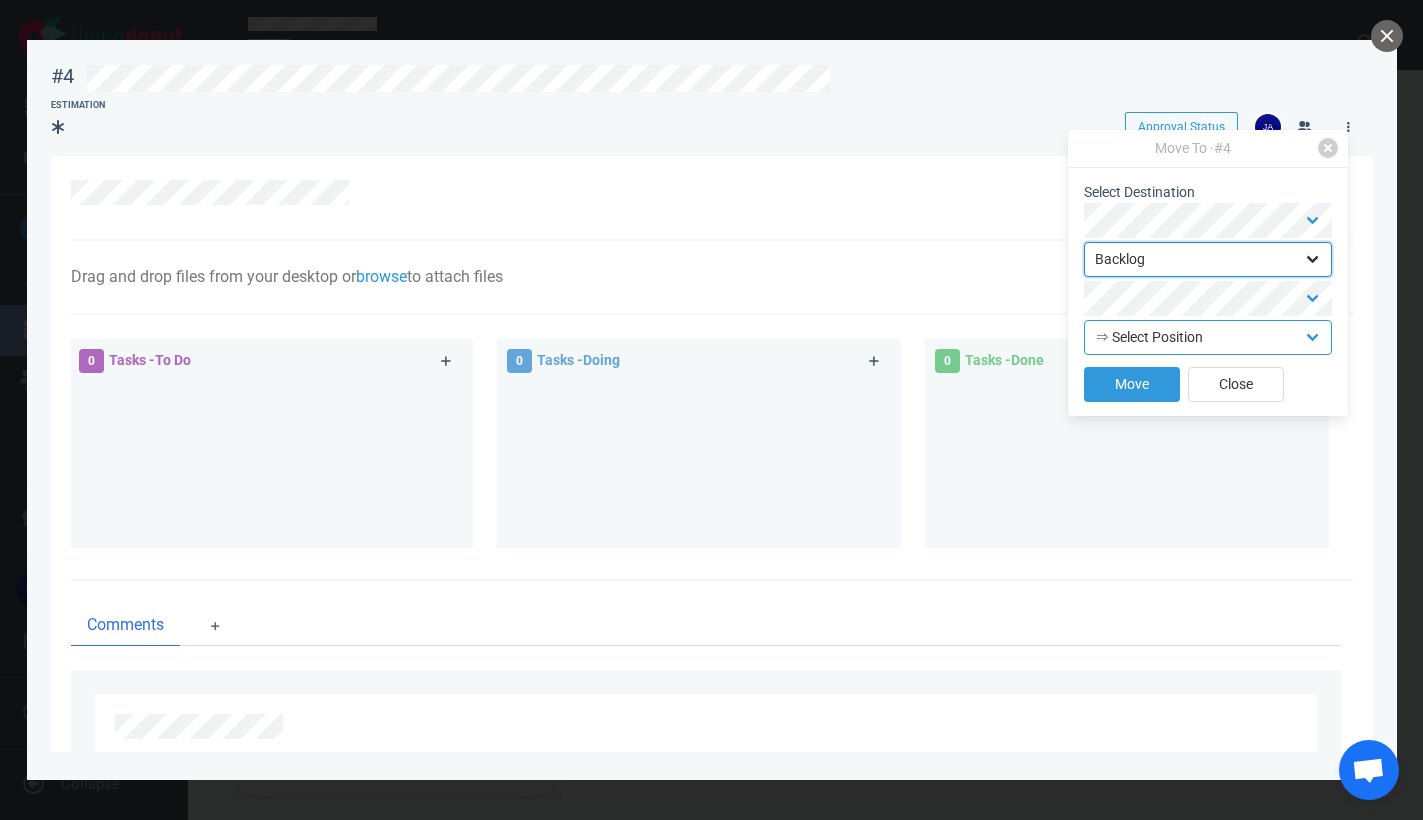 click on "Backlog Sprint" at bounding box center [1208, 259] 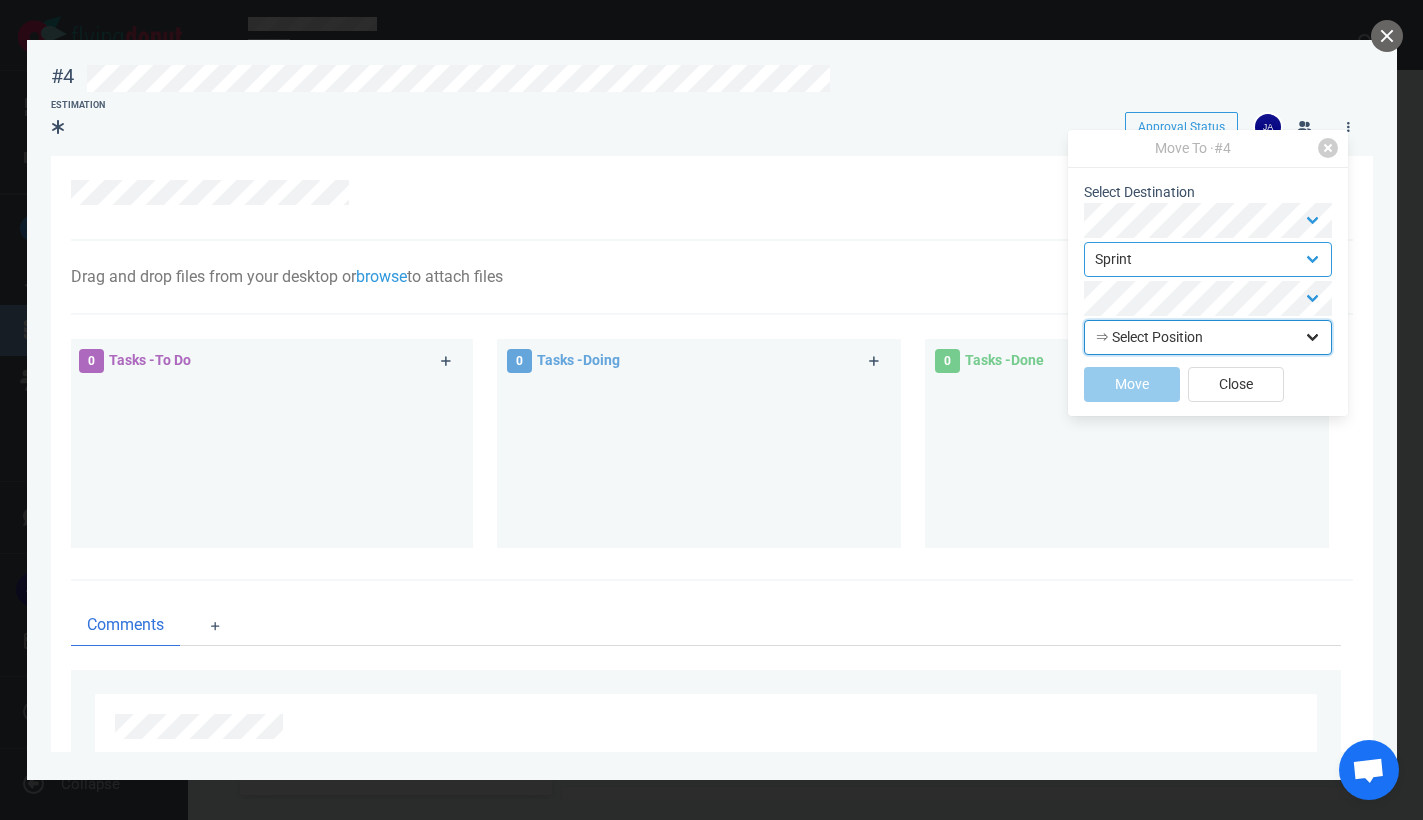 click on "⇒ Select Position Top Bottom" at bounding box center [1208, 337] 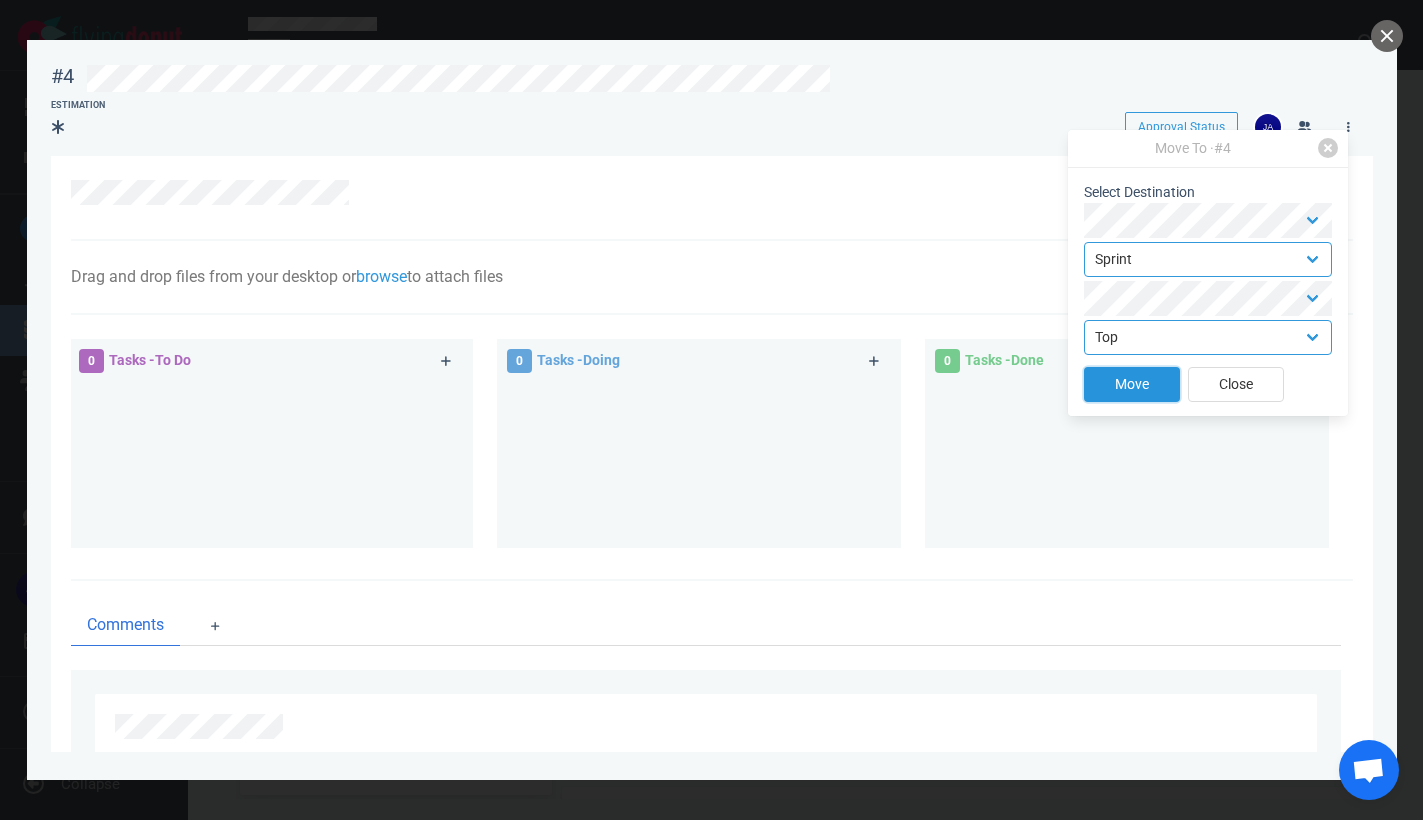 click on "Move" at bounding box center (1132, 384) 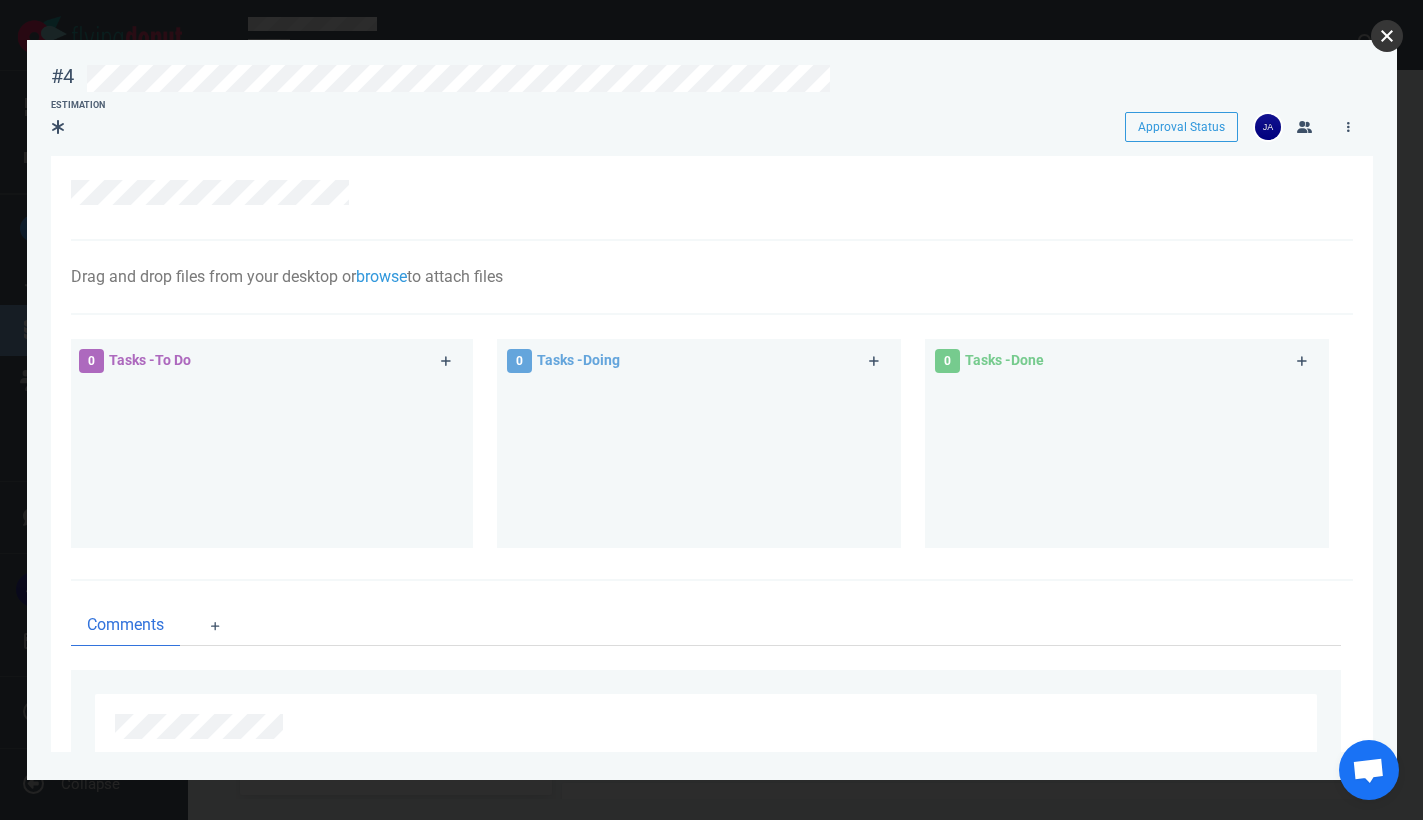 click at bounding box center (1387, 36) 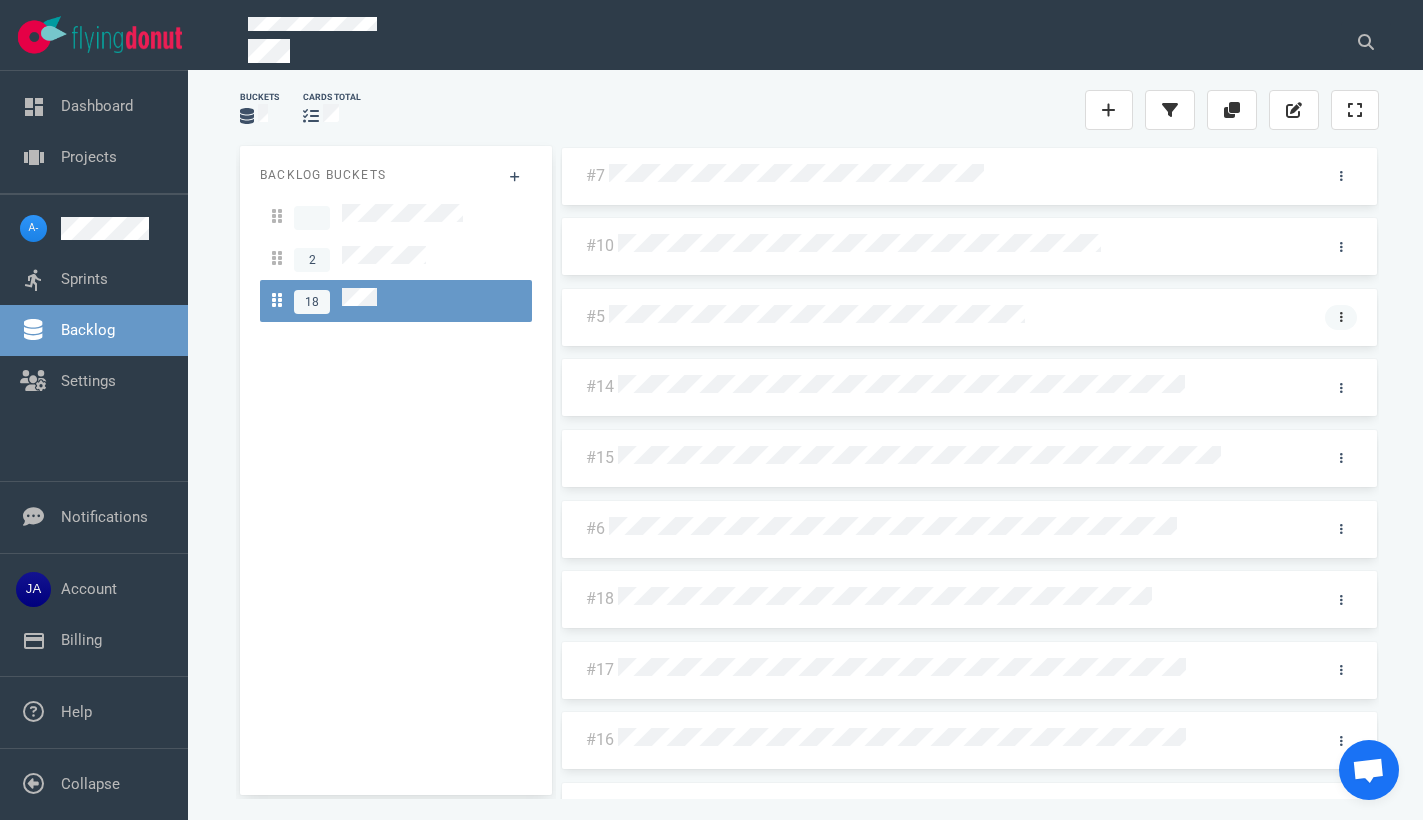 click 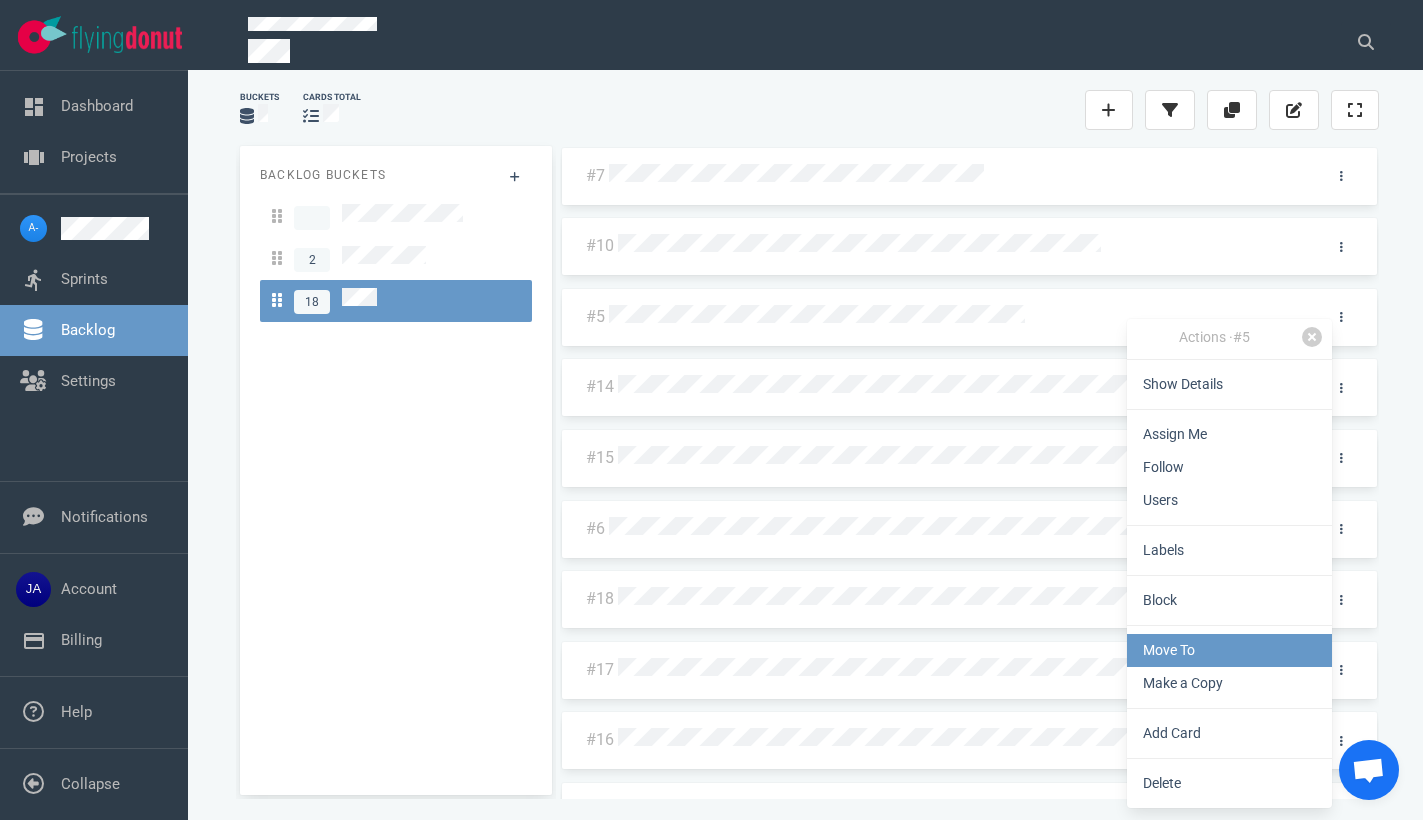 click on "Move To" at bounding box center (1229, 650) 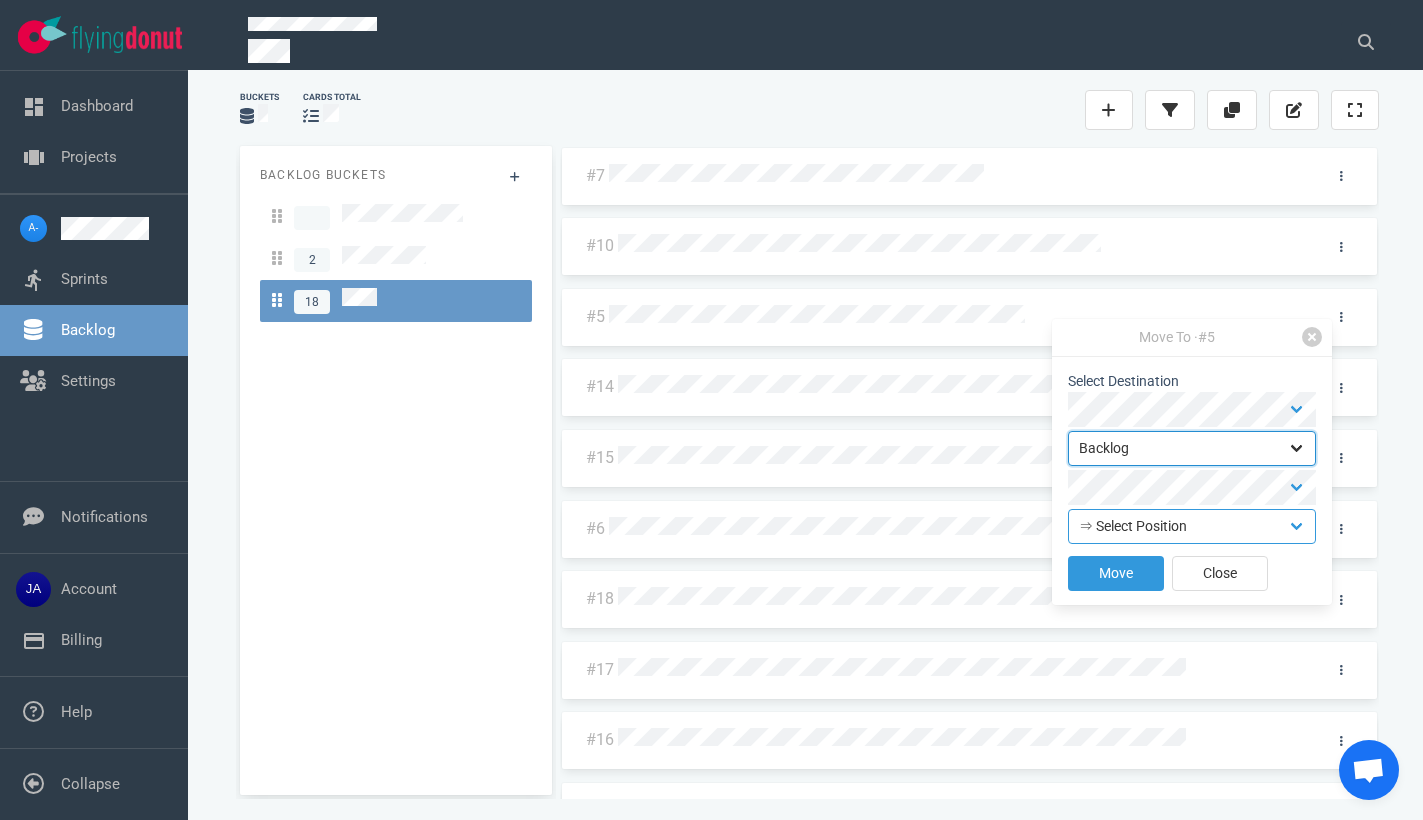 click on "Backlog Sprint" at bounding box center (1192, 448) 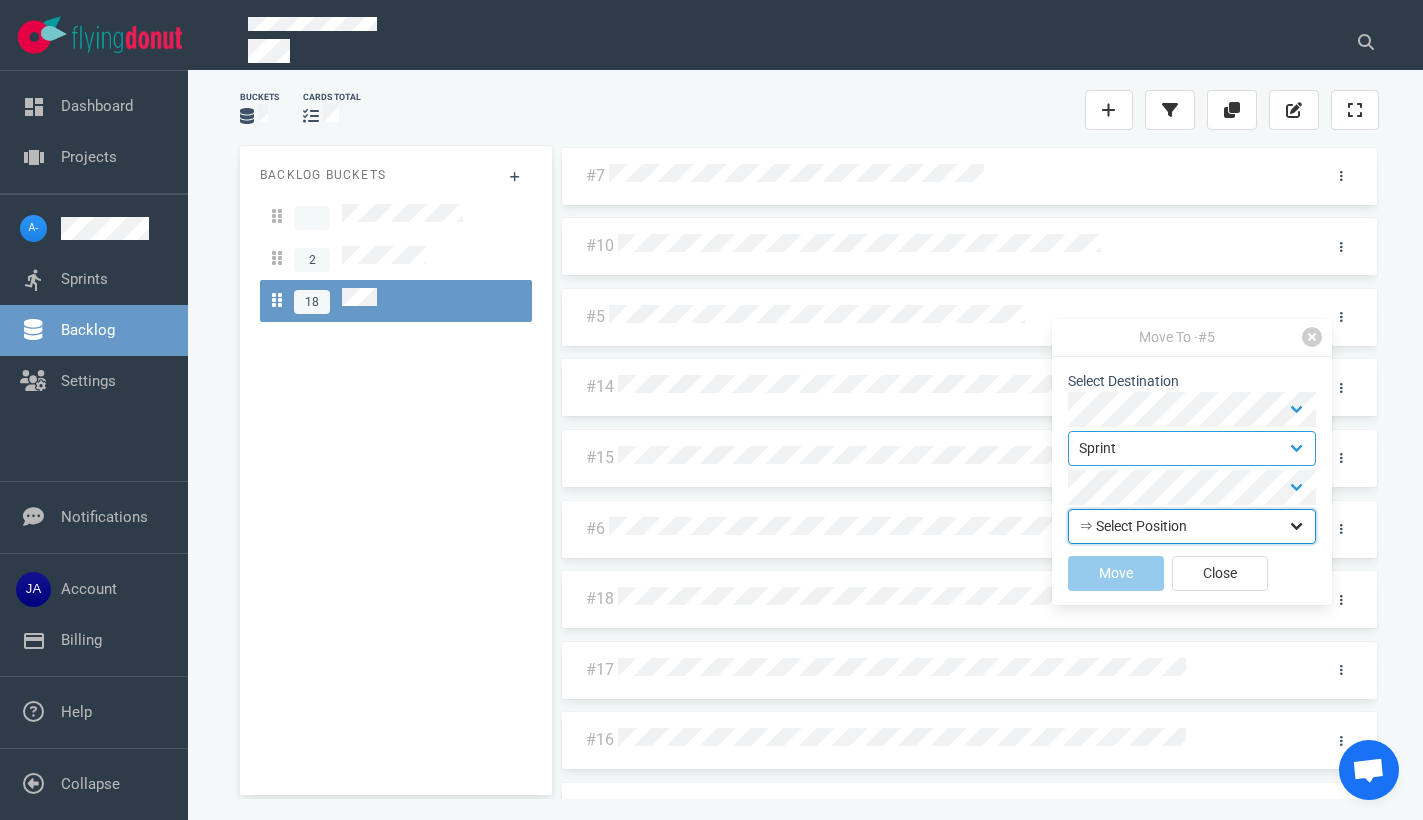 click on "⇒ Select Position Top Bottom" at bounding box center (1192, 526) 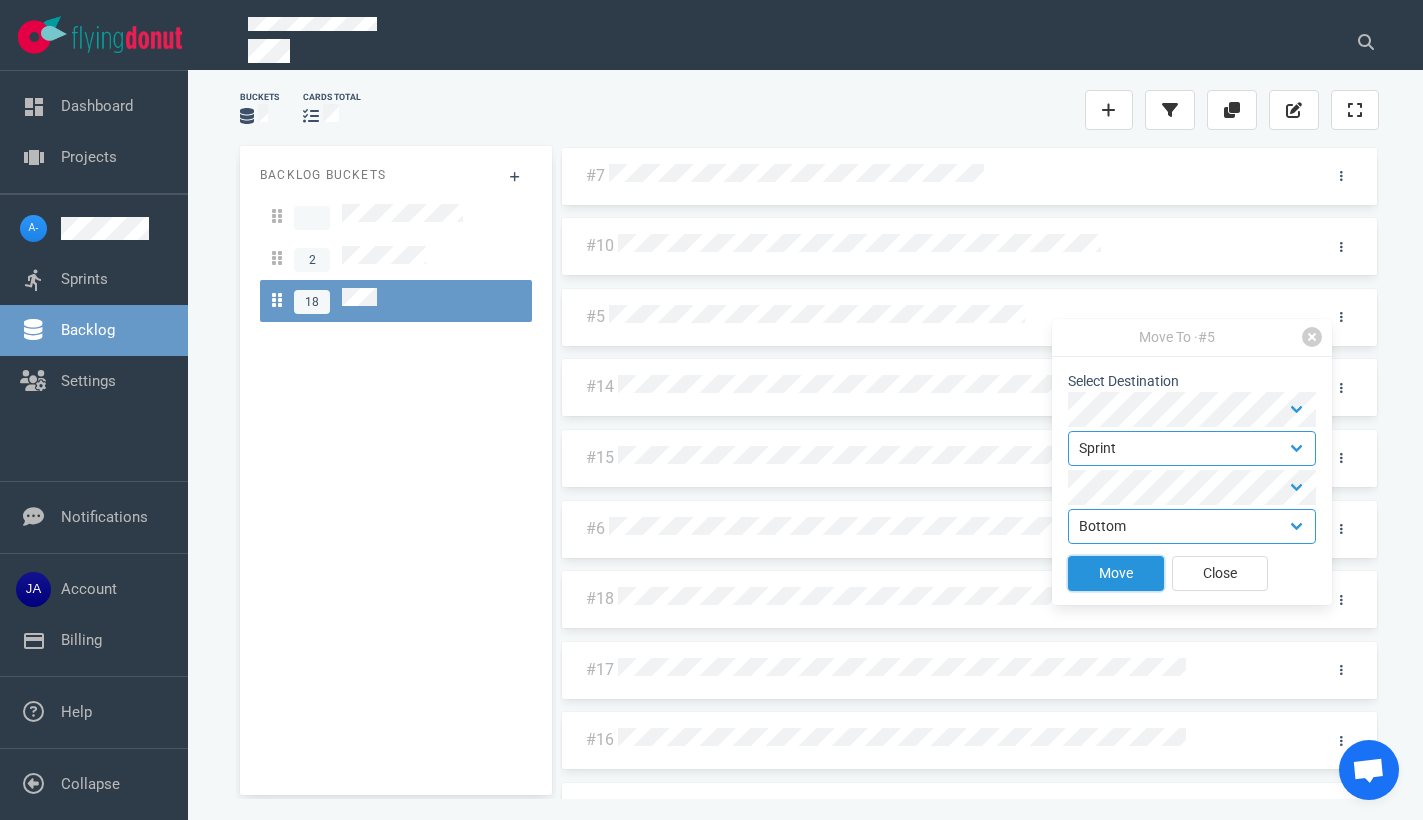 click on "Move" at bounding box center [1116, 573] 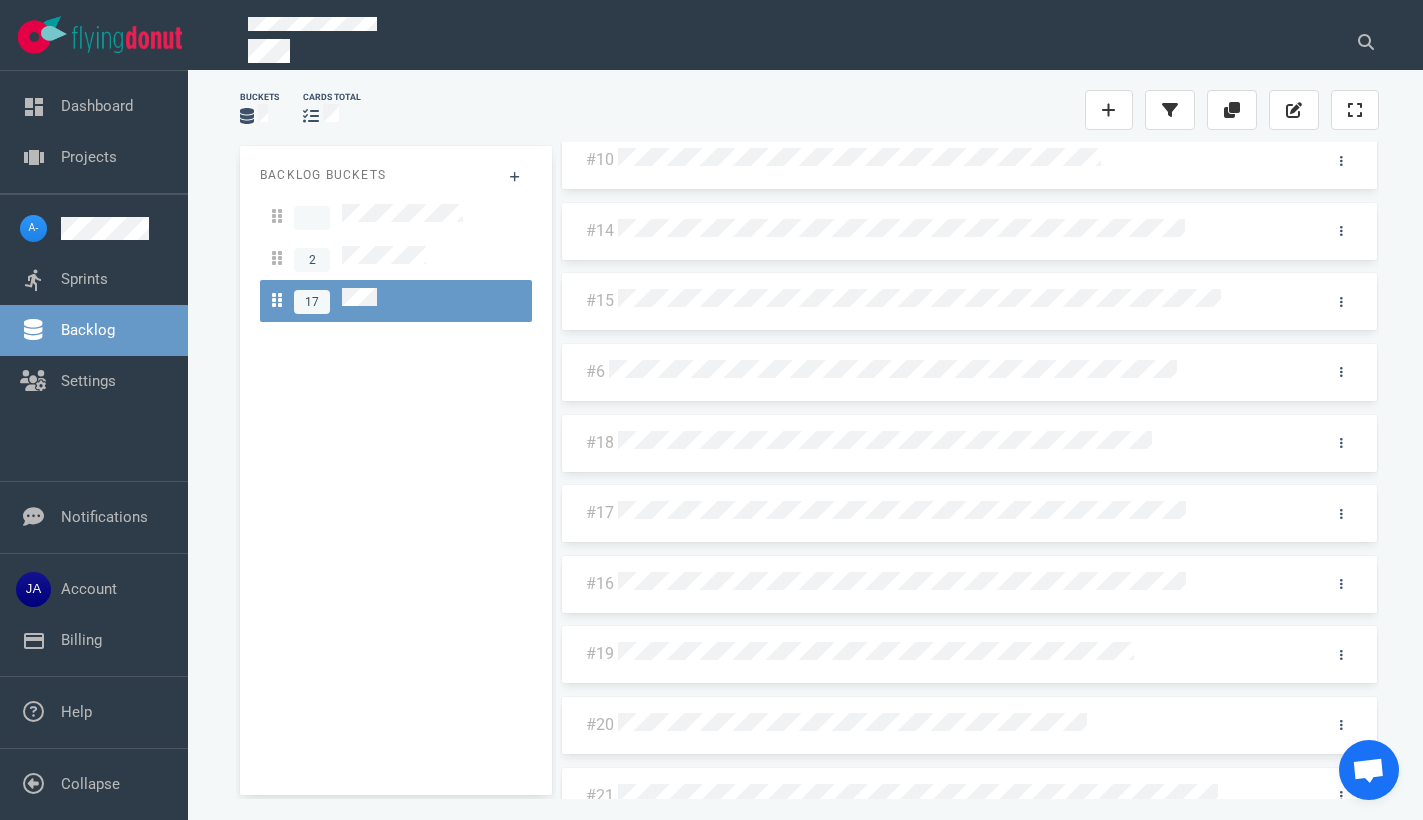 scroll, scrollTop: 91, scrollLeft: 0, axis: vertical 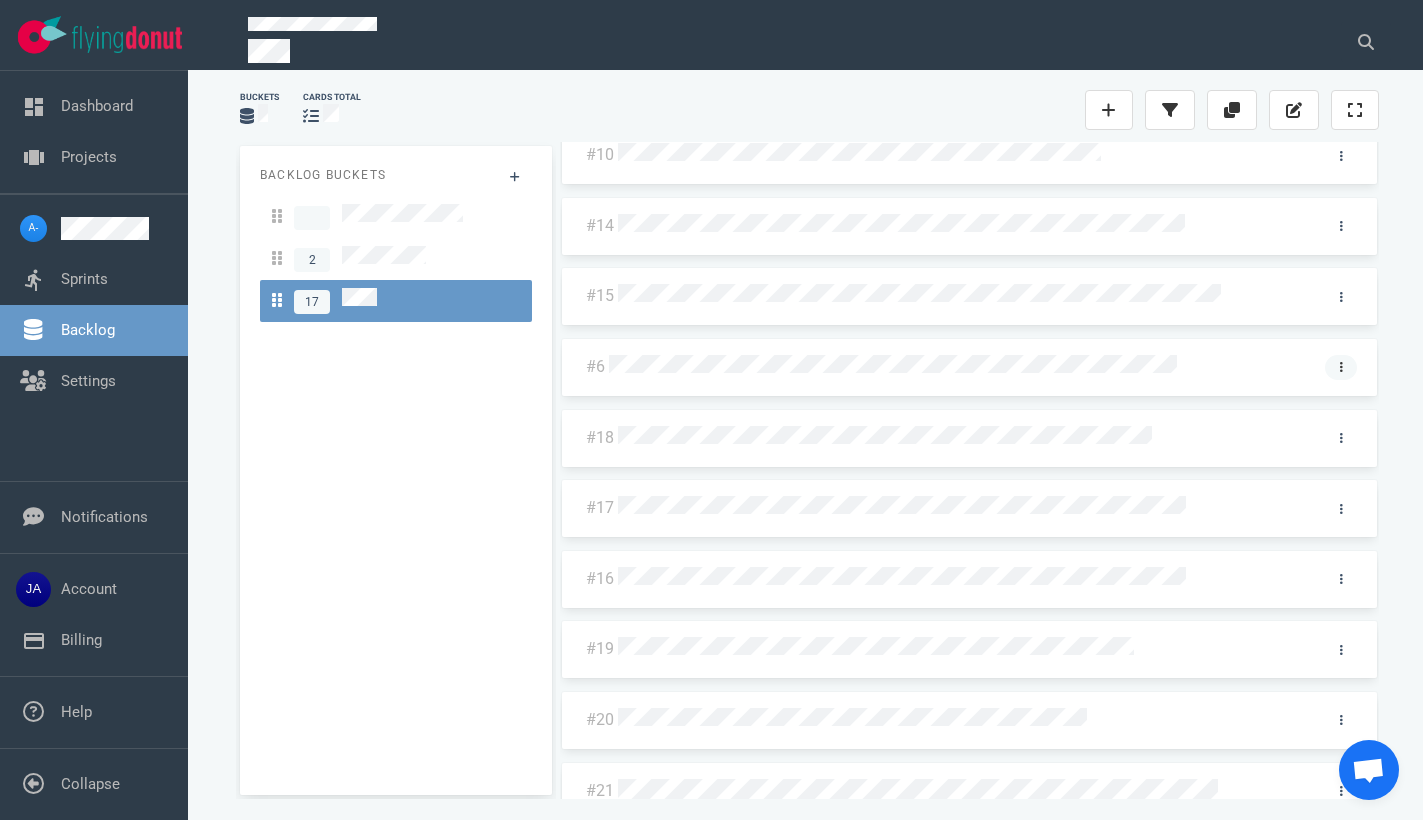 click 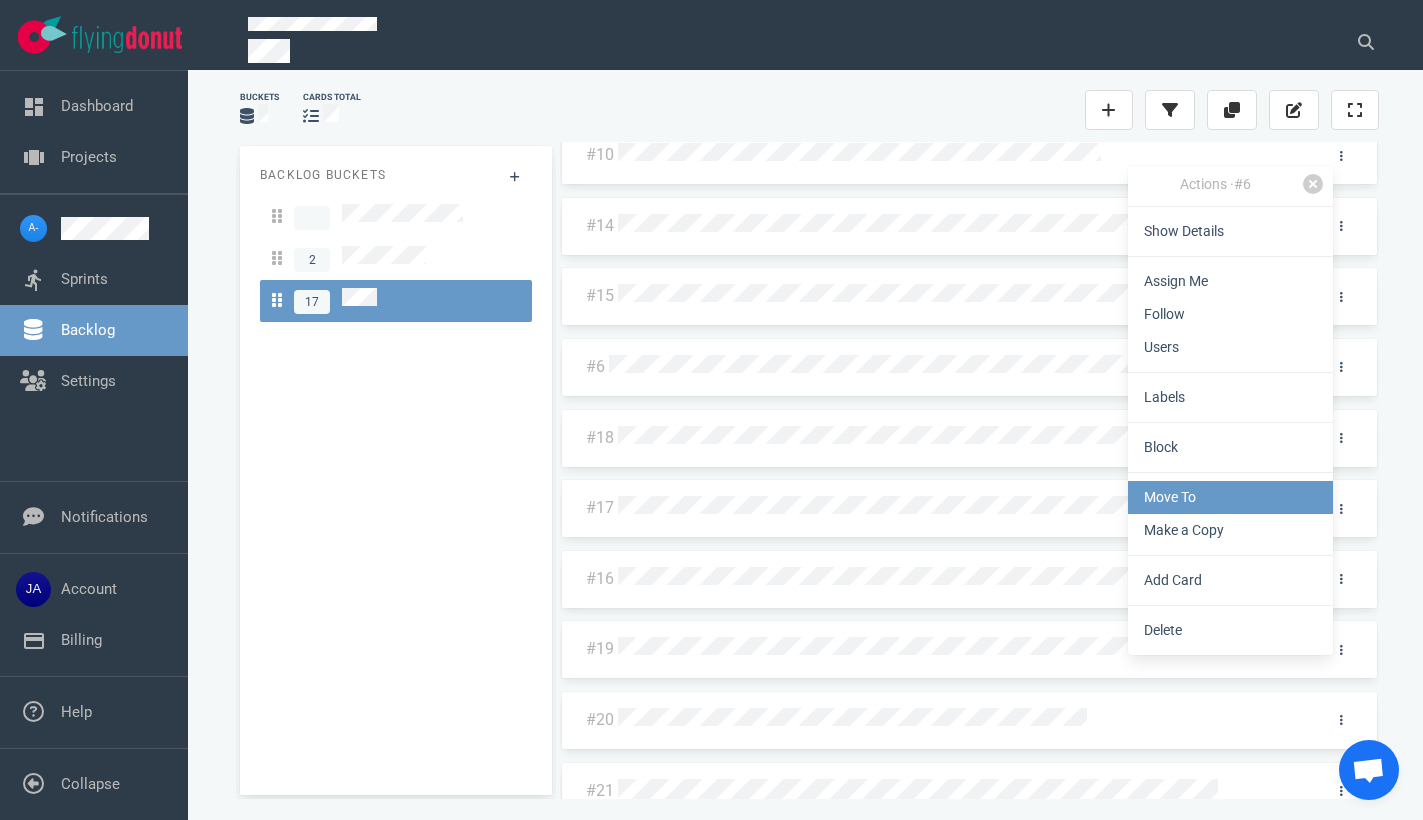 click on "Move To" at bounding box center [1230, 497] 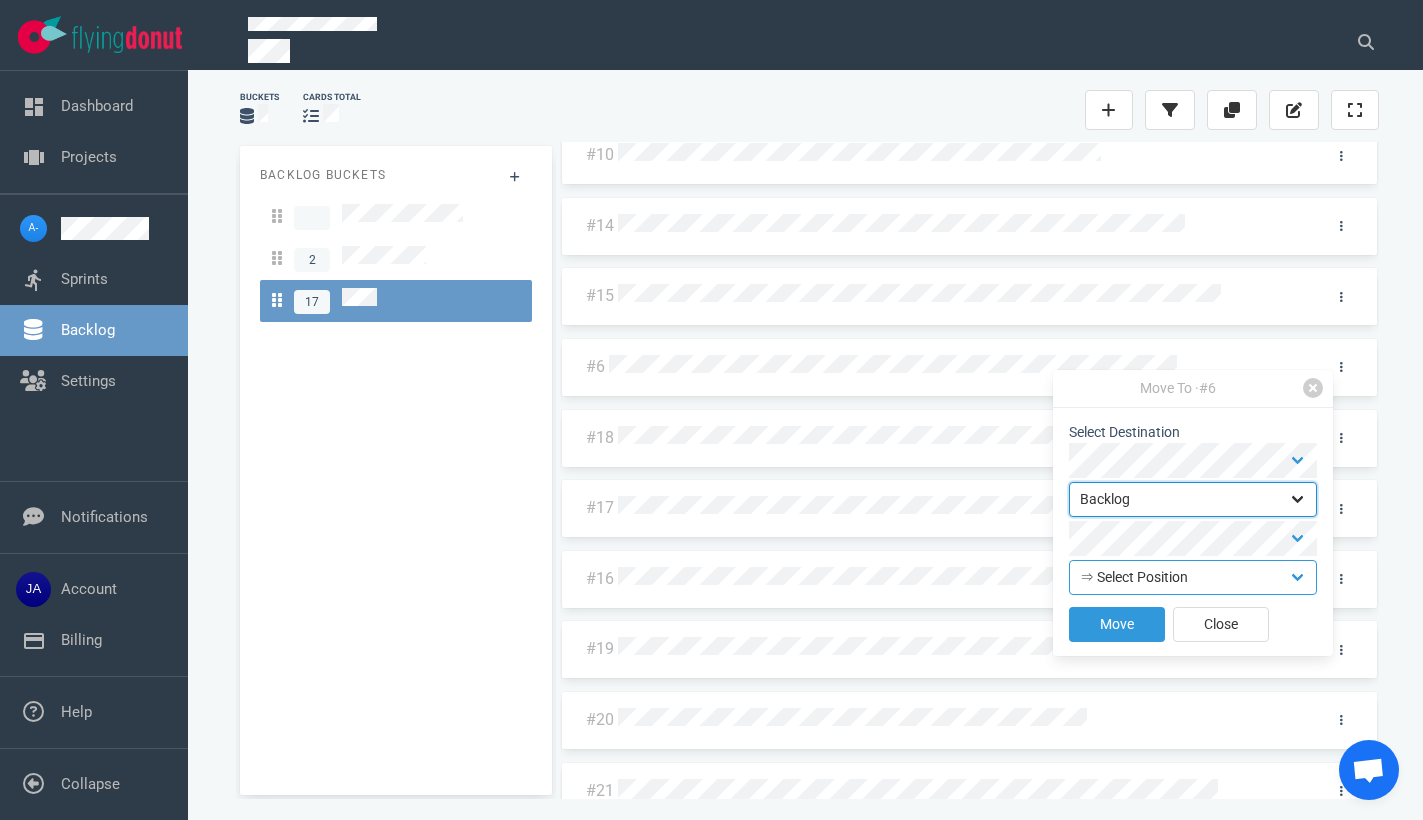 click on "Backlog Sprint" at bounding box center (1193, 499) 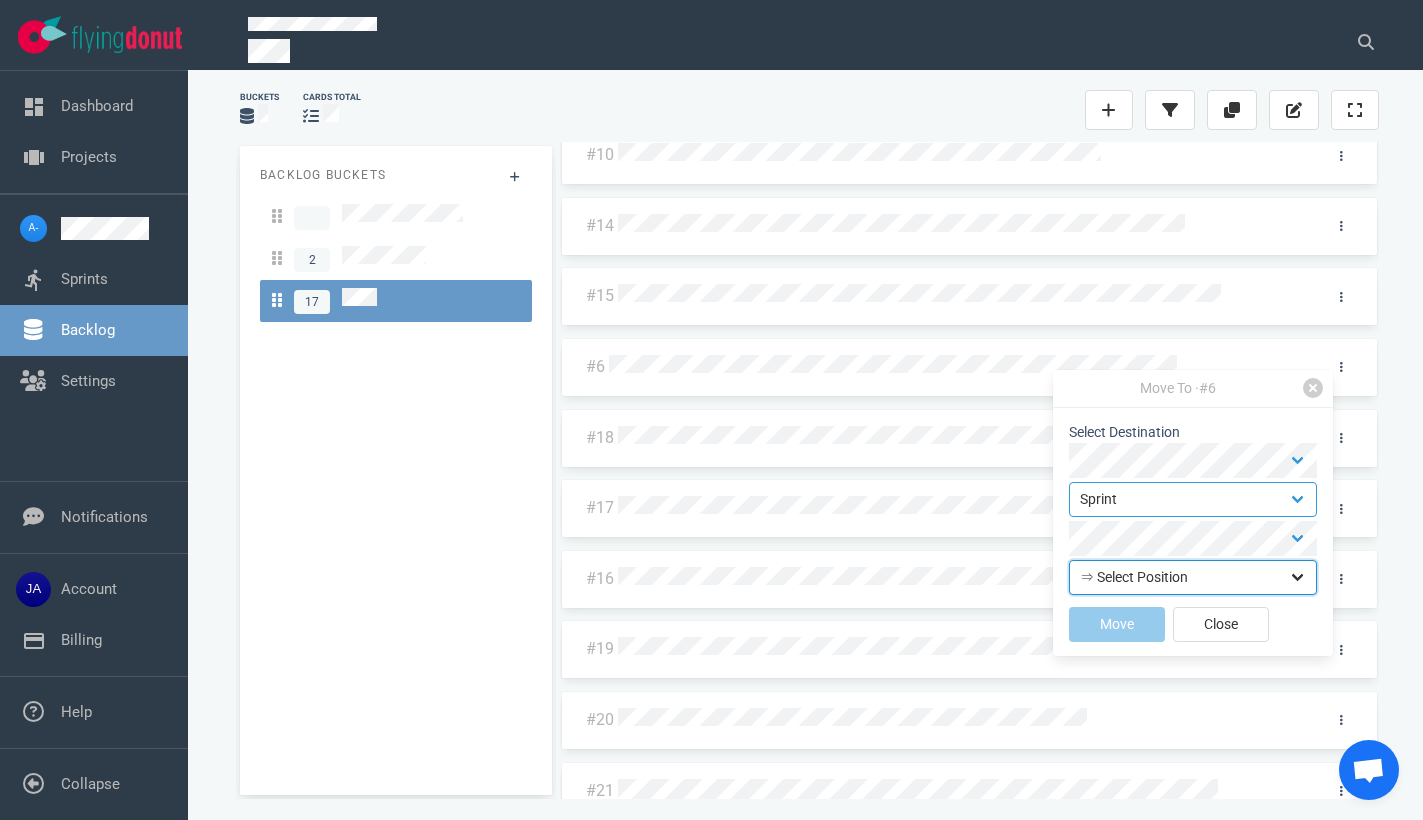 click on "⇒ Select Position Top Bottom" at bounding box center (1193, 577) 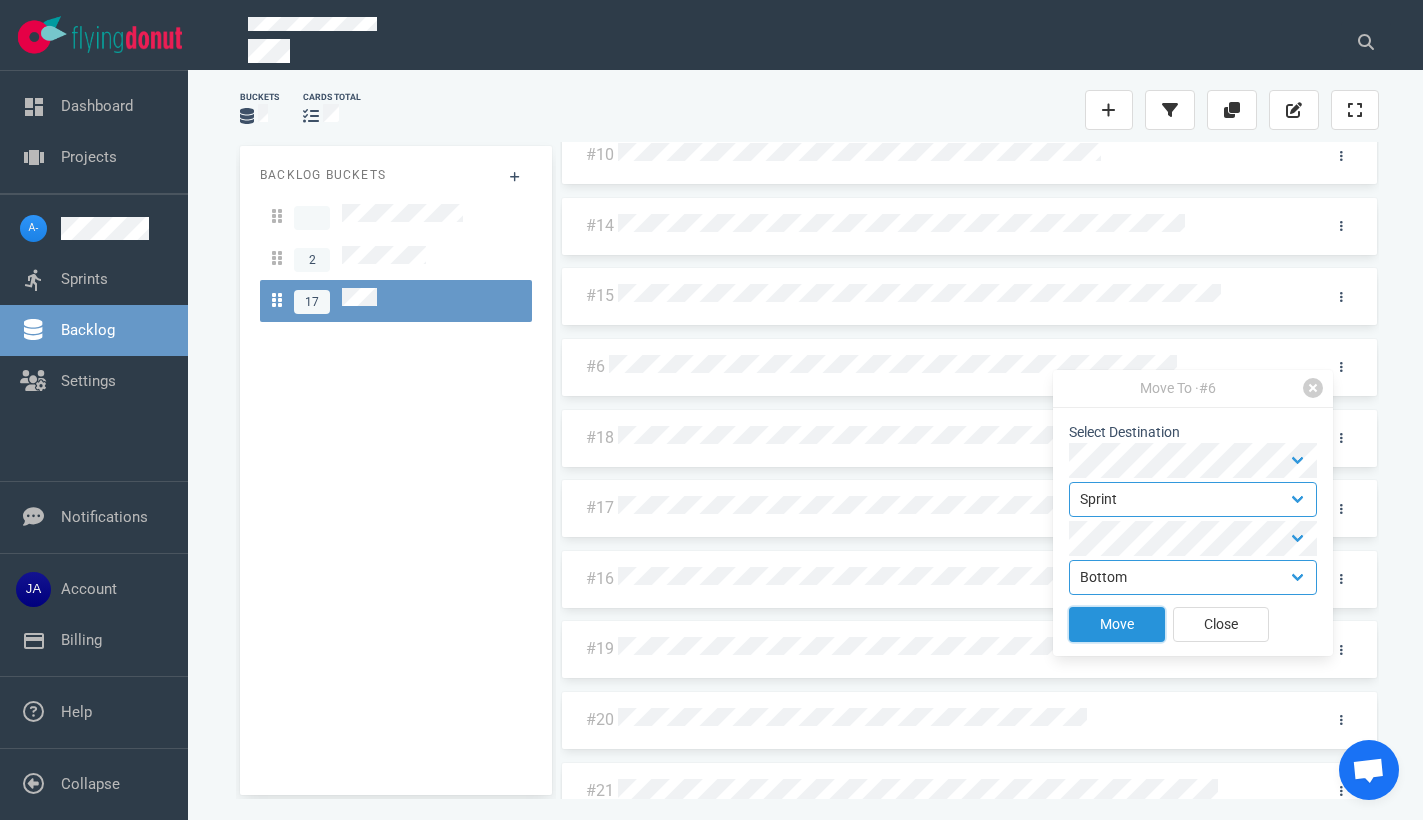 click on "Move" at bounding box center [1117, 624] 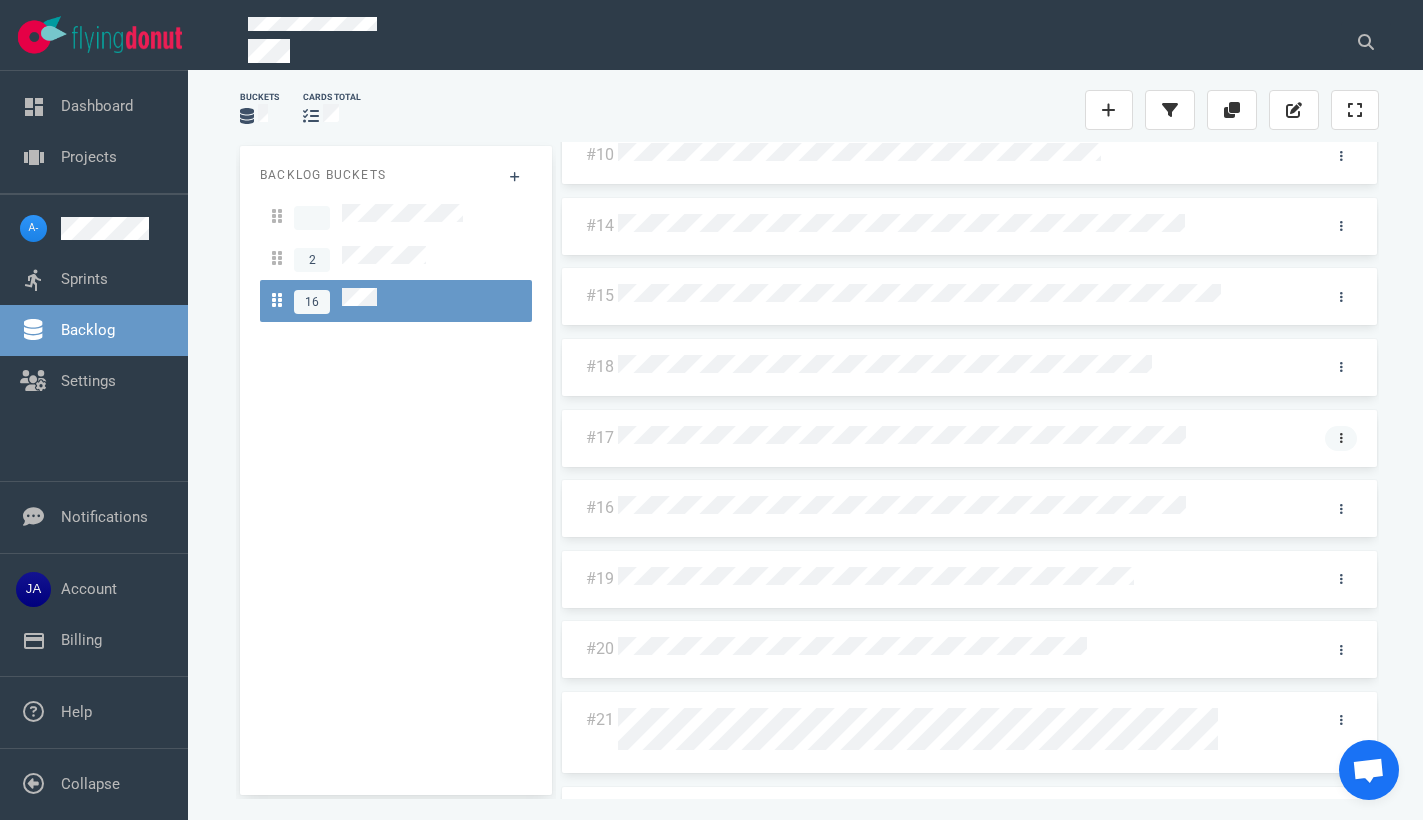 click at bounding box center [1341, 438] 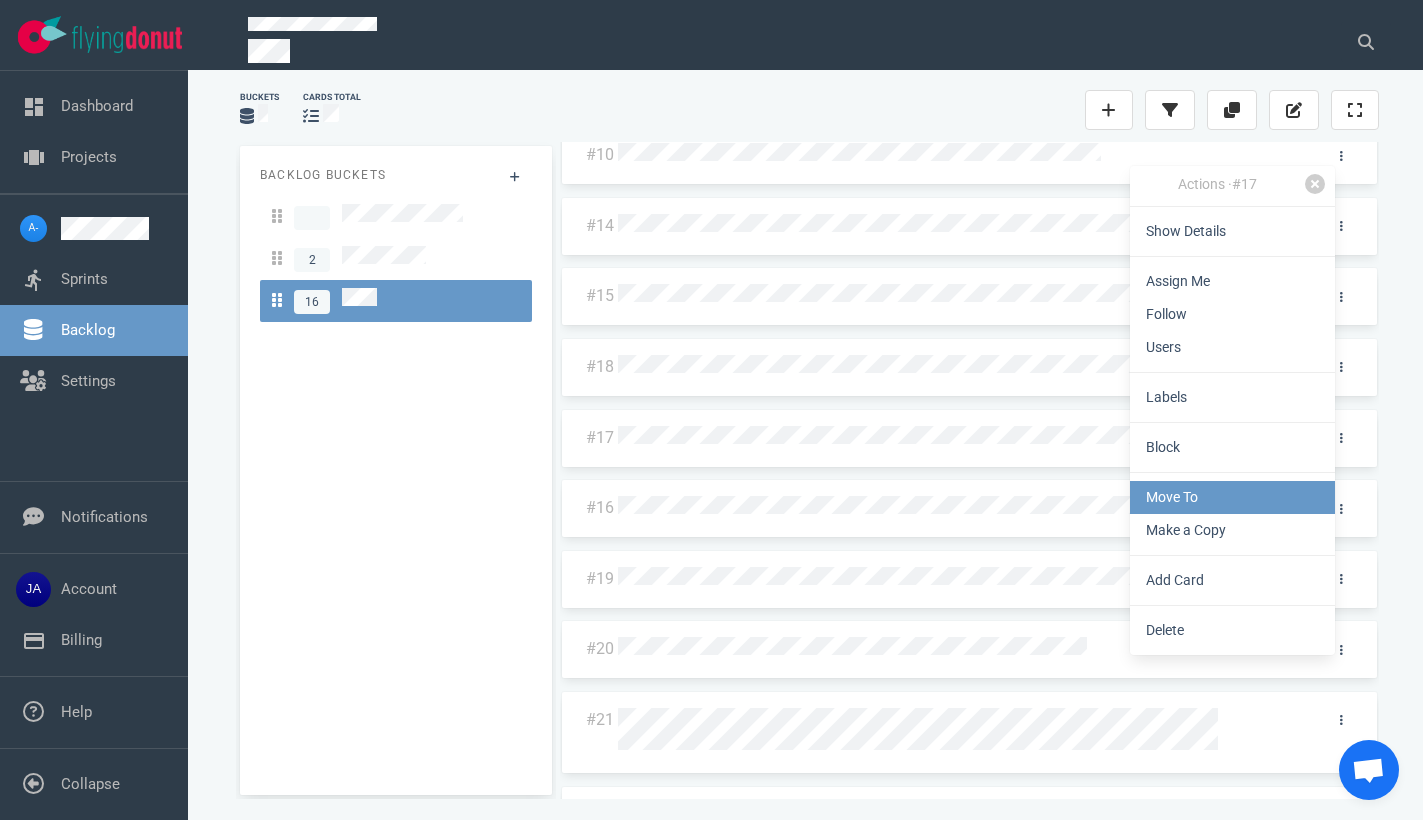 click on "Move To" at bounding box center (1232, 497) 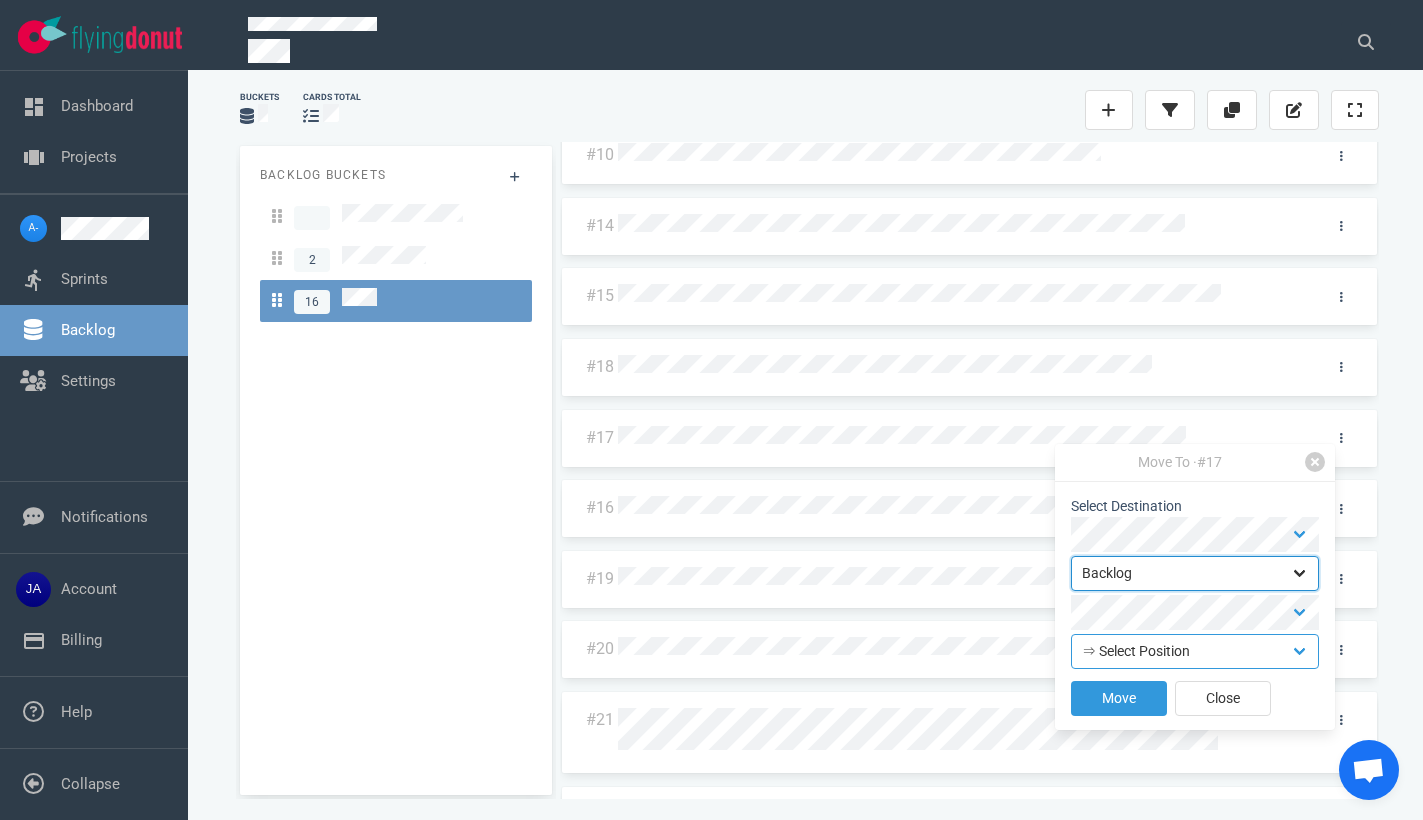 click on "Backlog Sprint" at bounding box center [1195, 573] 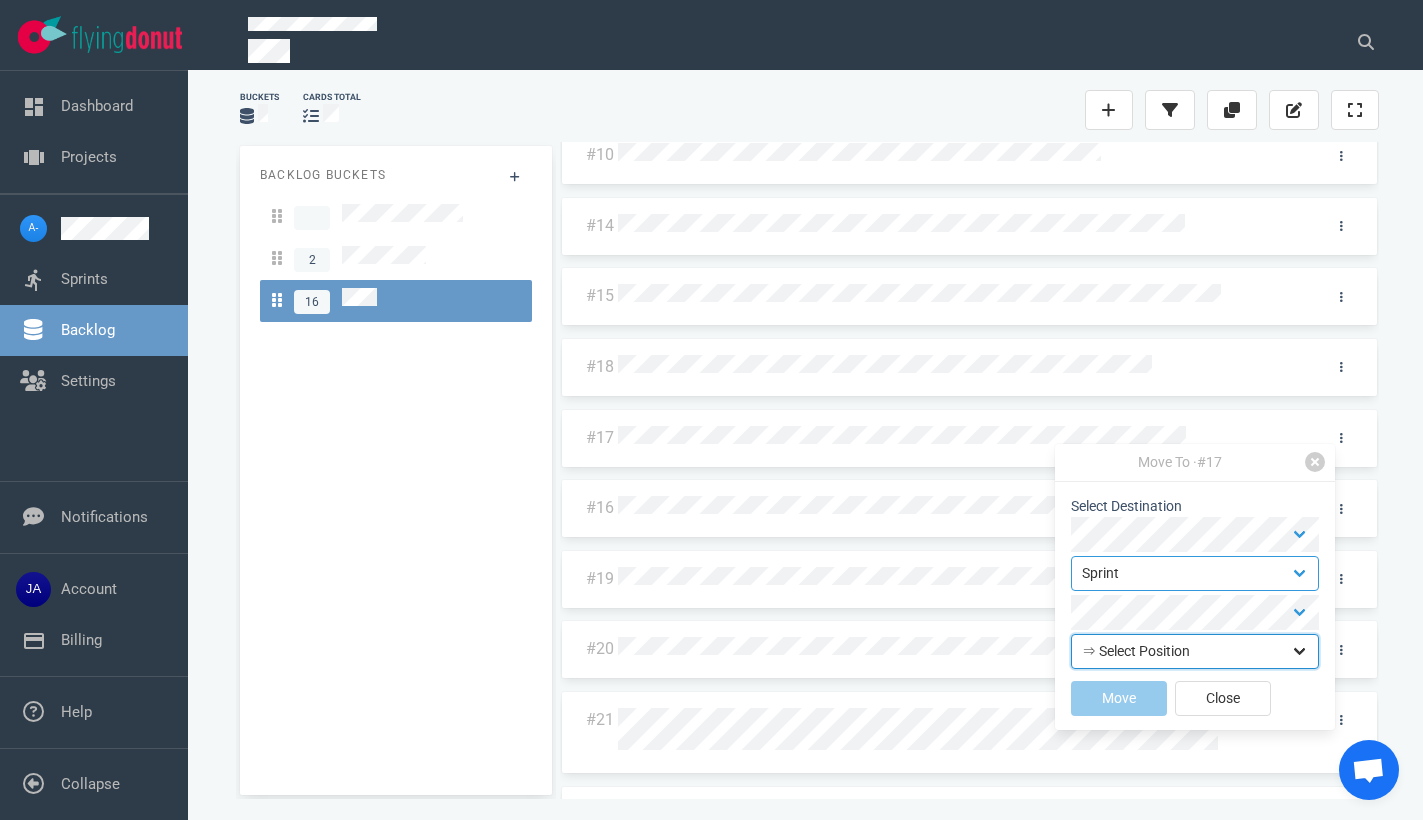 click on "⇒ Select Position Top Bottom" at bounding box center (1195, 651) 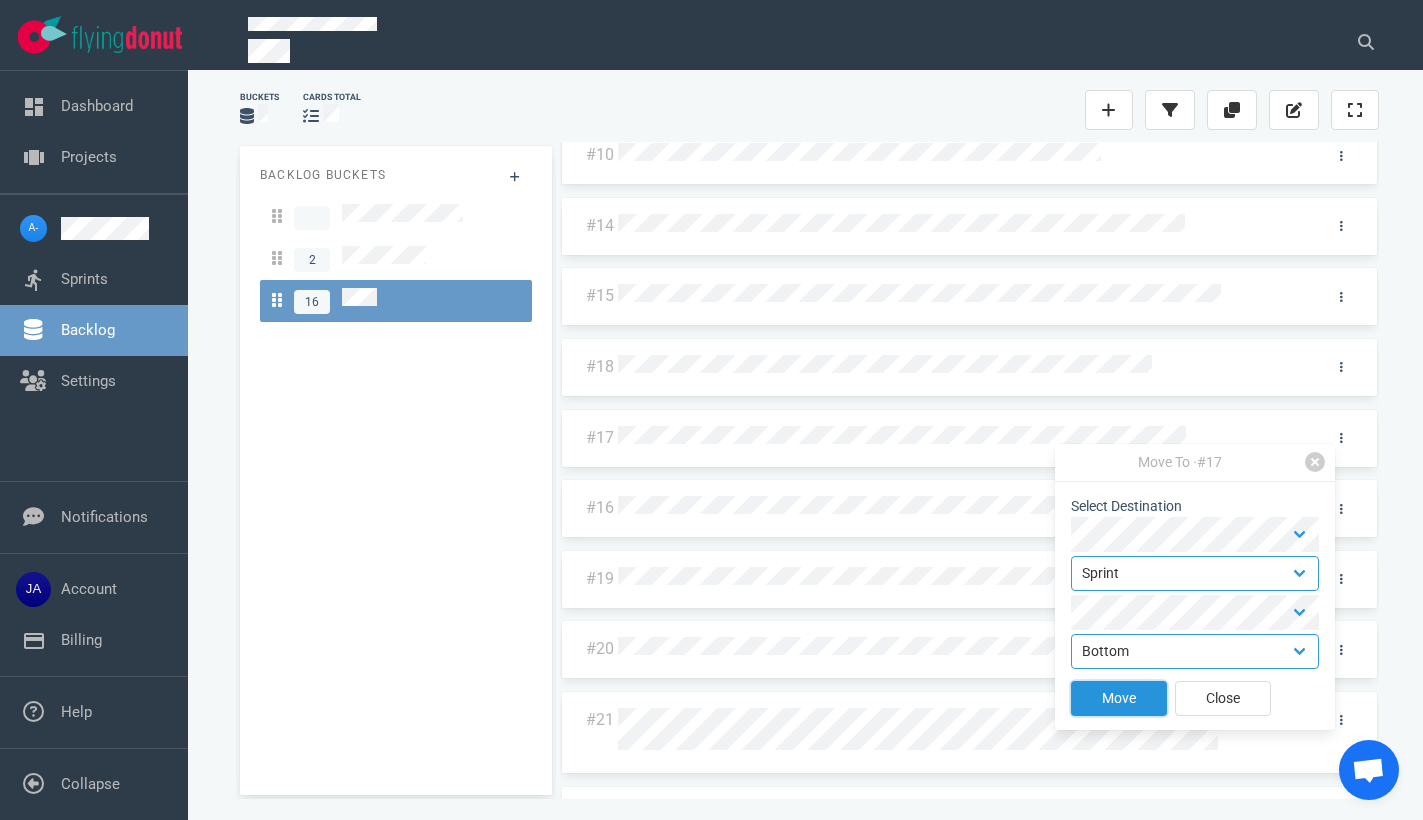 click on "Move" at bounding box center (1119, 698) 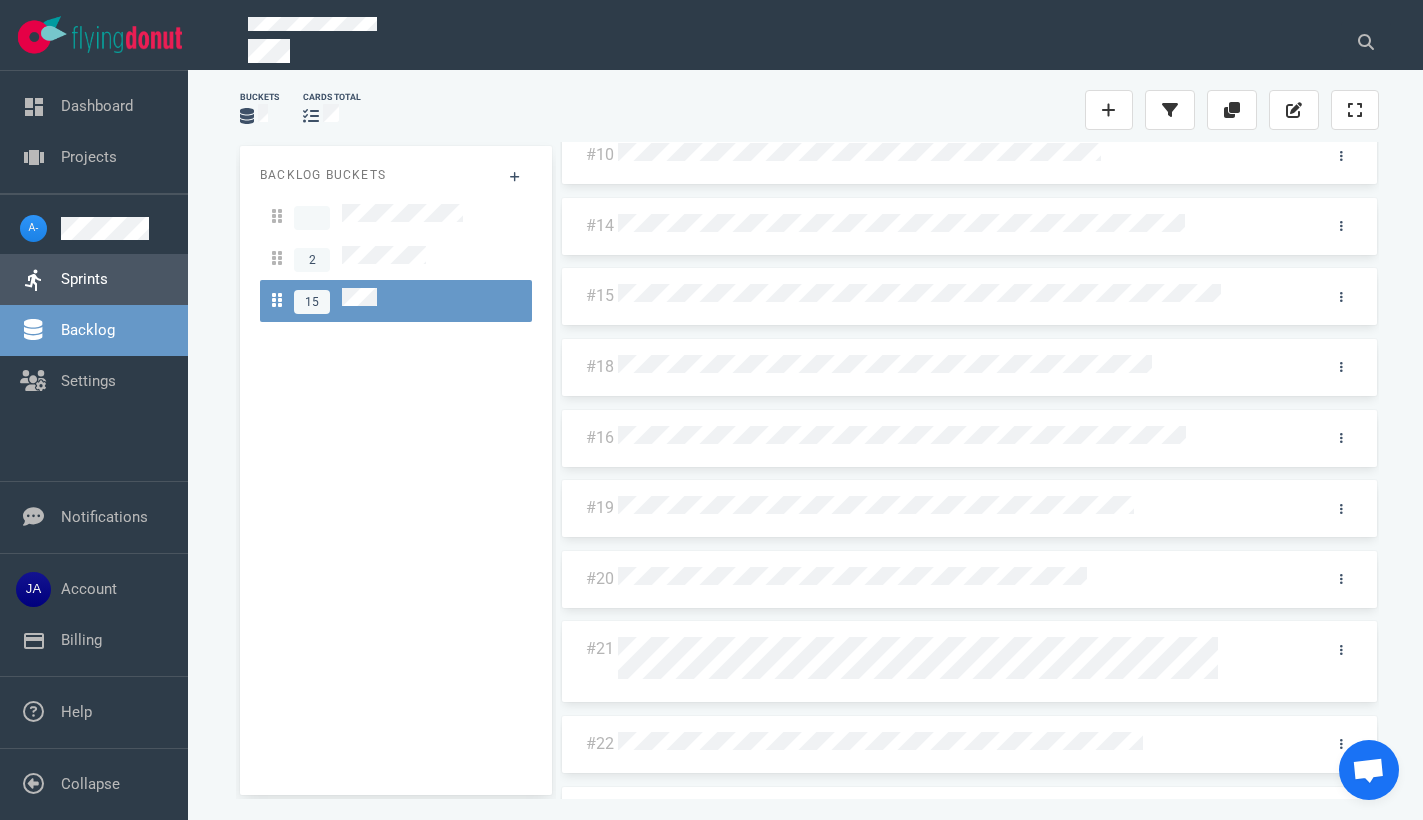 click on "Sprints" at bounding box center [84, 279] 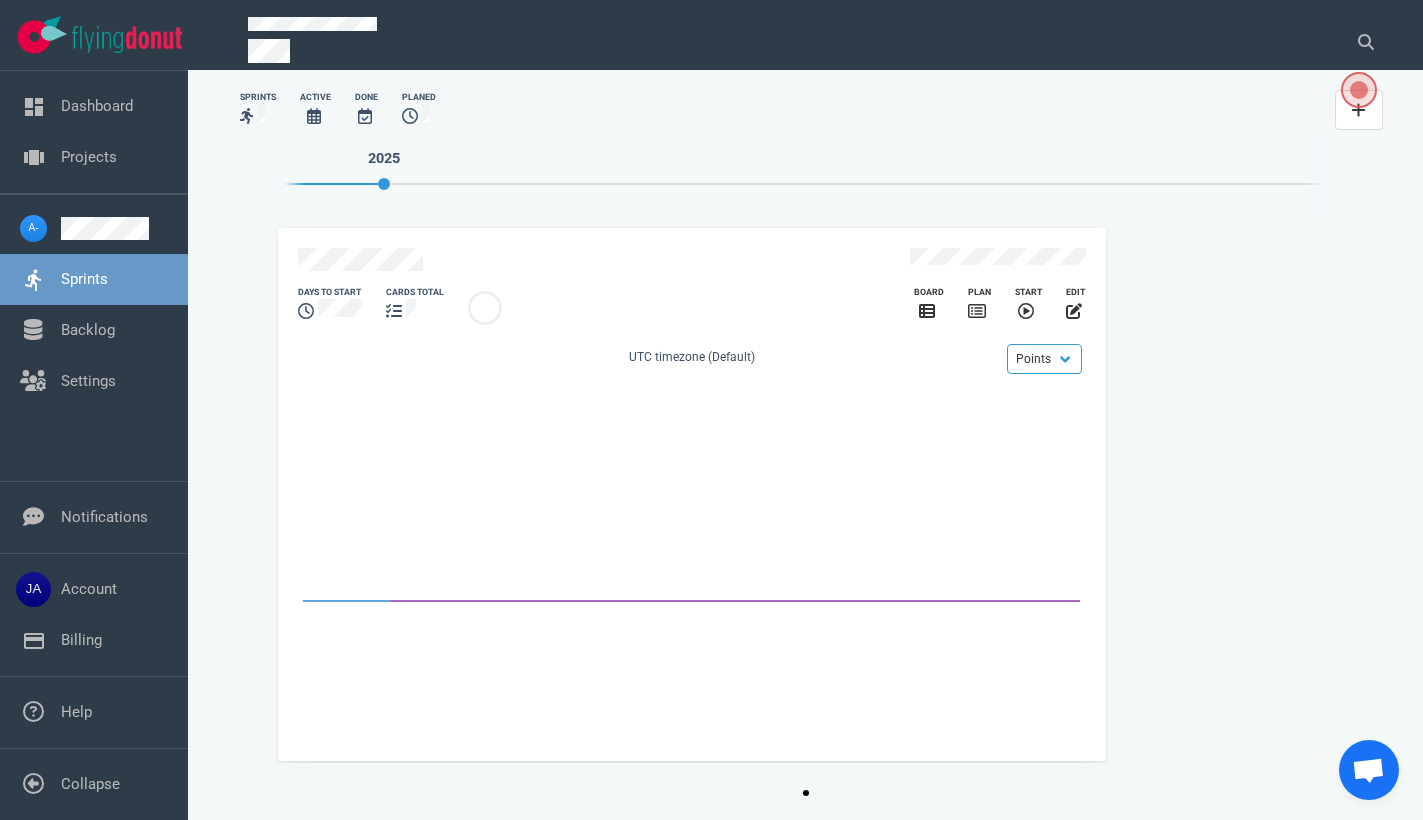 click 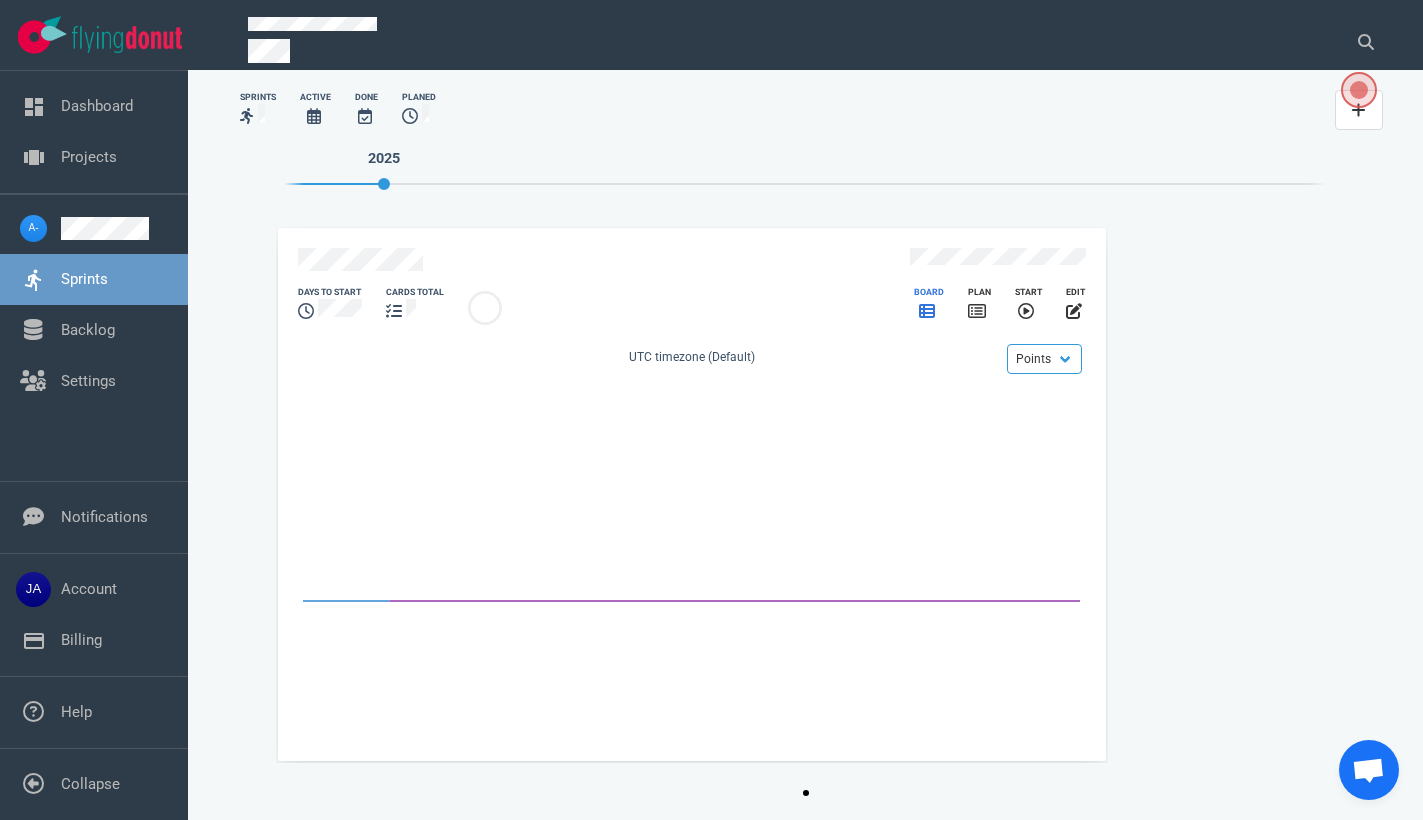 click 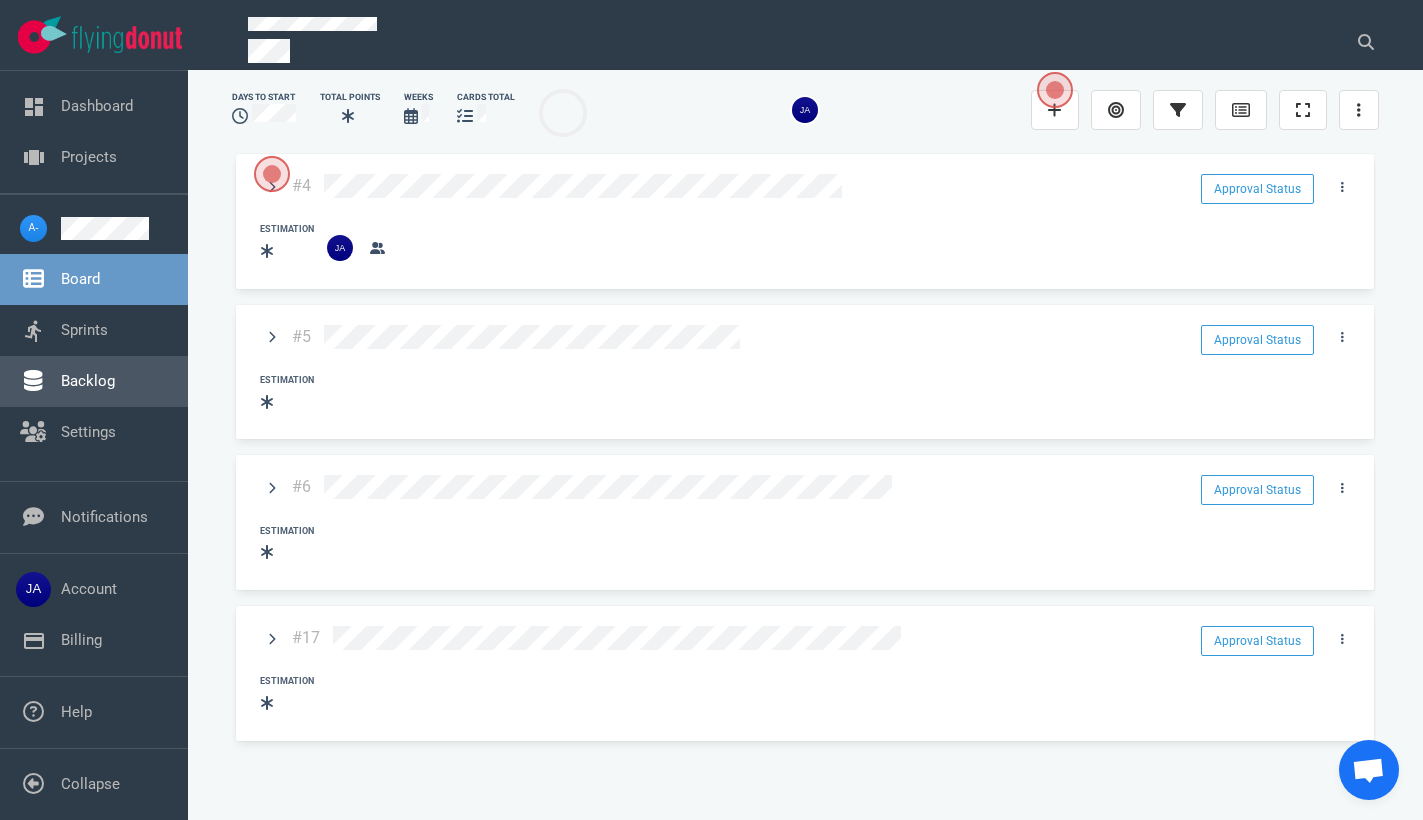 click on "Backlog" at bounding box center (88, 381) 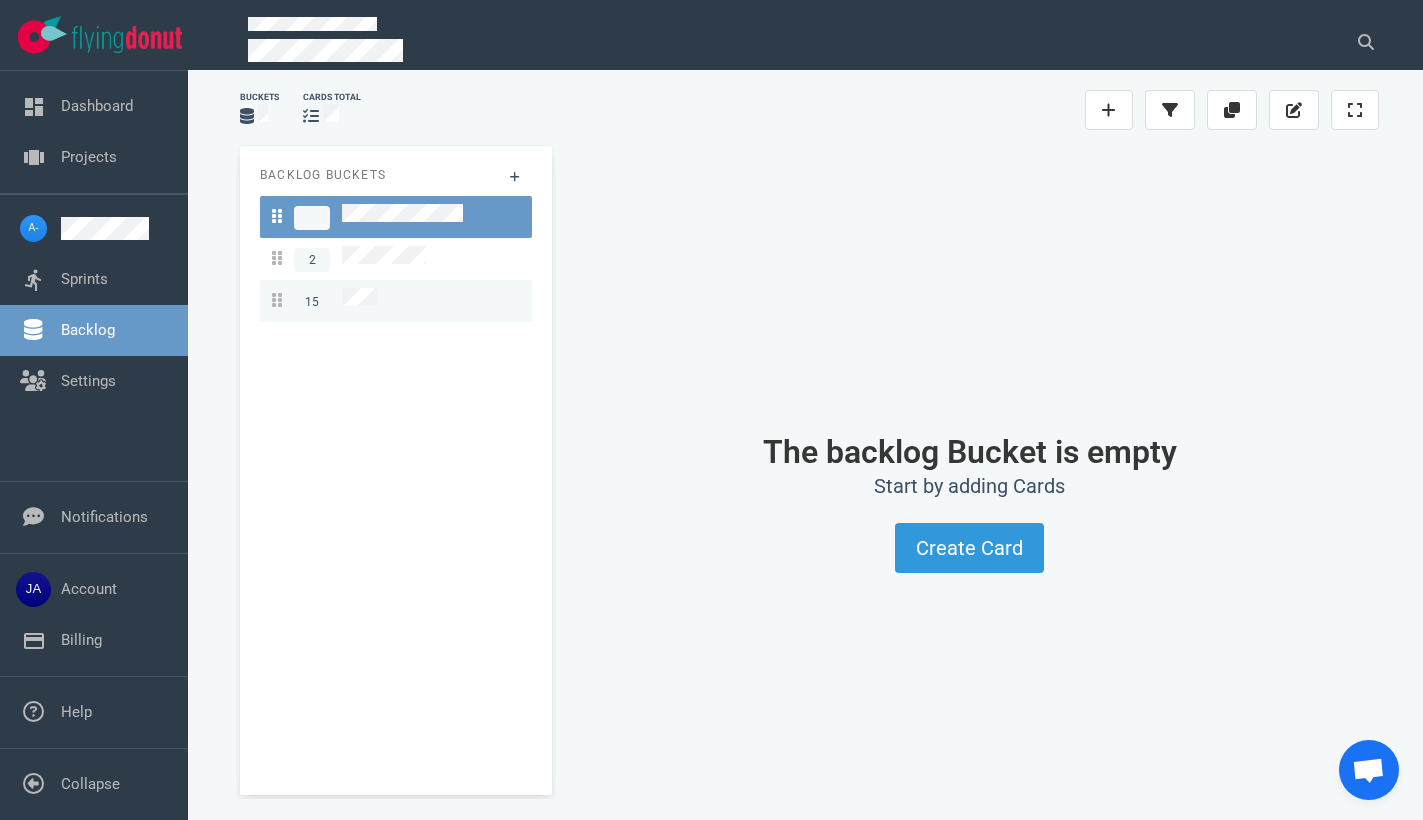 click on "15" at bounding box center [396, 301] 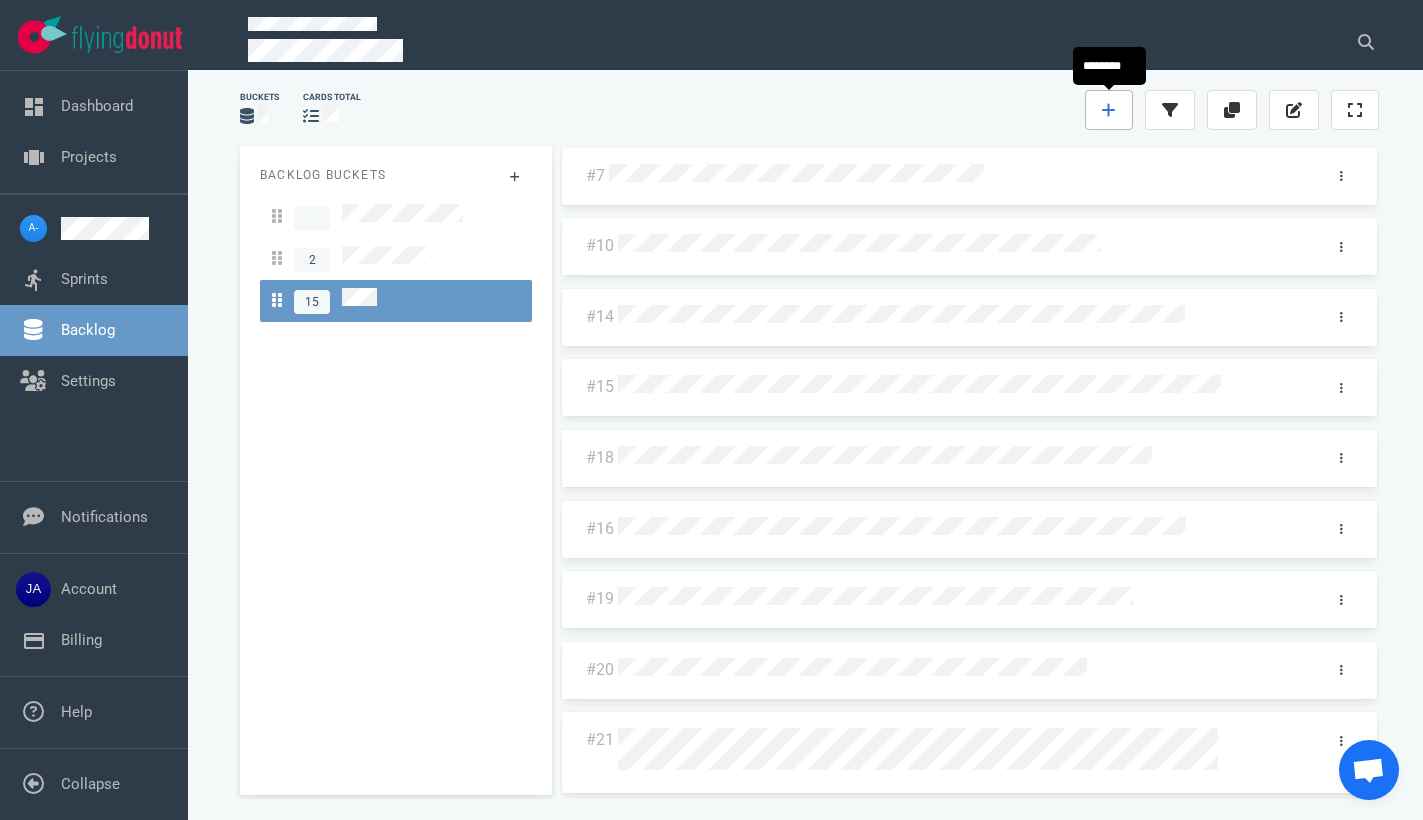 click at bounding box center [1109, 110] 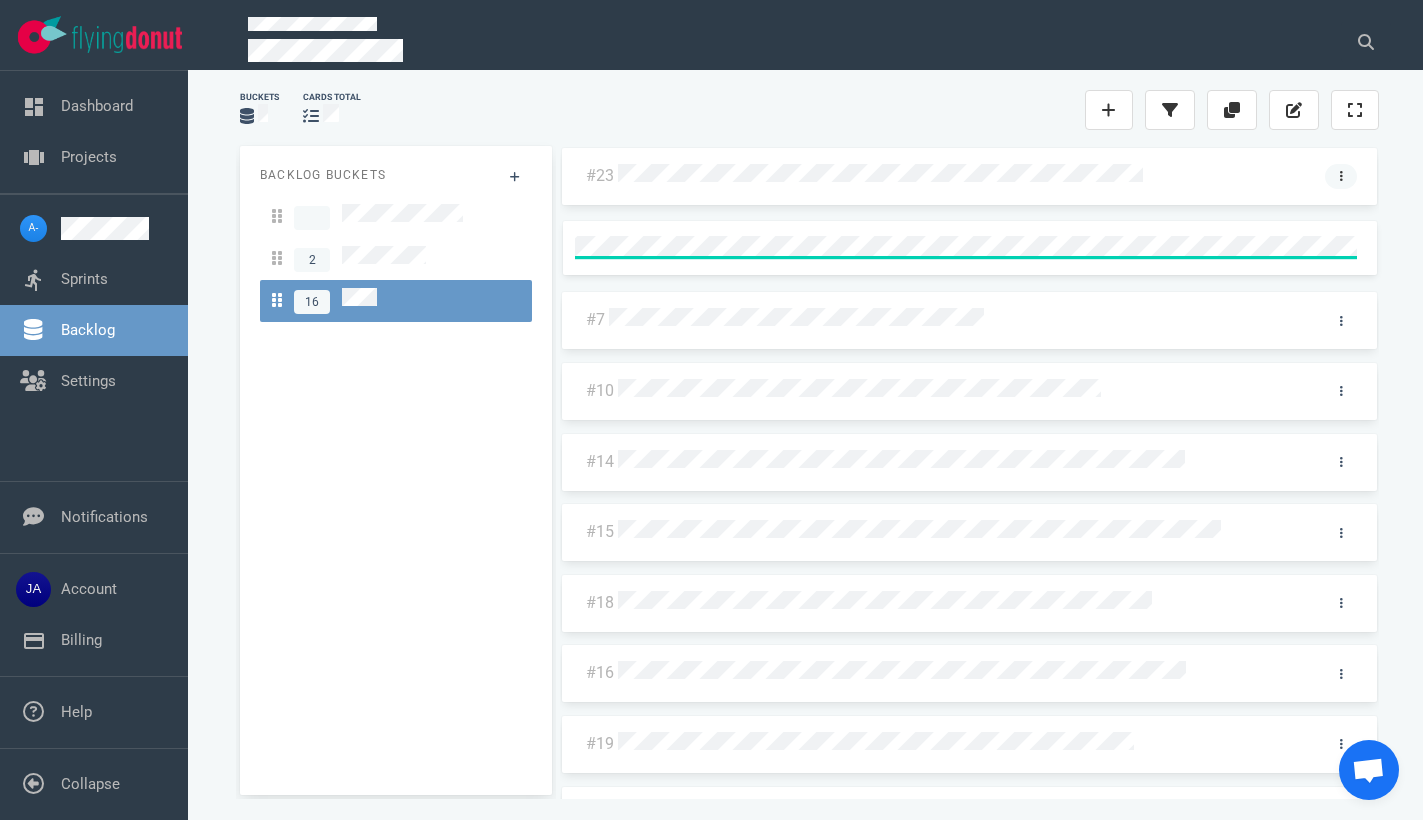 click 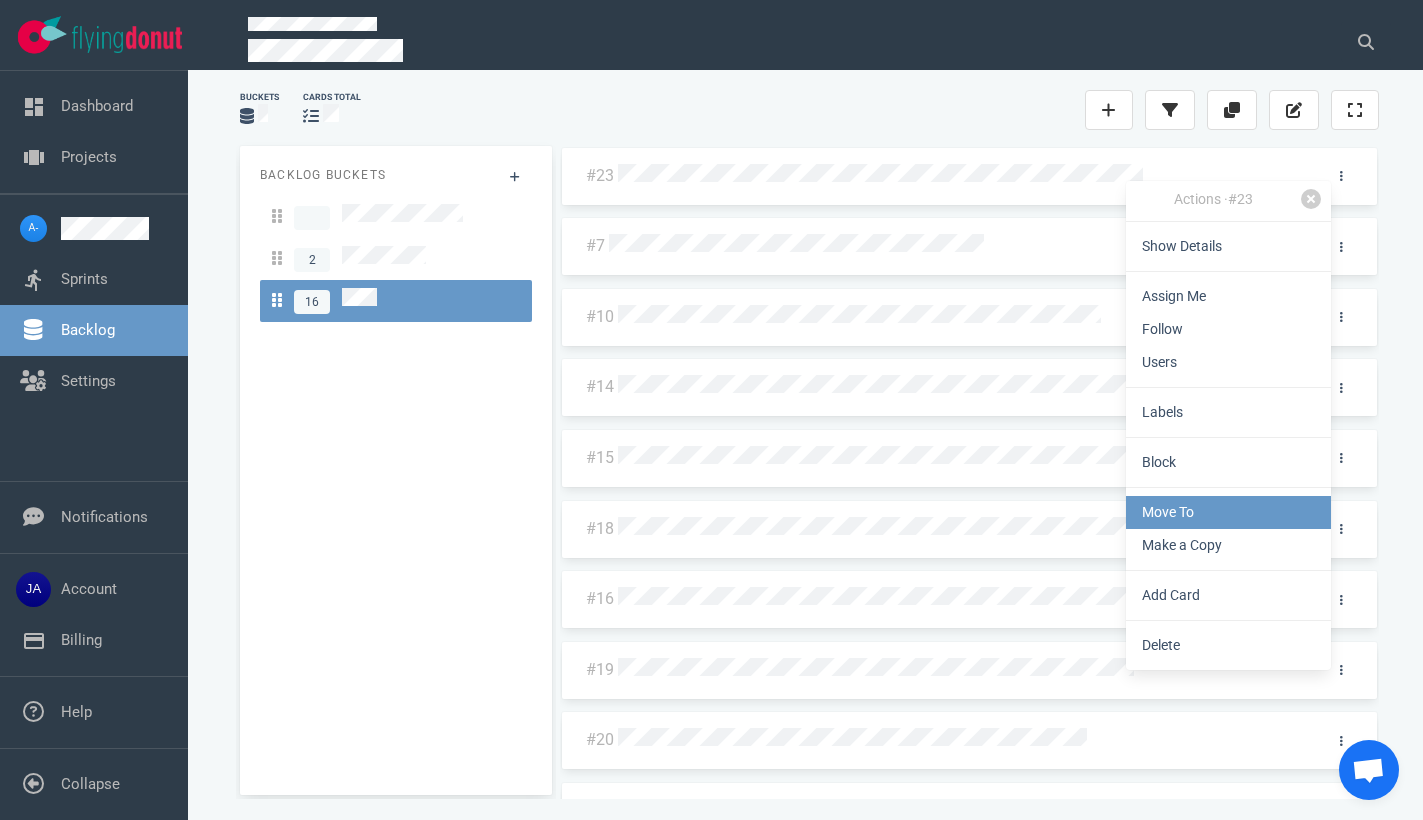 click on "Move To" at bounding box center [1228, 512] 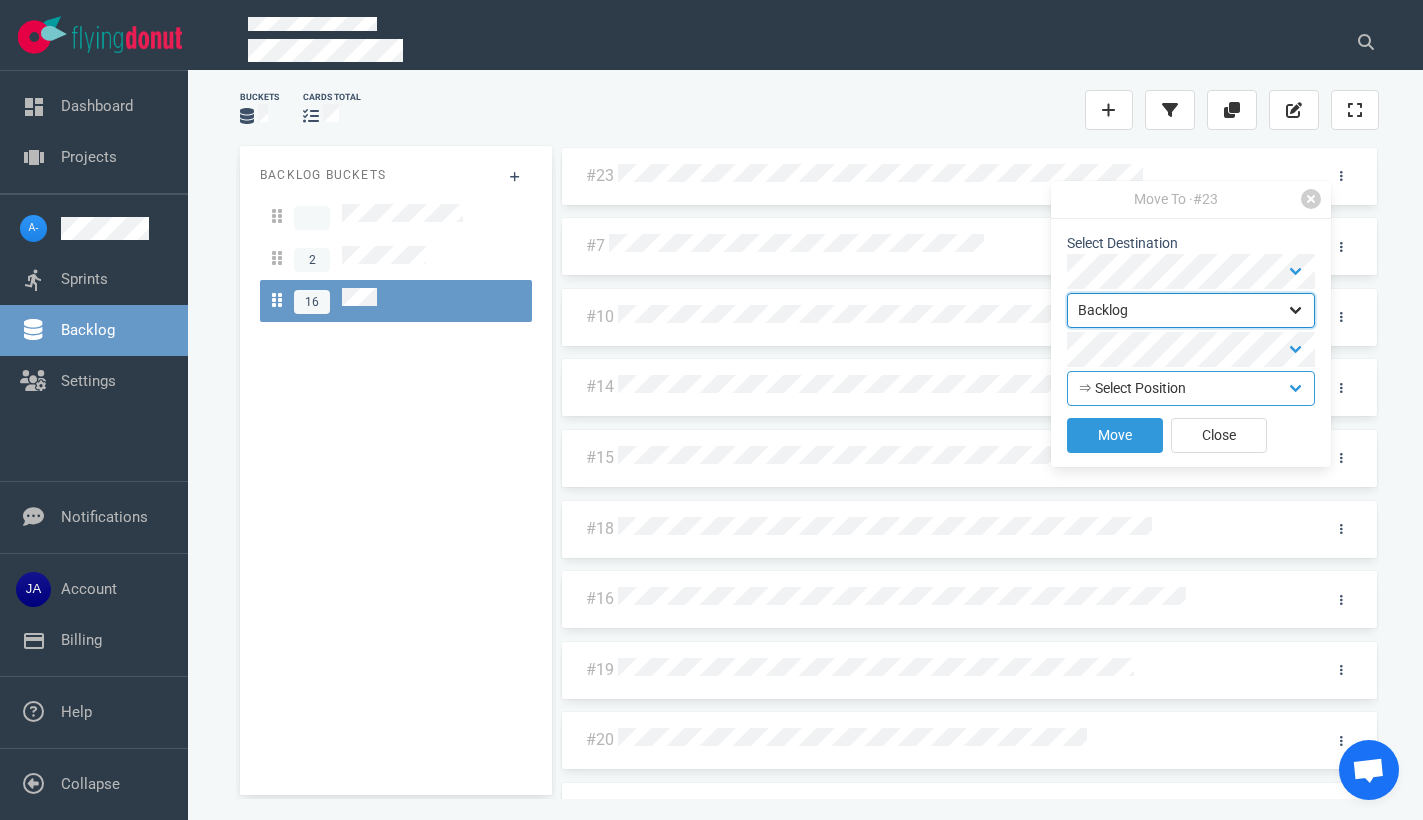 click on "Backlog Sprint" at bounding box center (1191, 310) 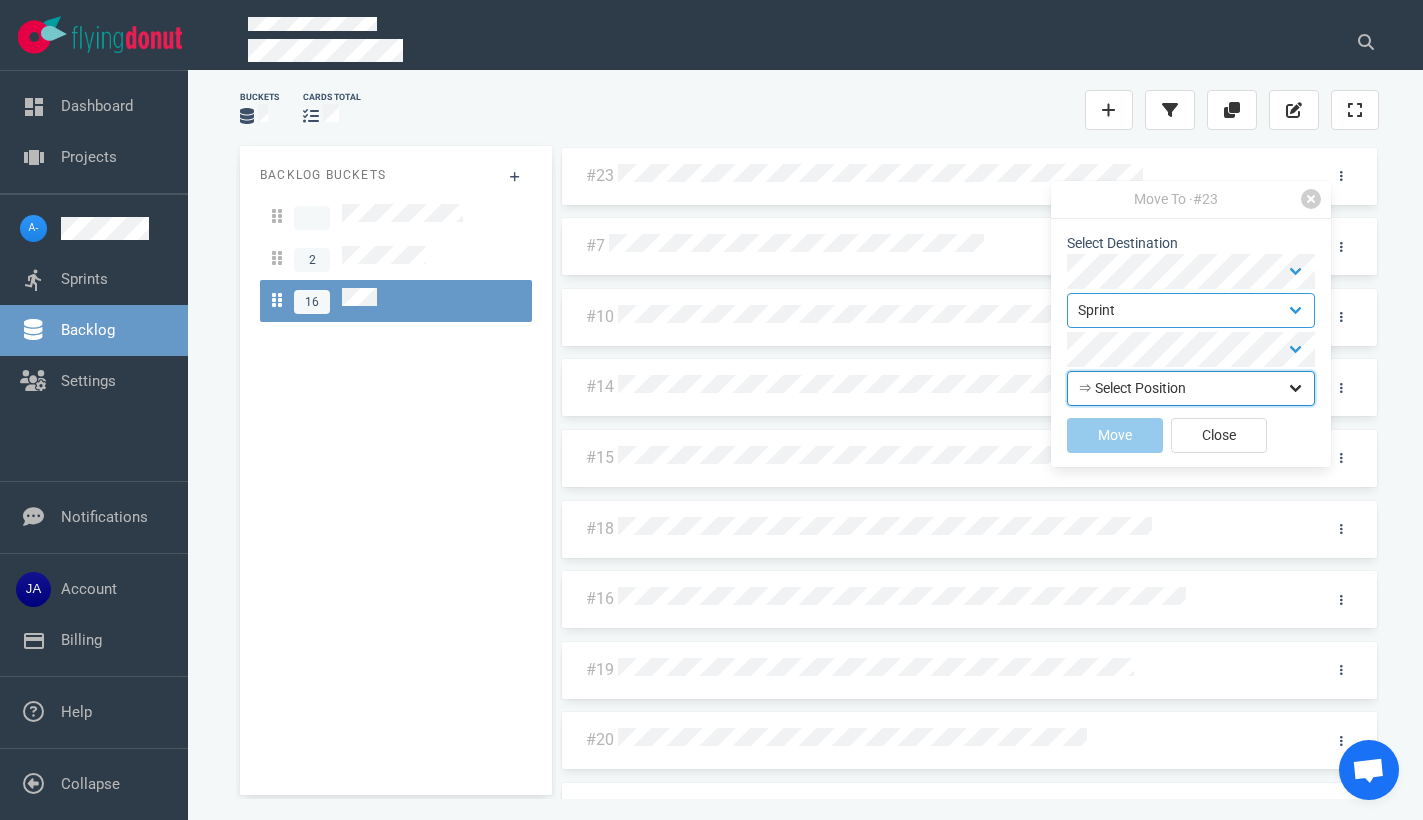 click on "⇒ Select Position Top Bottom" at bounding box center (1191, 388) 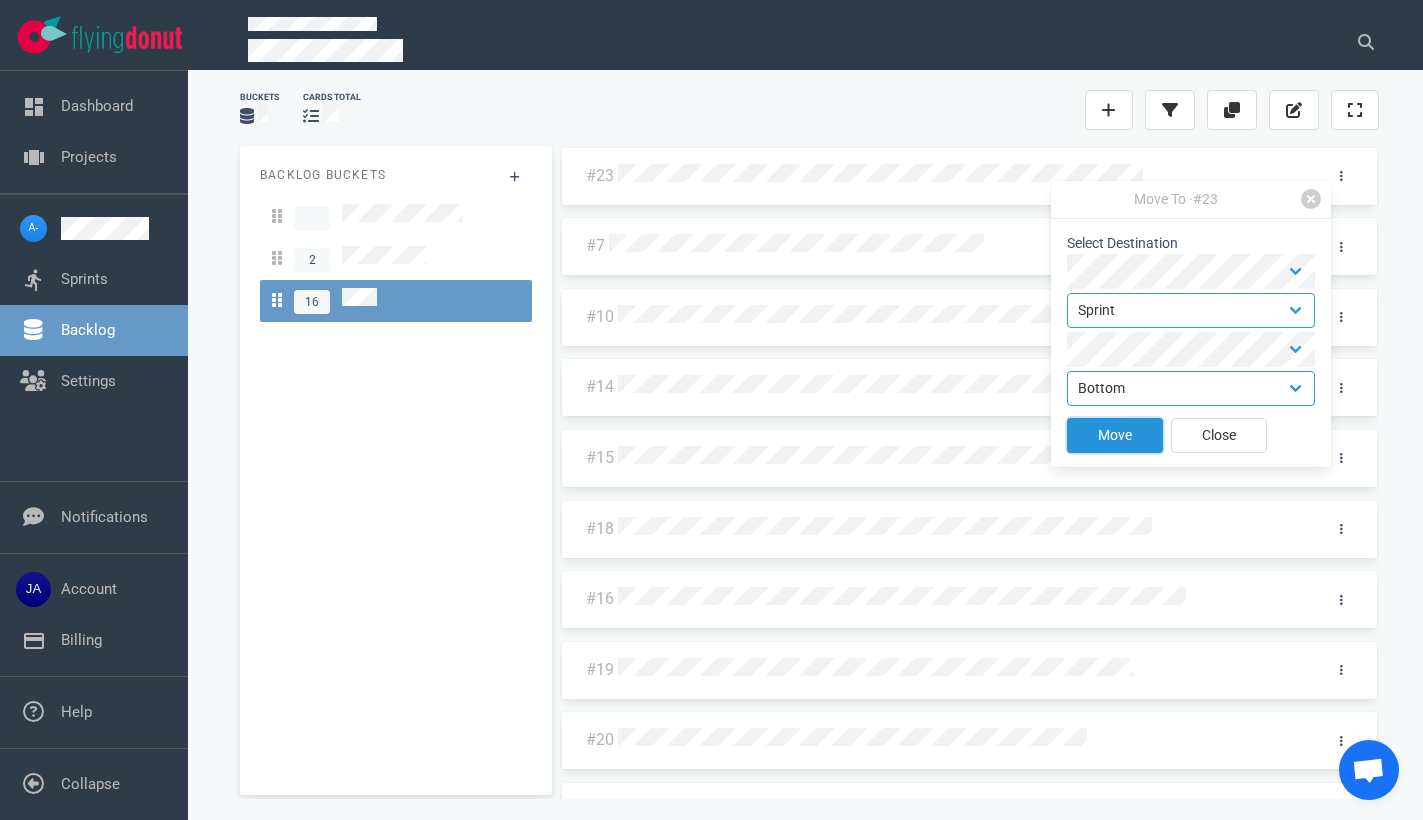 click on "Move" at bounding box center (1115, 435) 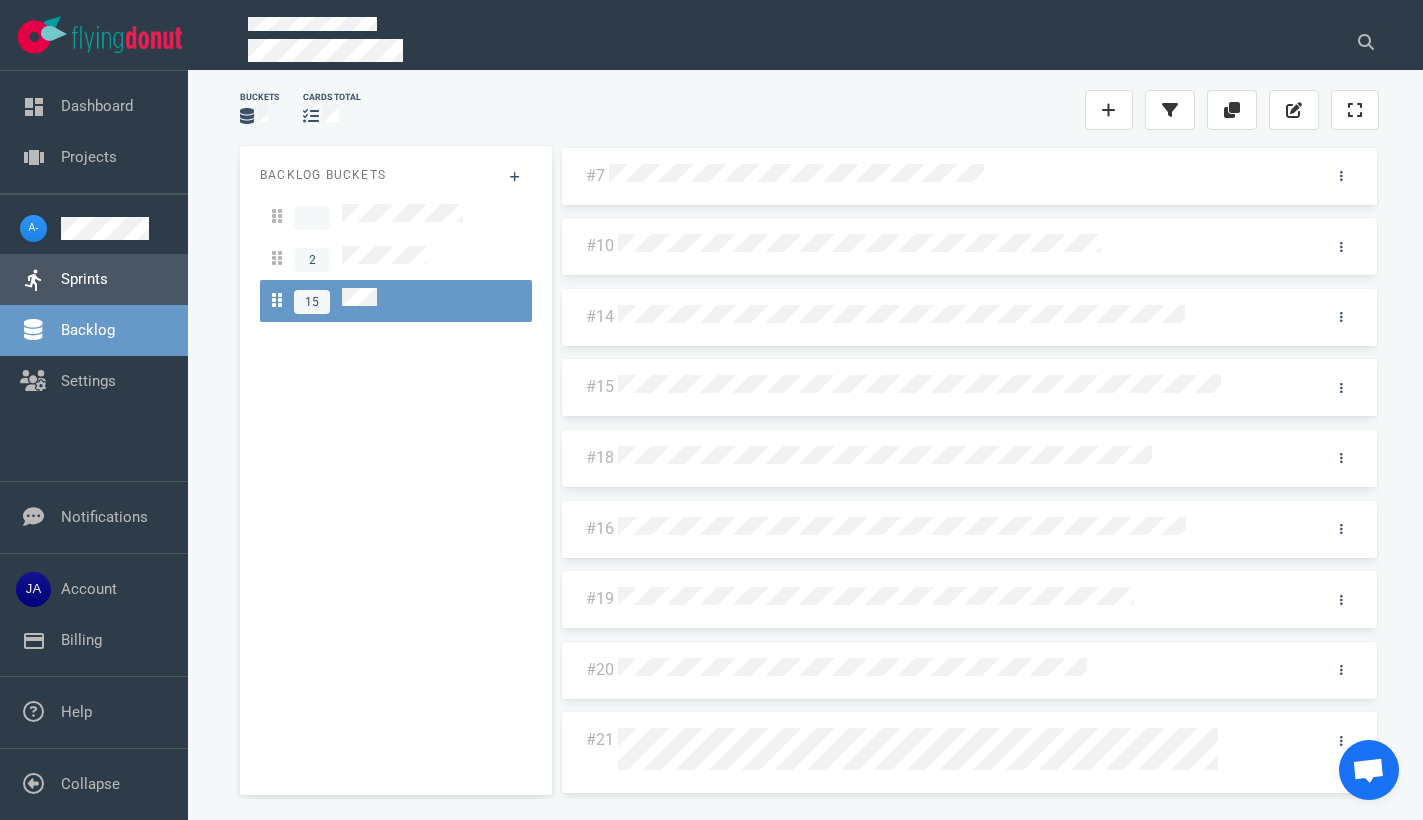 click on "Sprints" at bounding box center (84, 279) 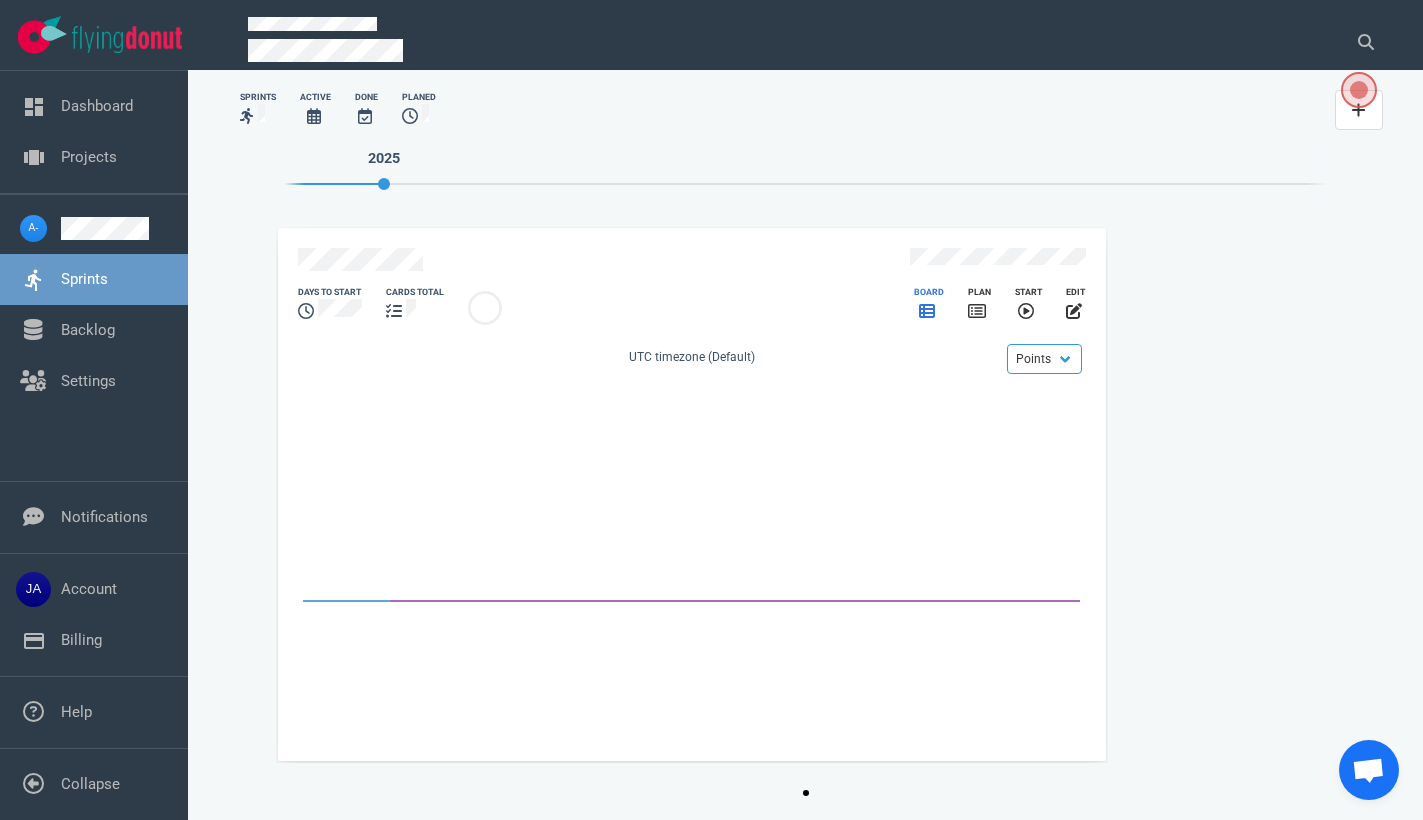 click 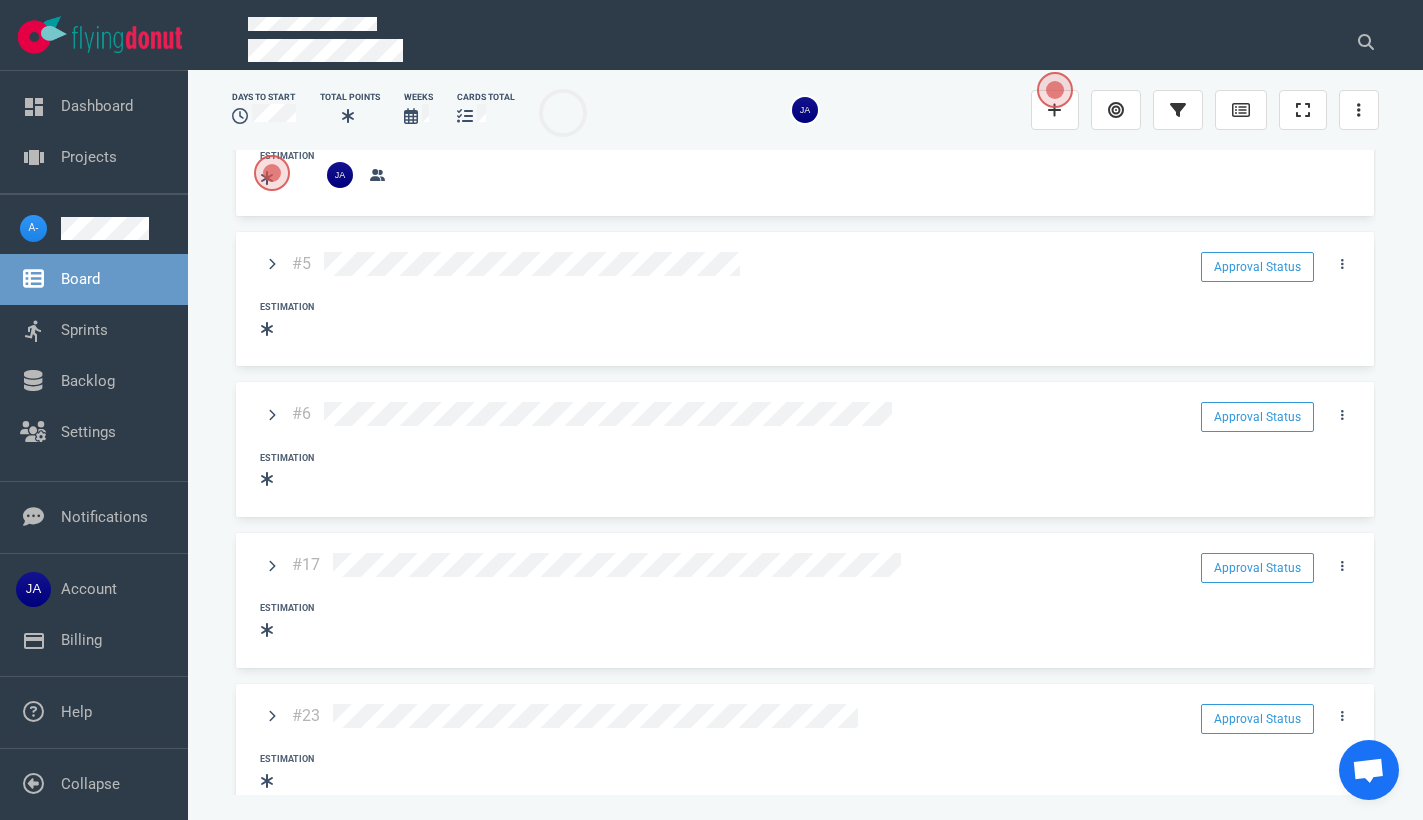 scroll, scrollTop: 0, scrollLeft: 0, axis: both 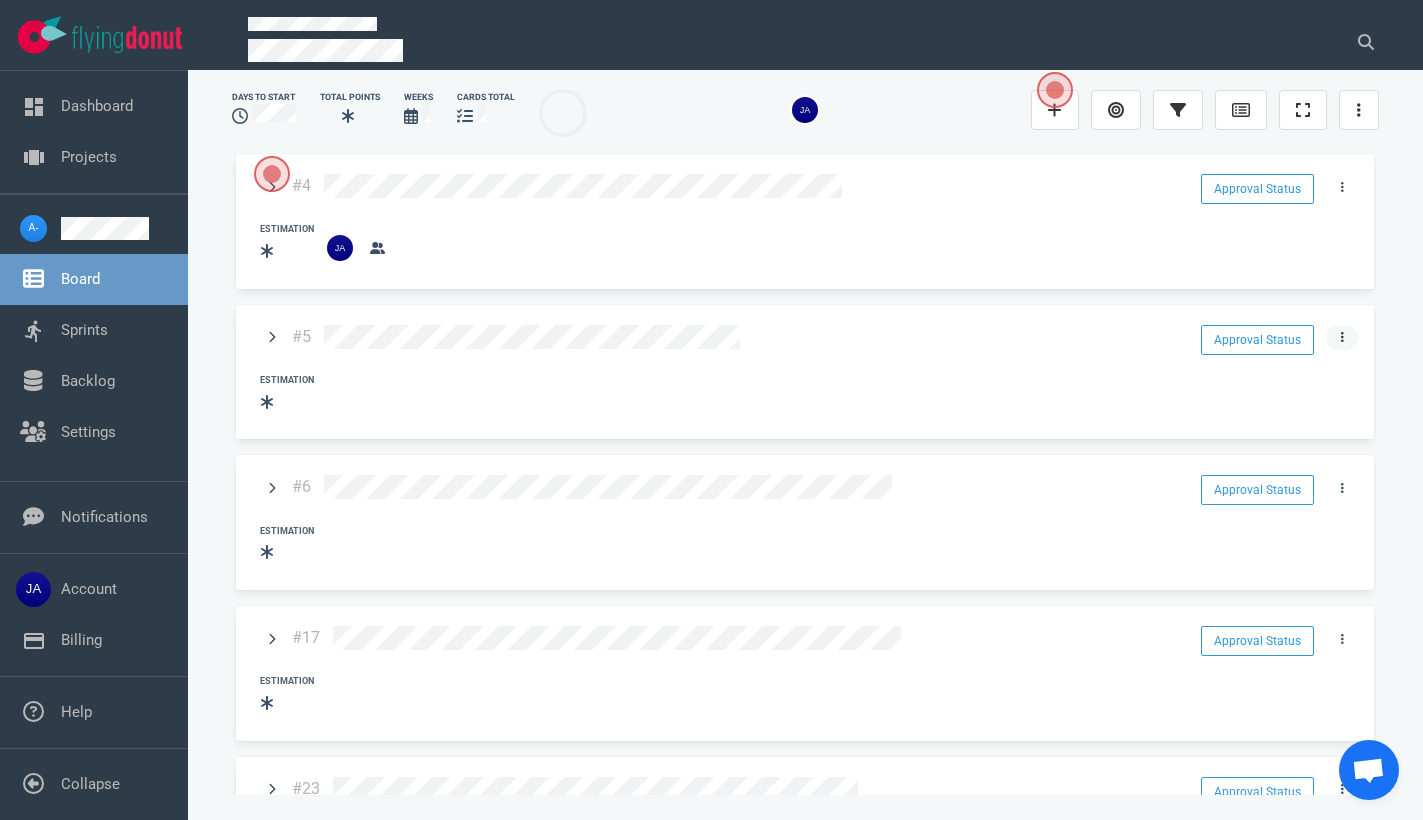 click 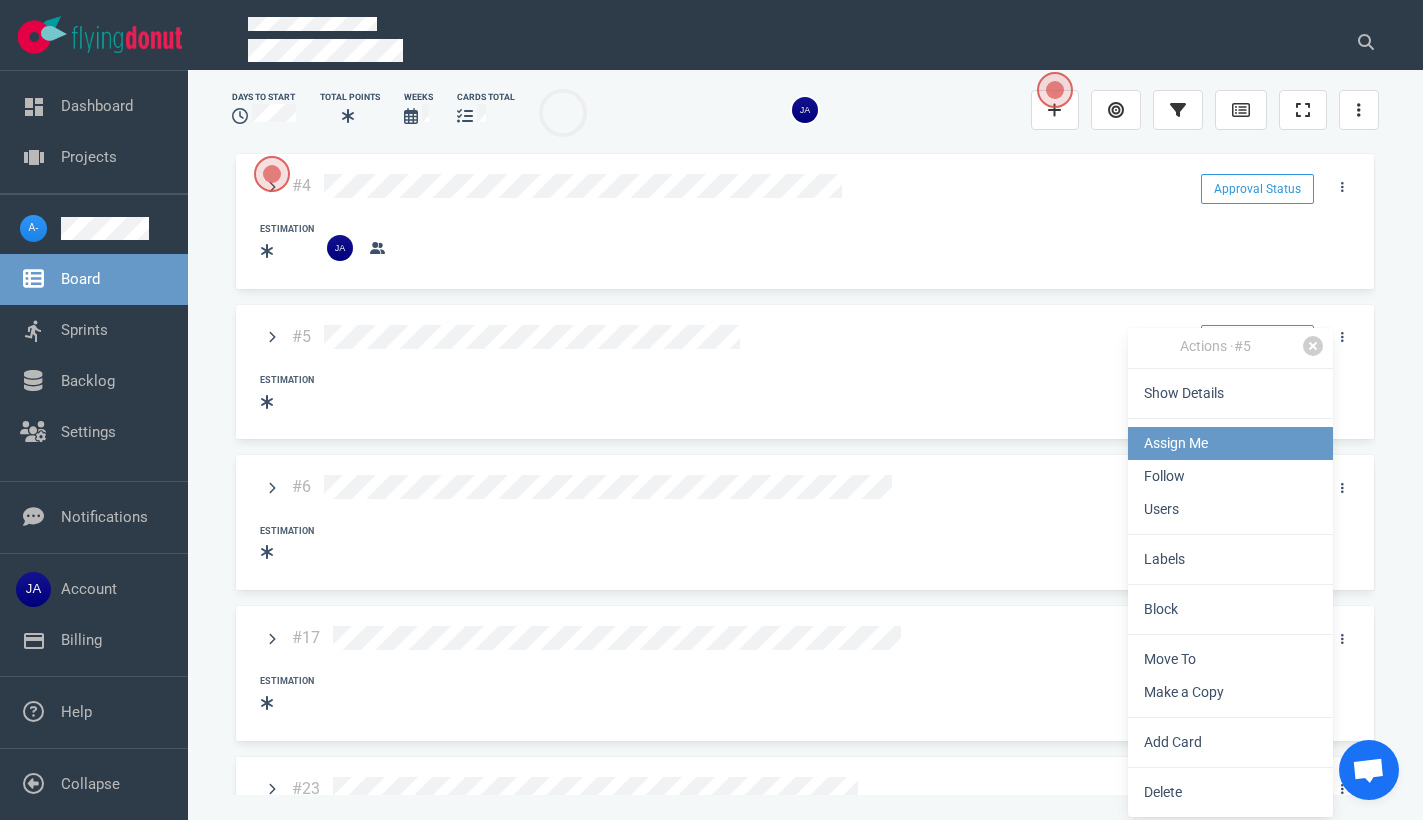 click on "Assign Me" at bounding box center (1230, 443) 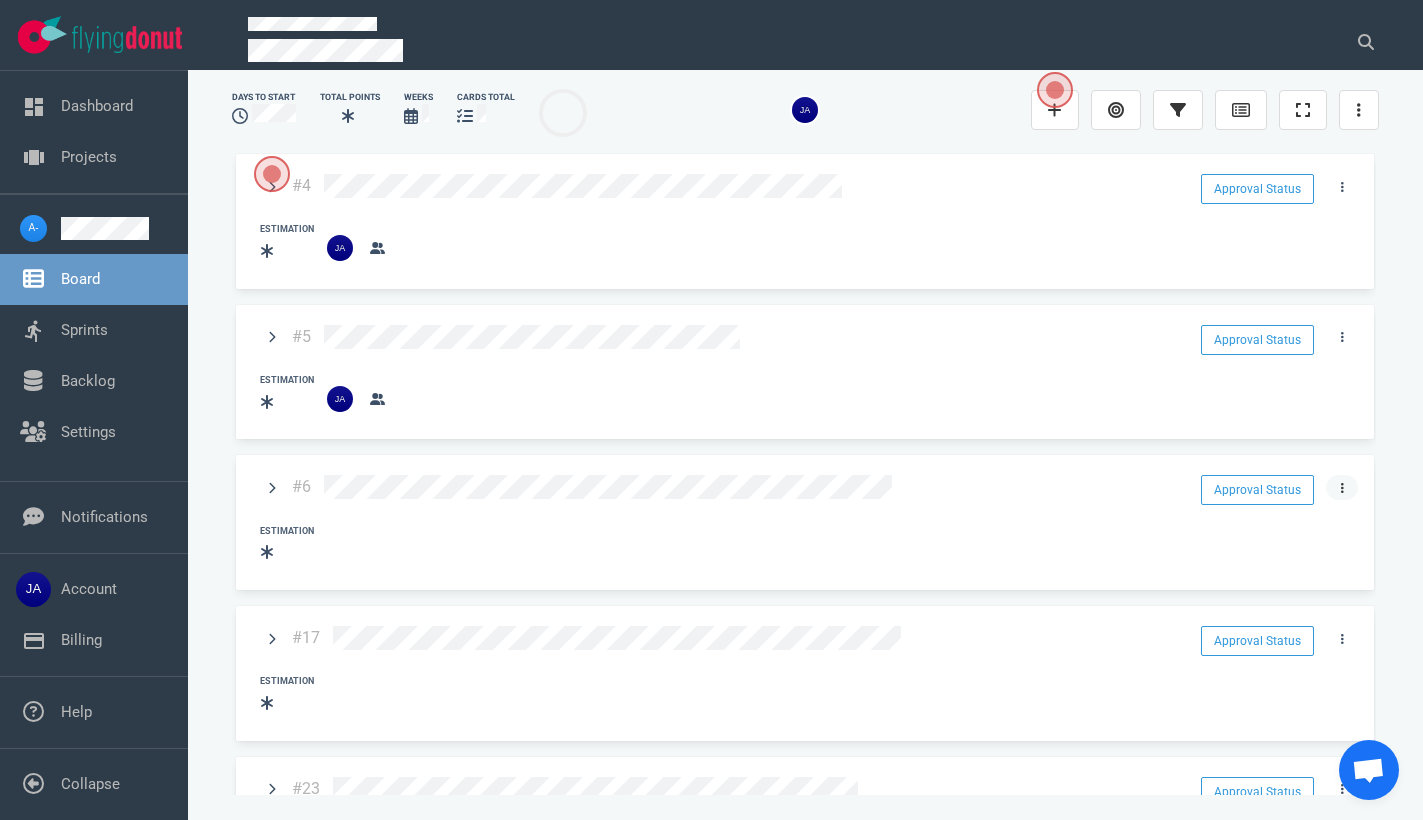 click 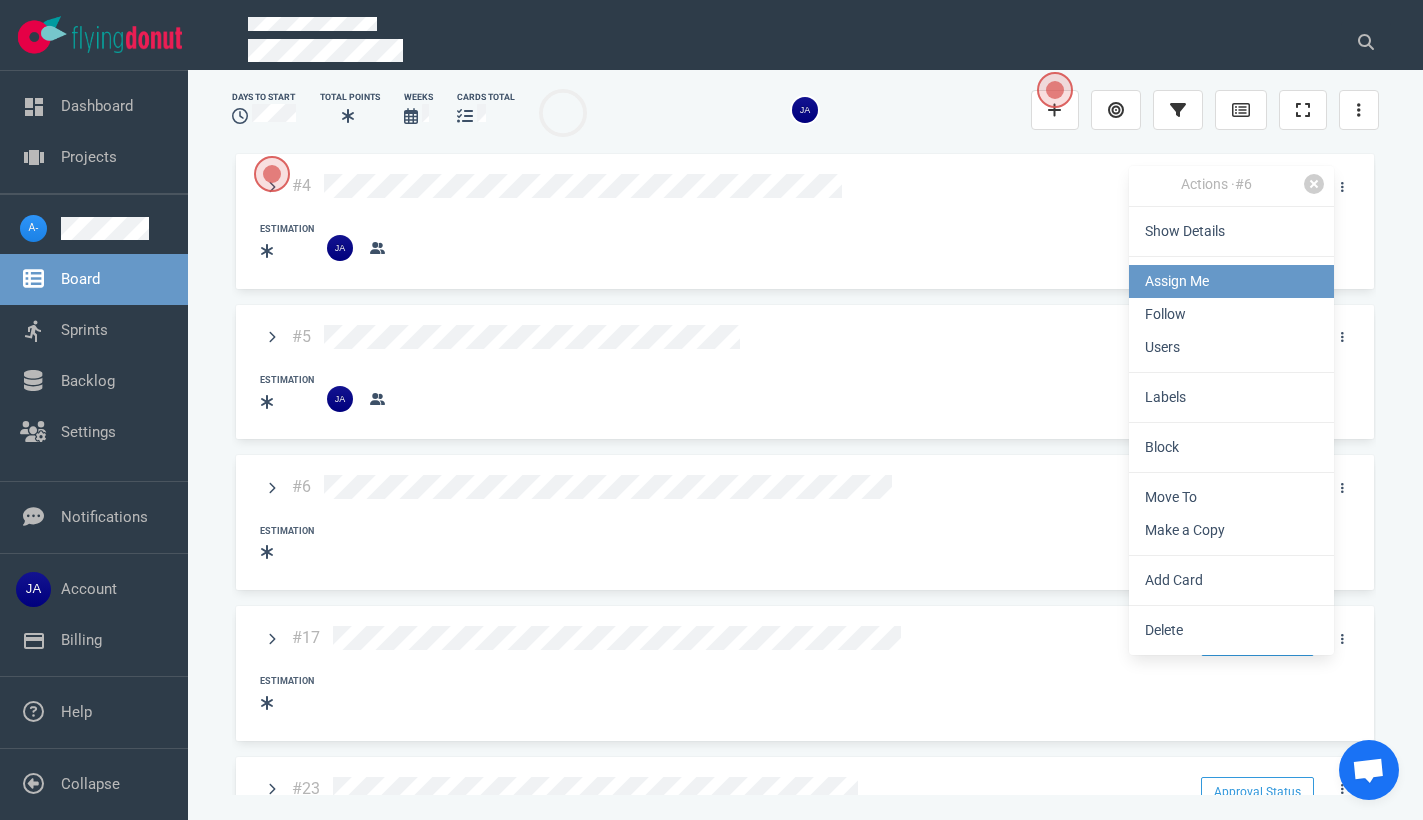 click on "Assign Me" at bounding box center [1231, 281] 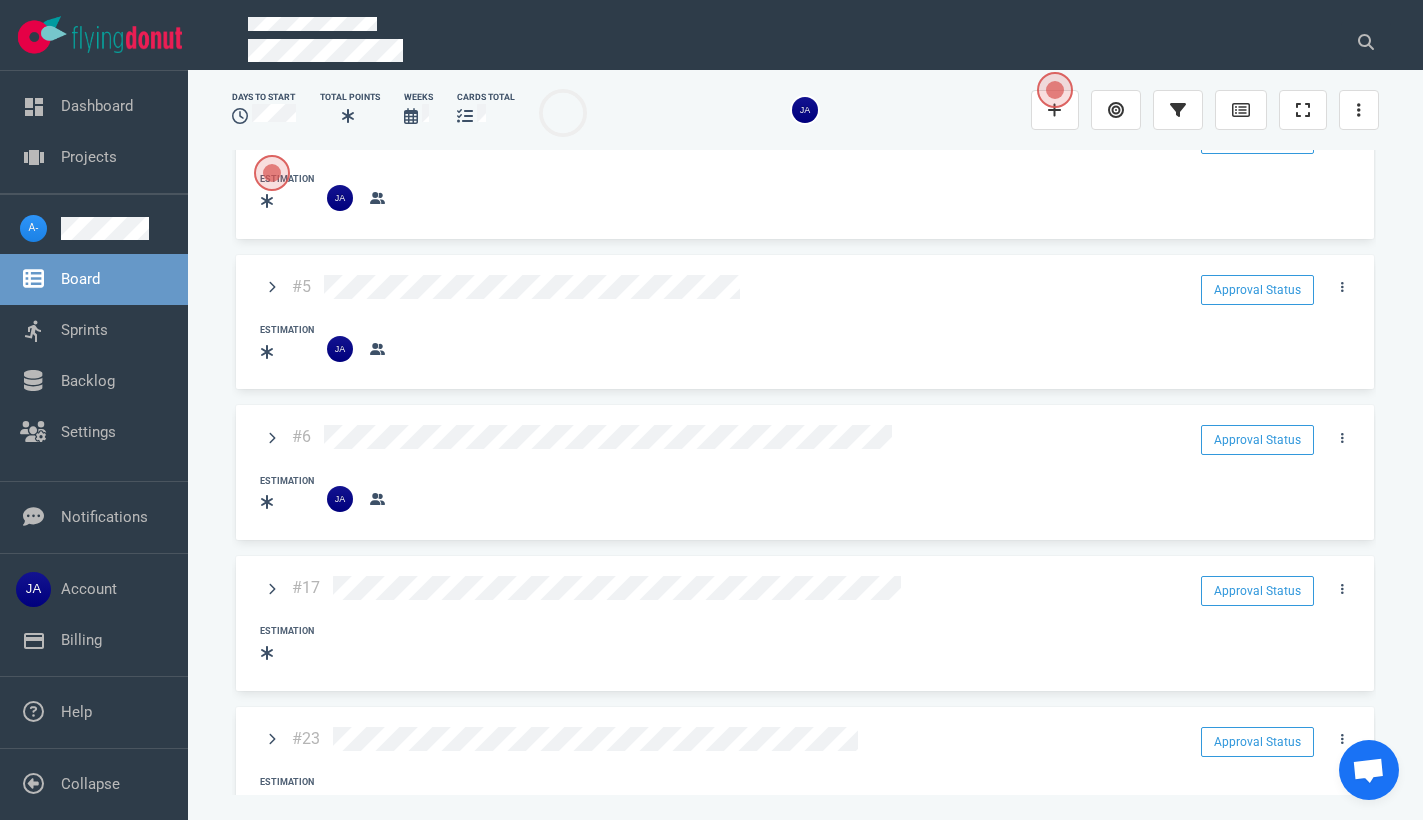 scroll, scrollTop: 73, scrollLeft: 0, axis: vertical 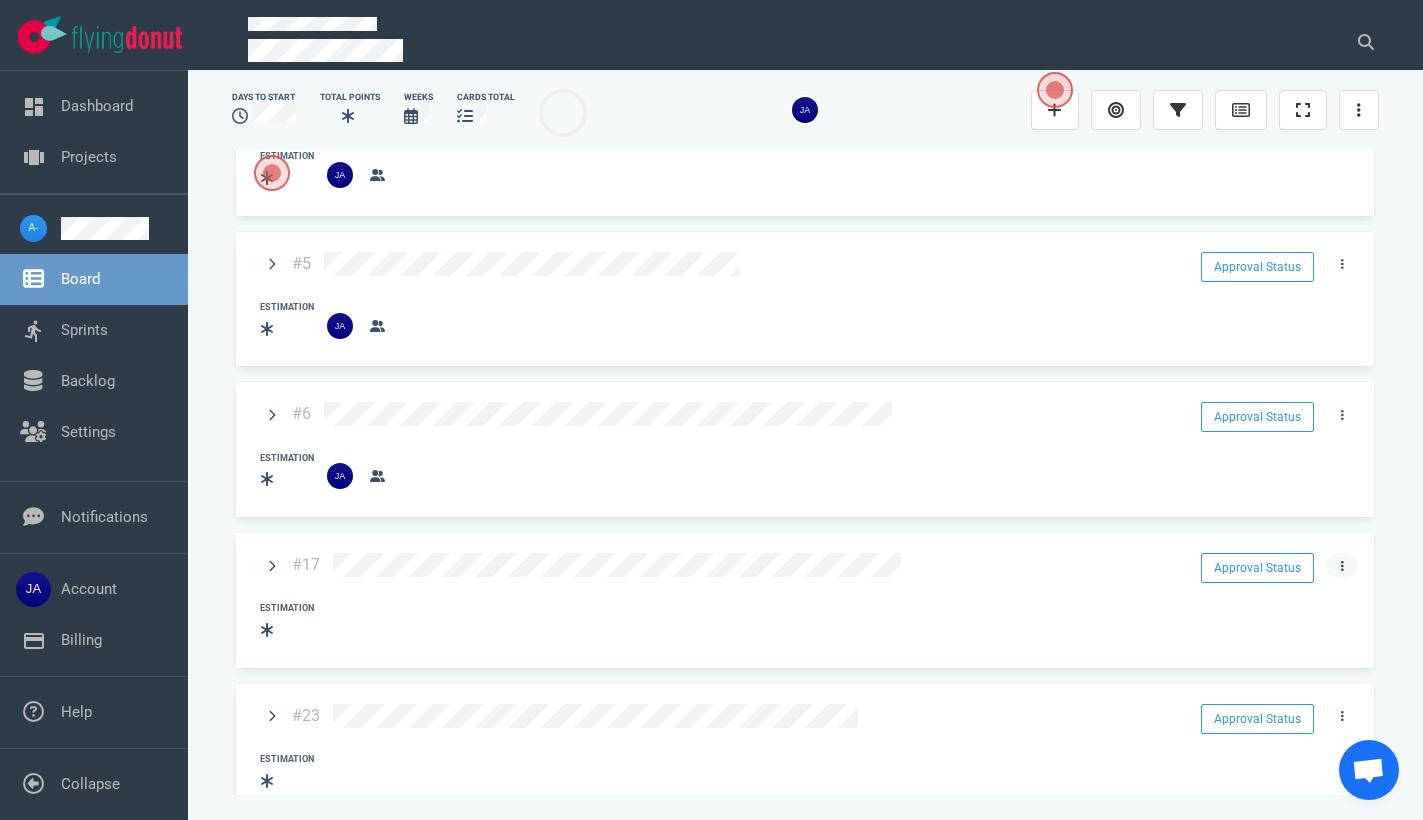 click 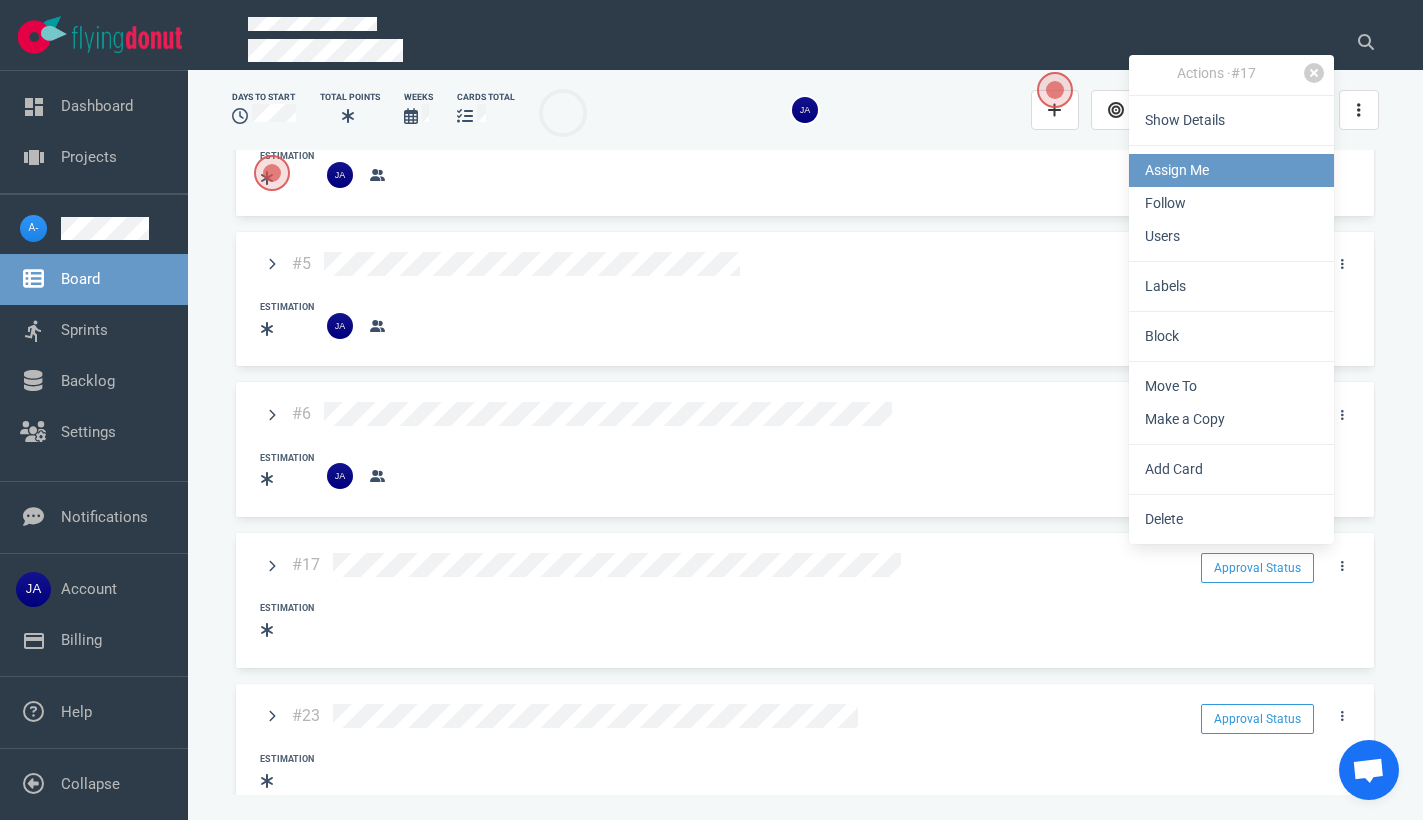 click on "Assign Me" at bounding box center (1231, 170) 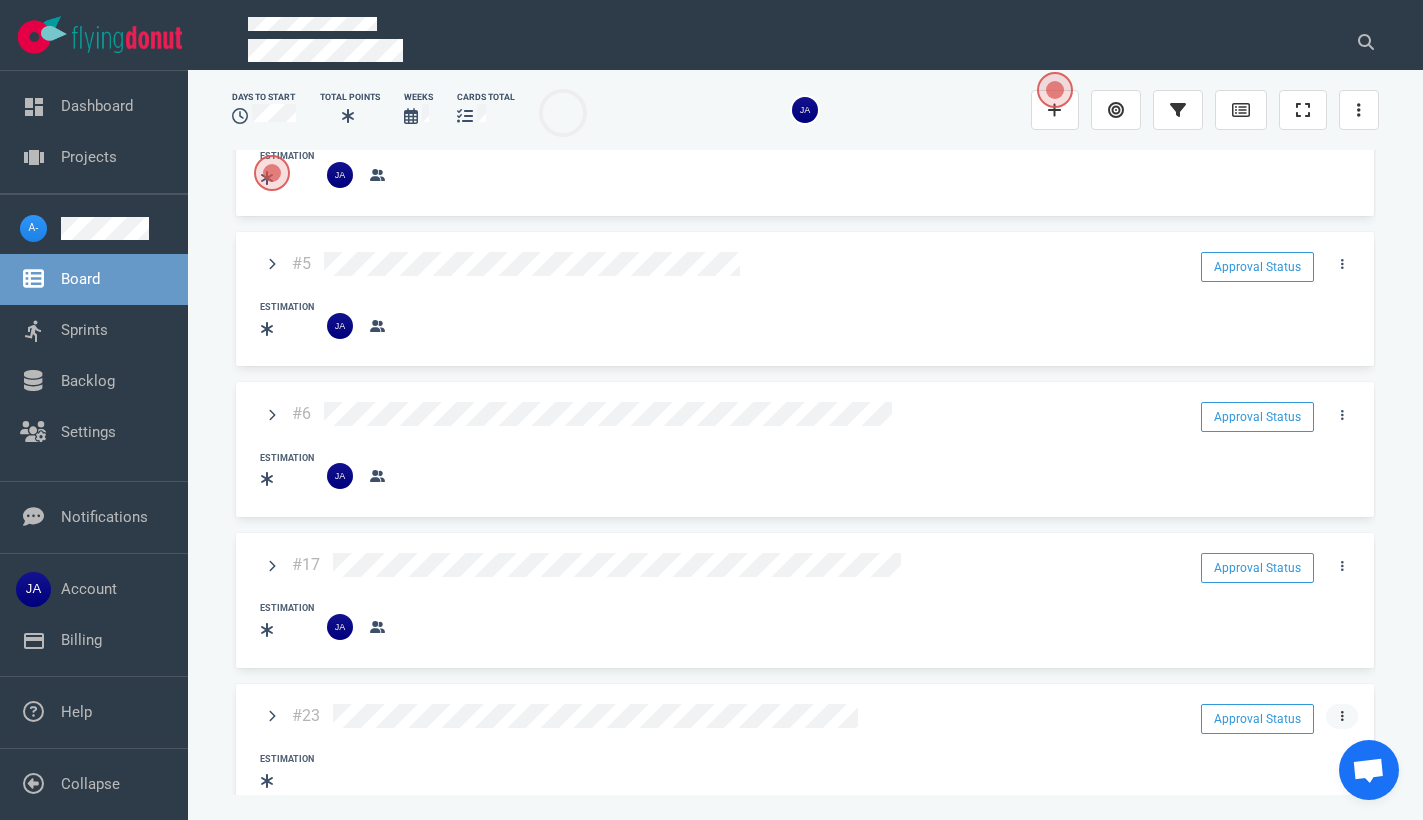 click at bounding box center (1342, 716) 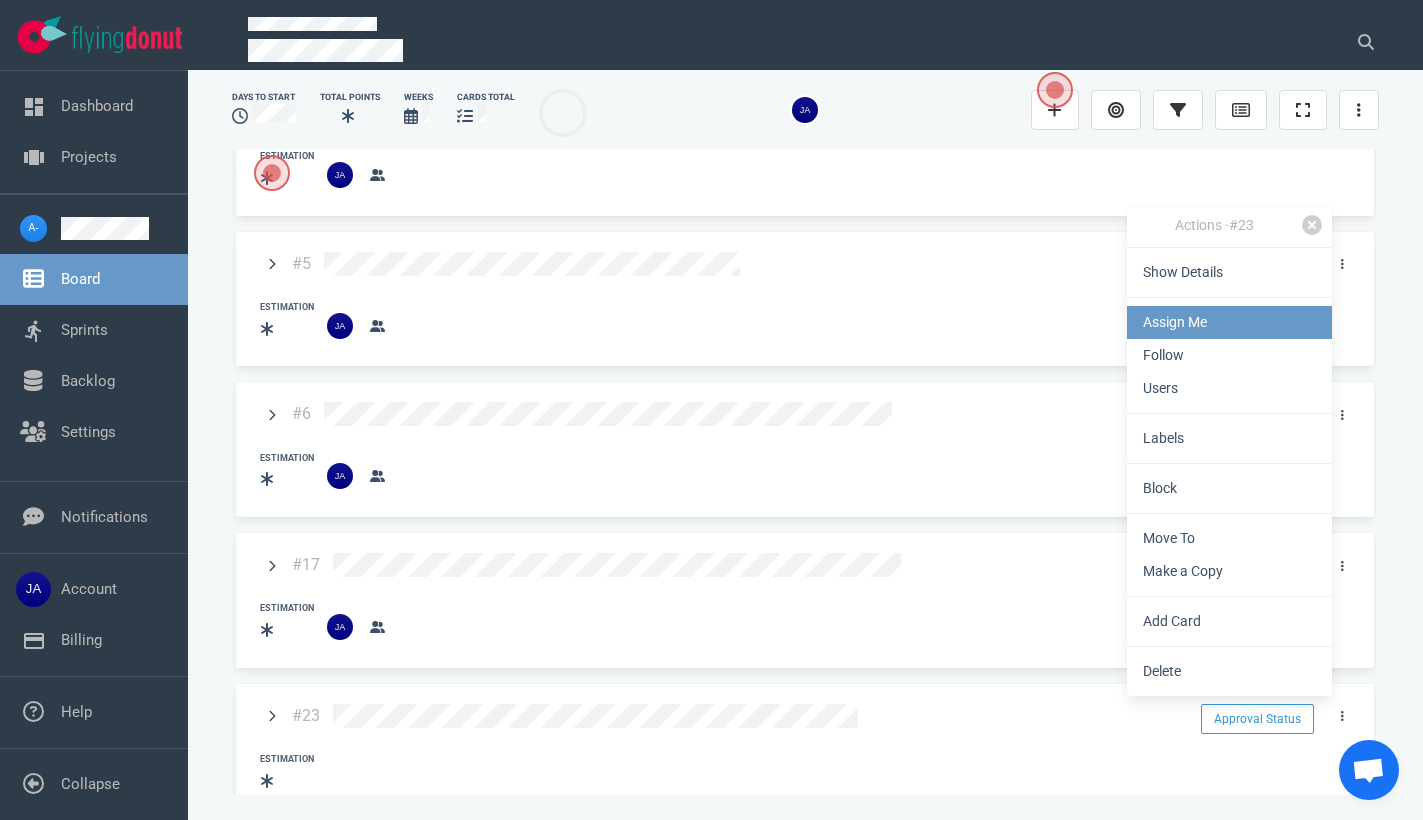 click on "Assign Me" at bounding box center (1229, 322) 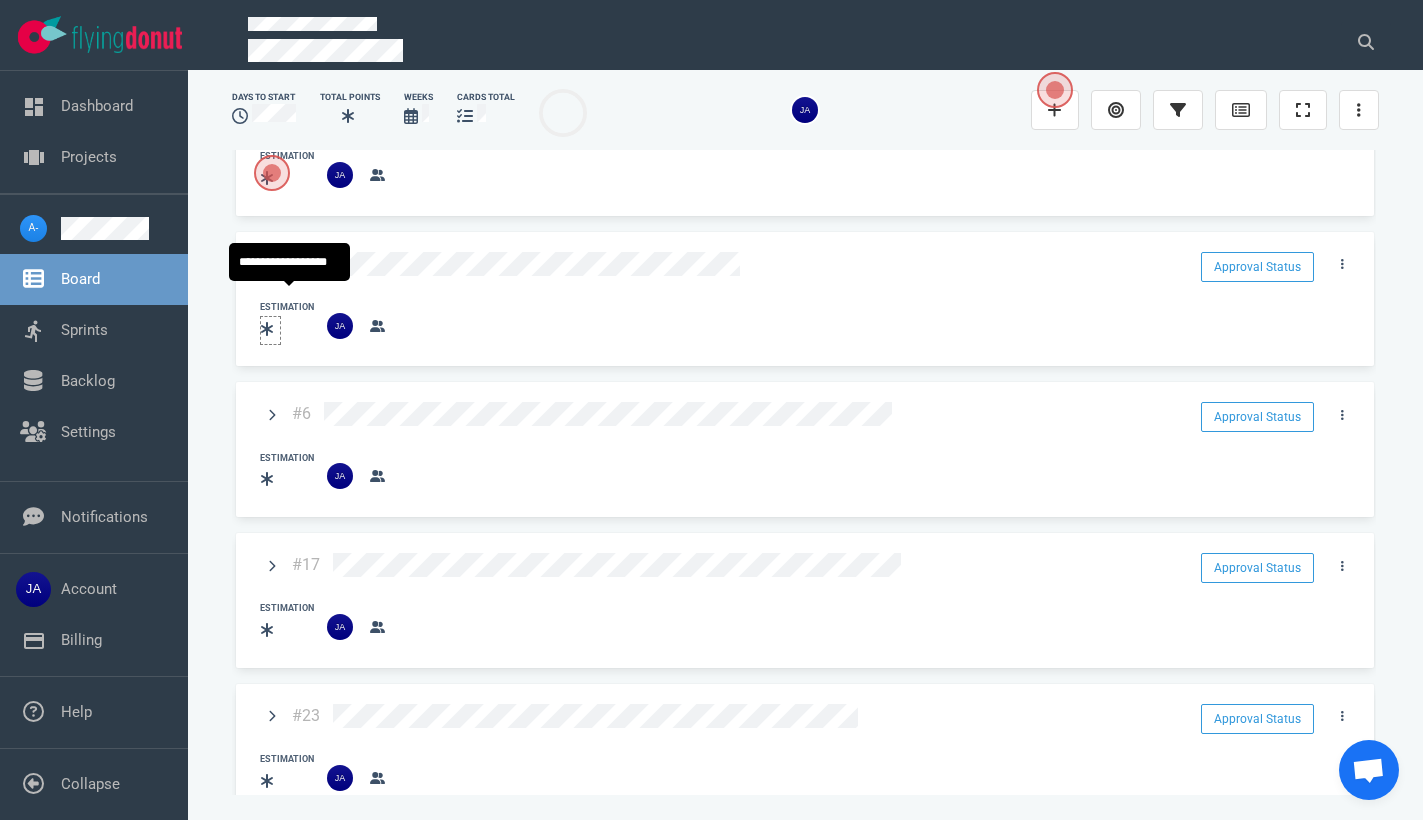click at bounding box center (270, 329) 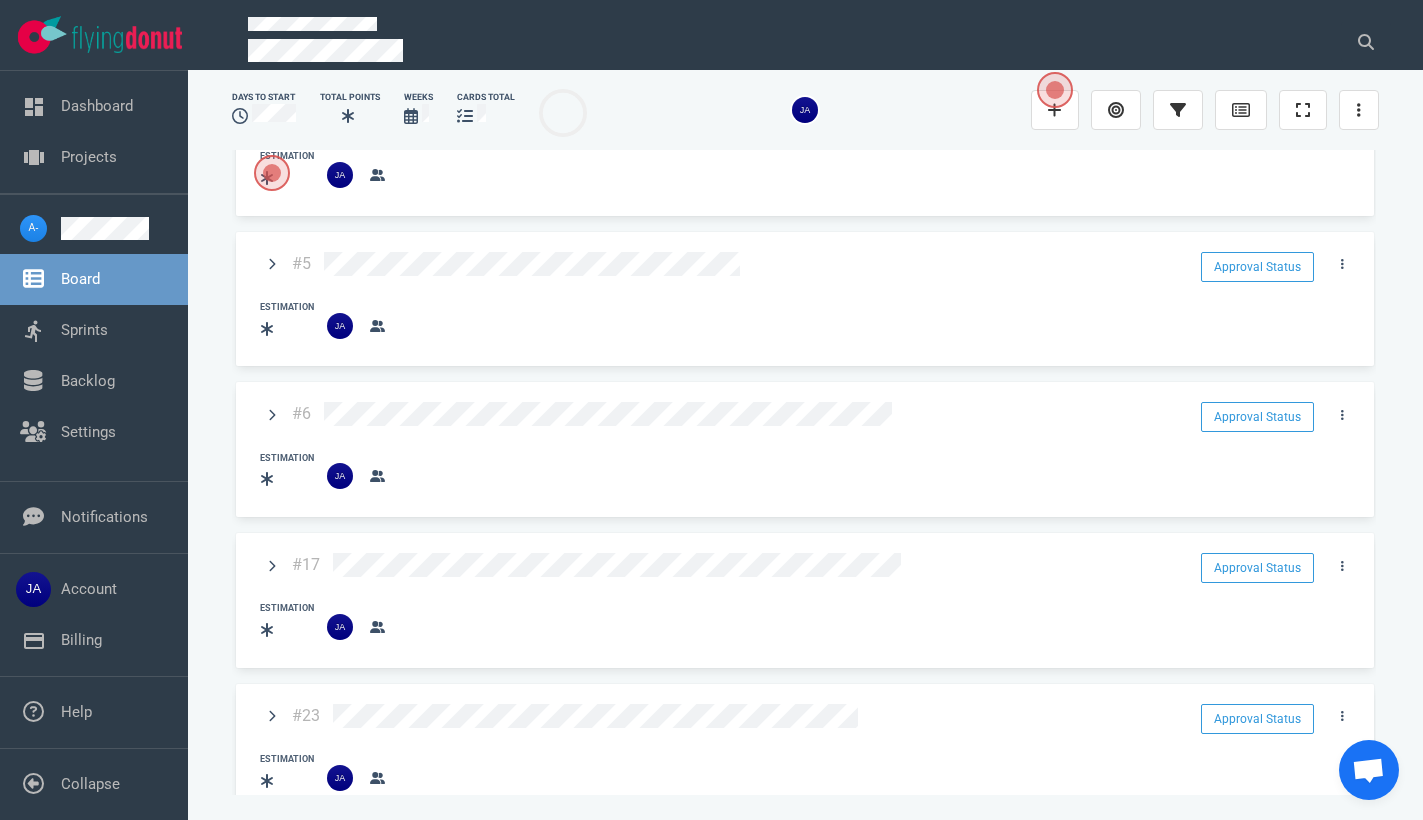 click on "Estimation" at bounding box center [811, 320] 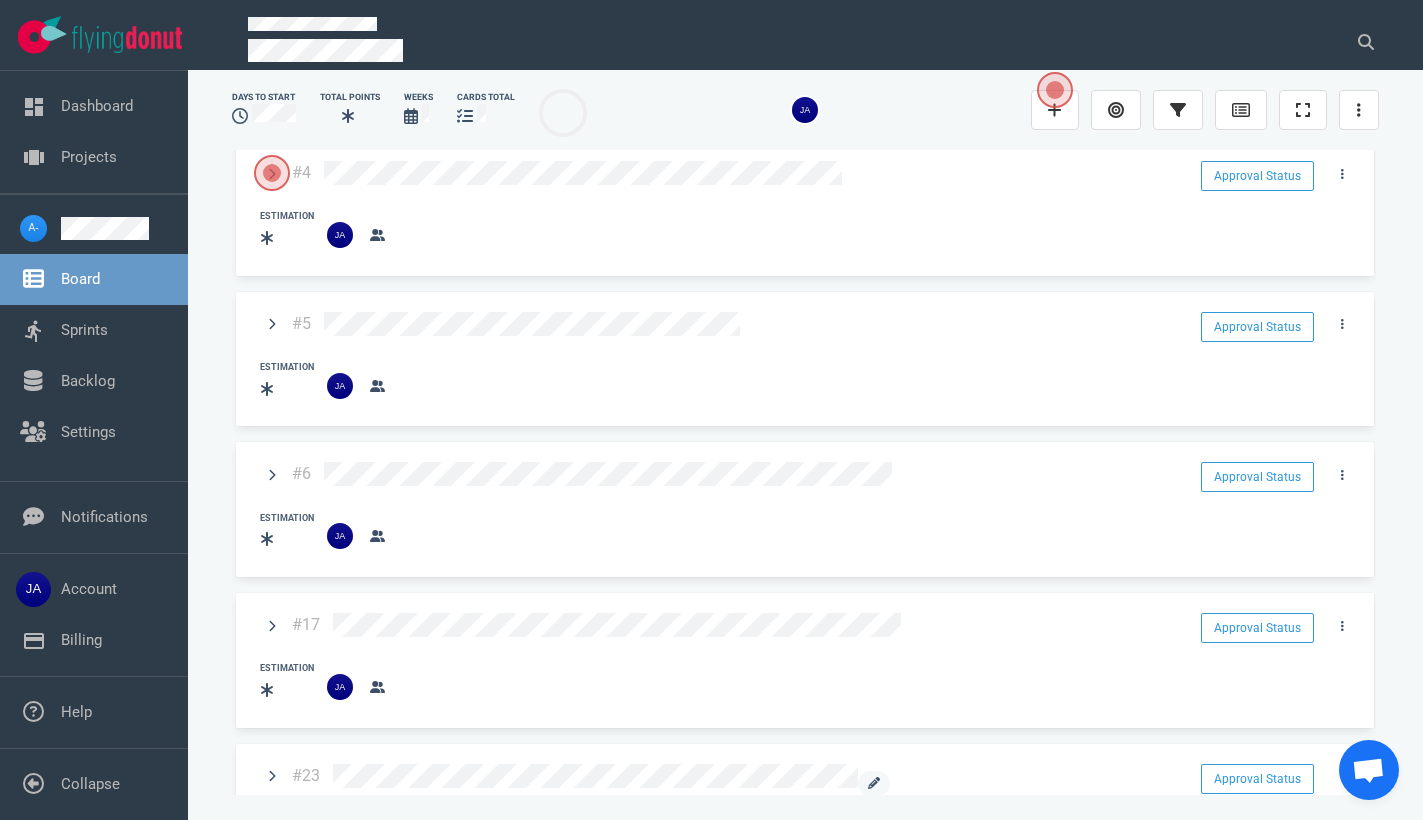 scroll, scrollTop: 0, scrollLeft: 0, axis: both 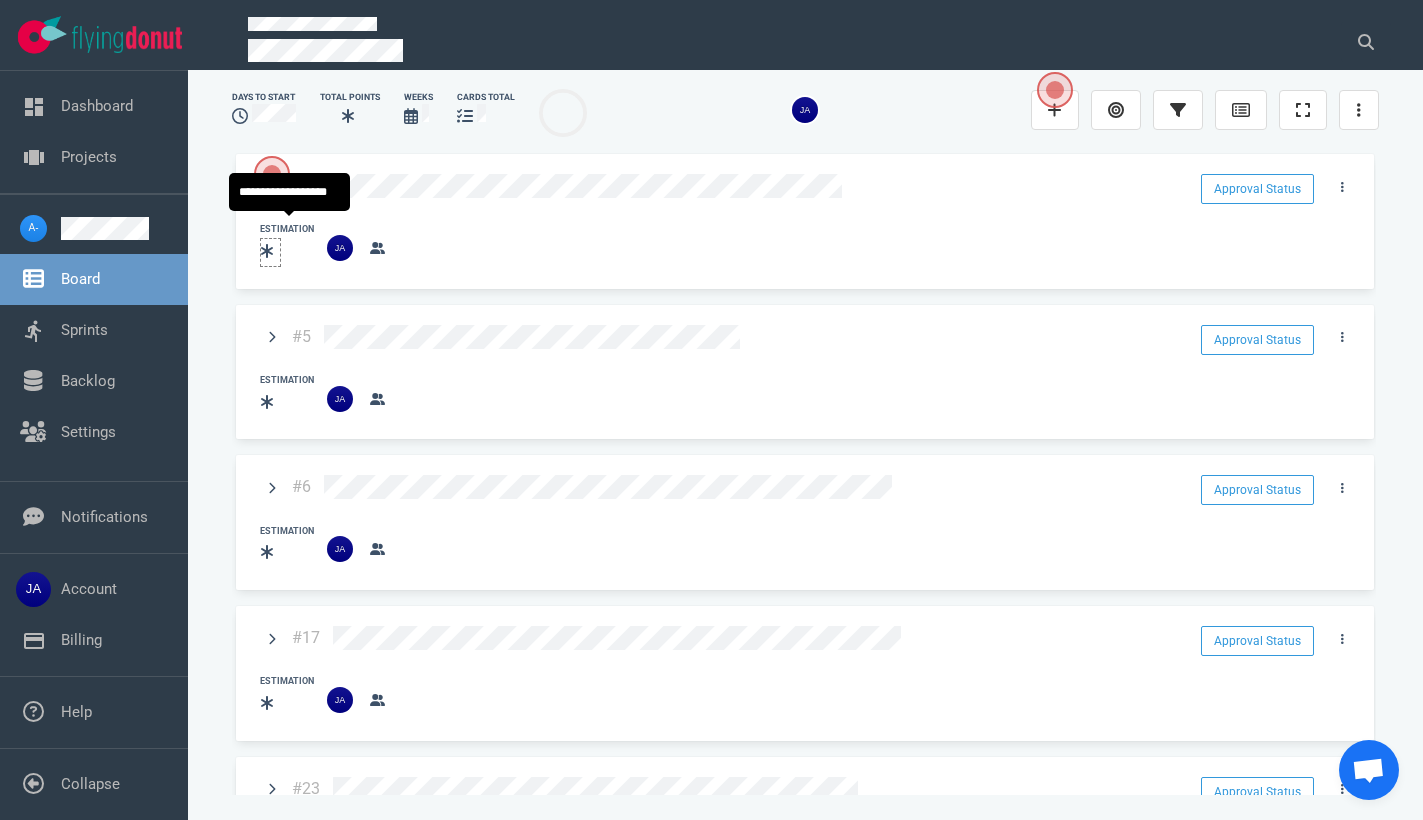 click 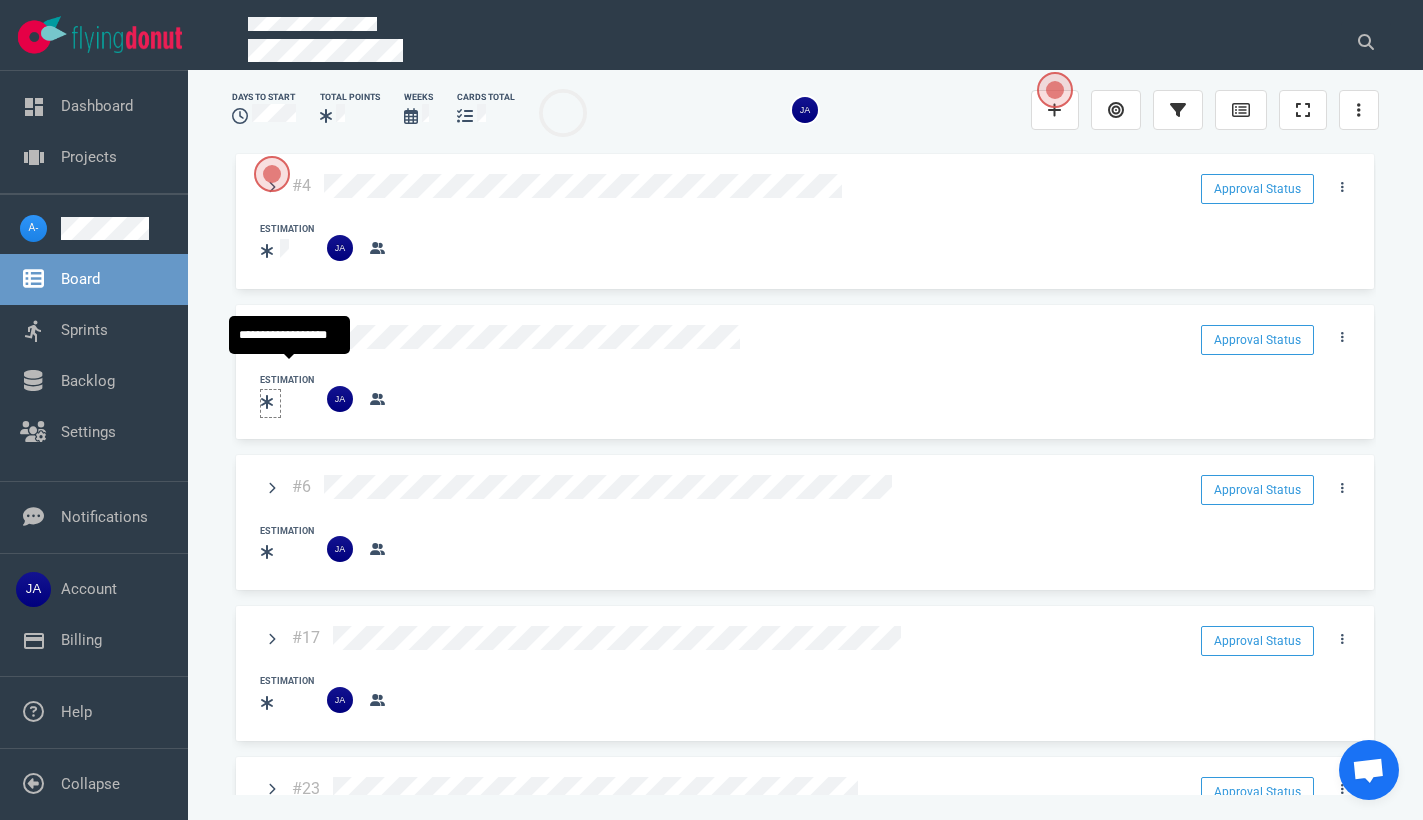 click at bounding box center [270, 402] 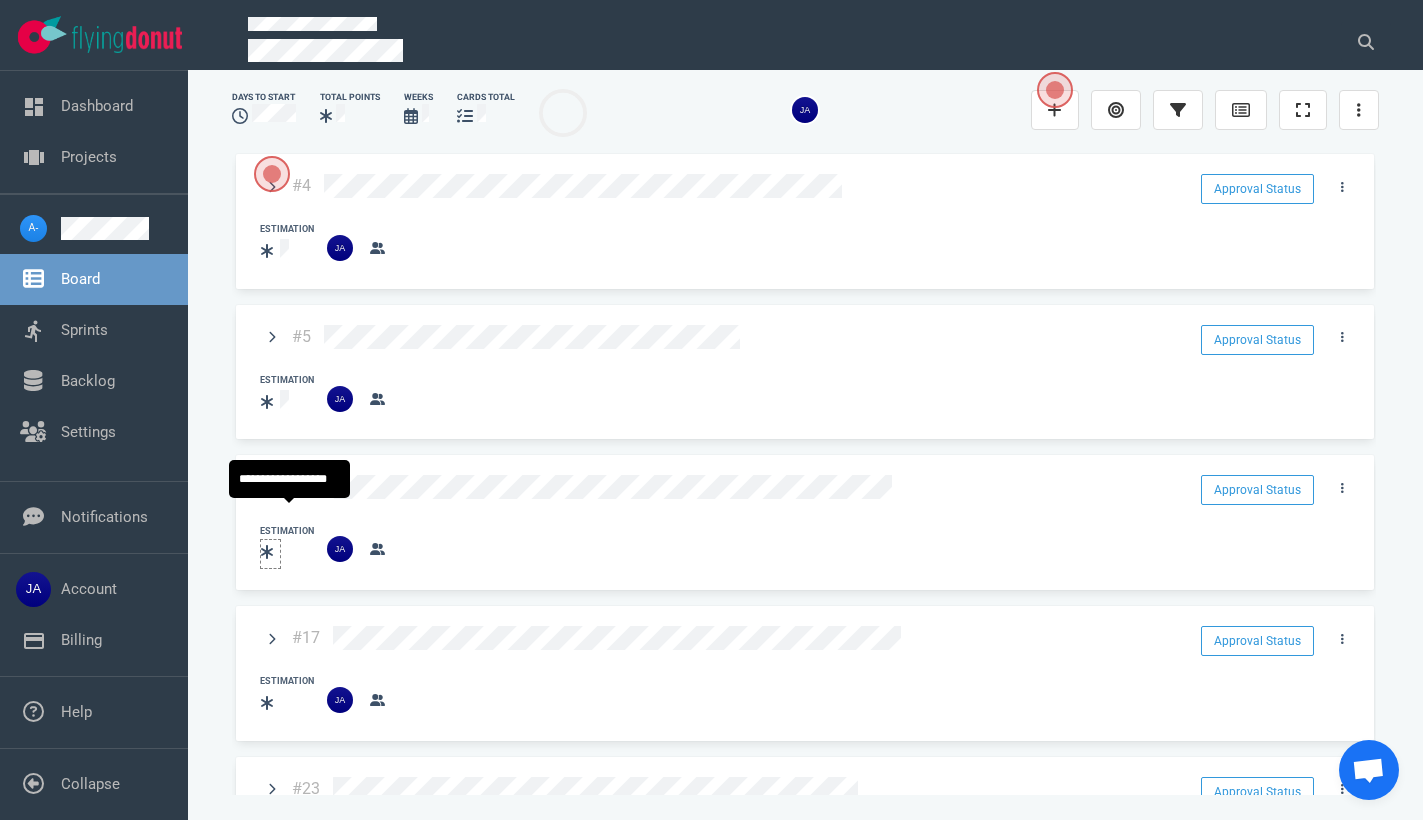click 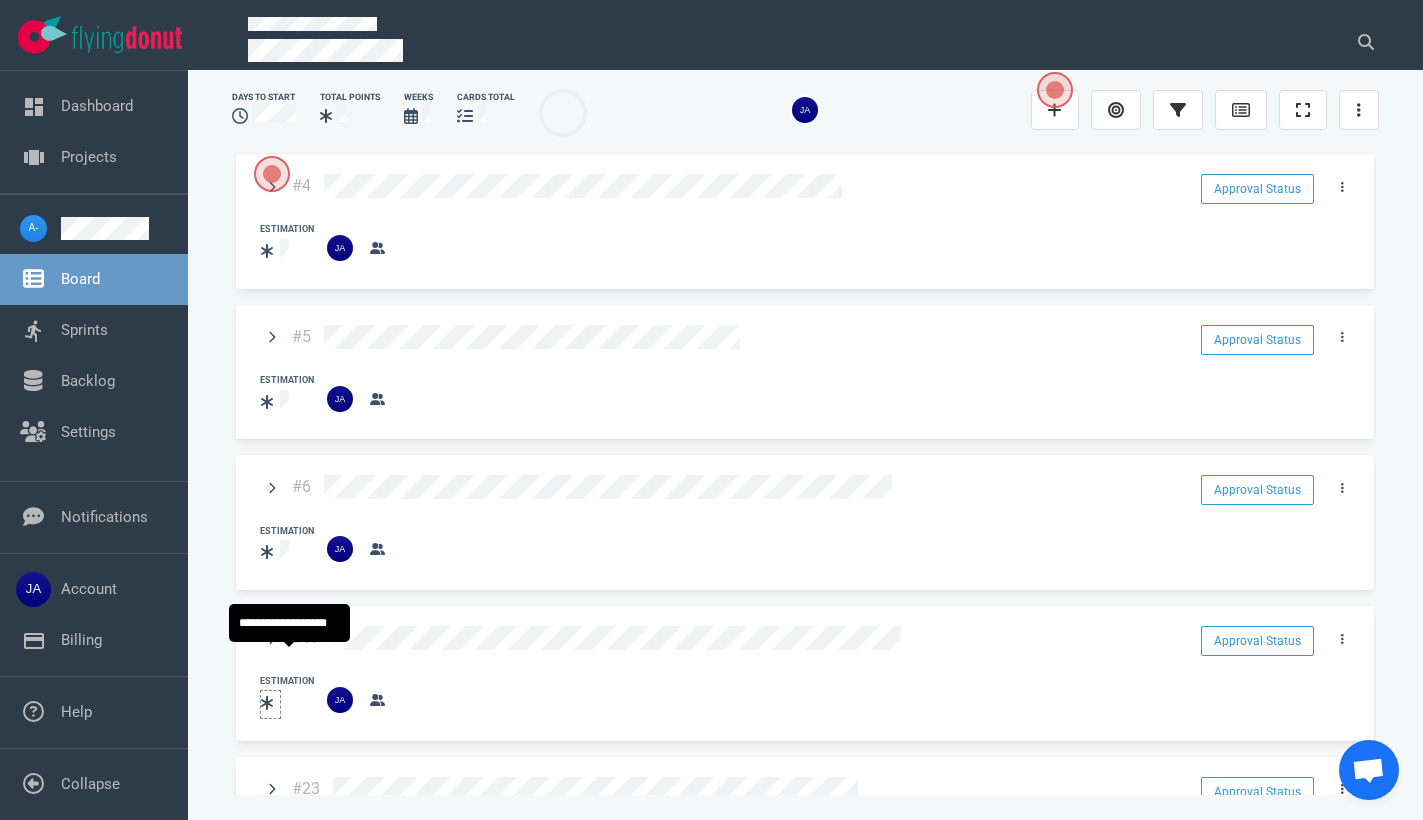 click 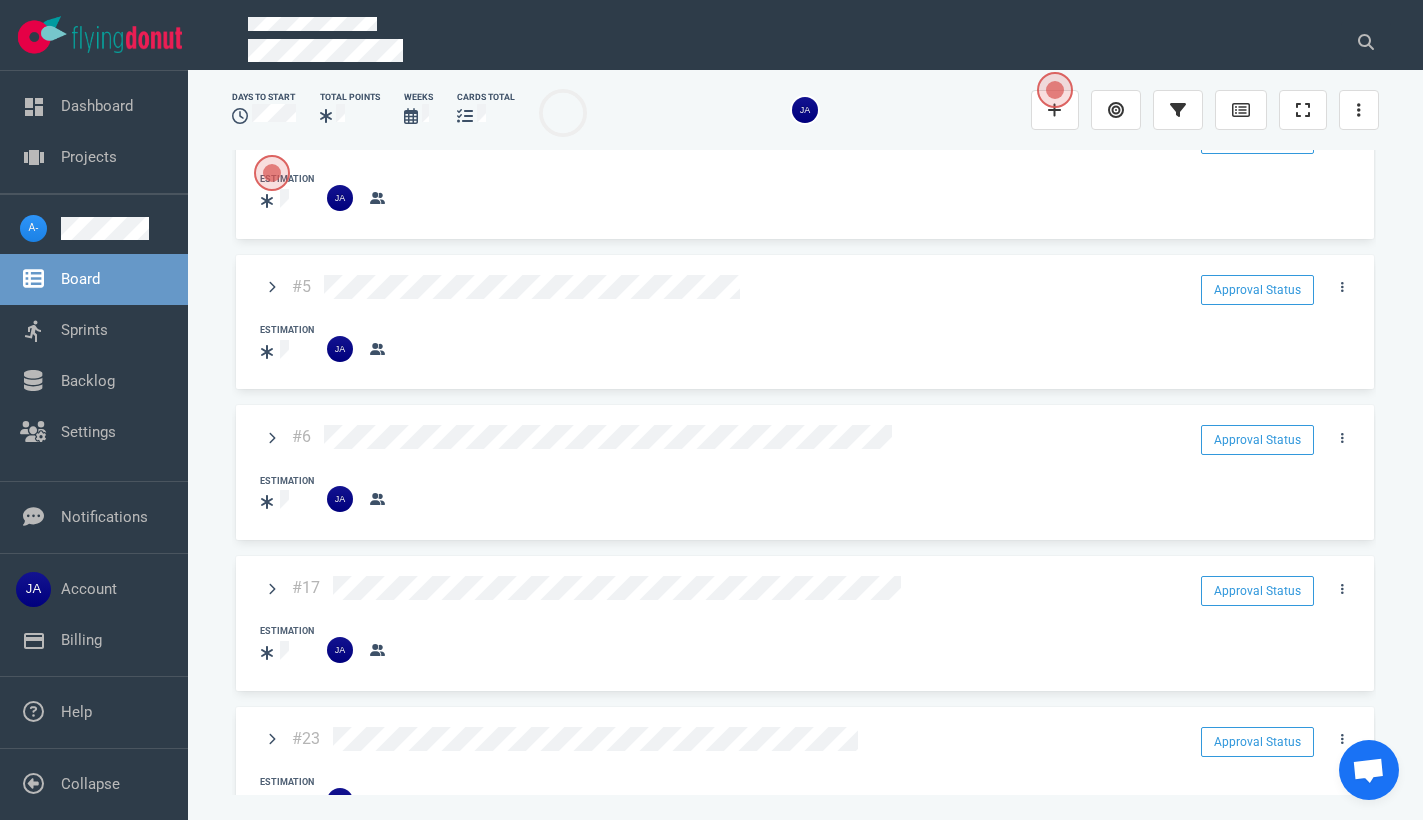 scroll, scrollTop: 73, scrollLeft: 0, axis: vertical 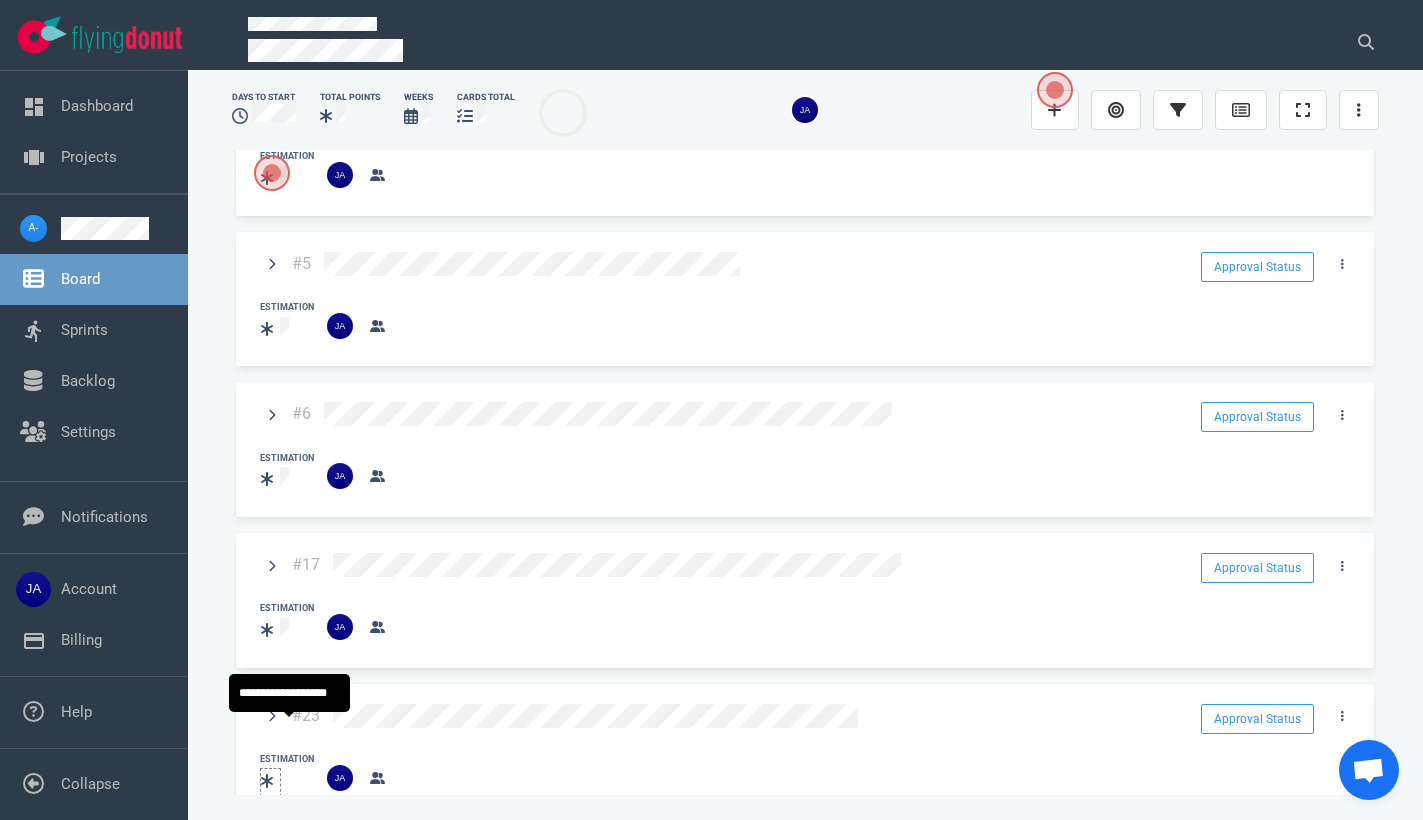 click 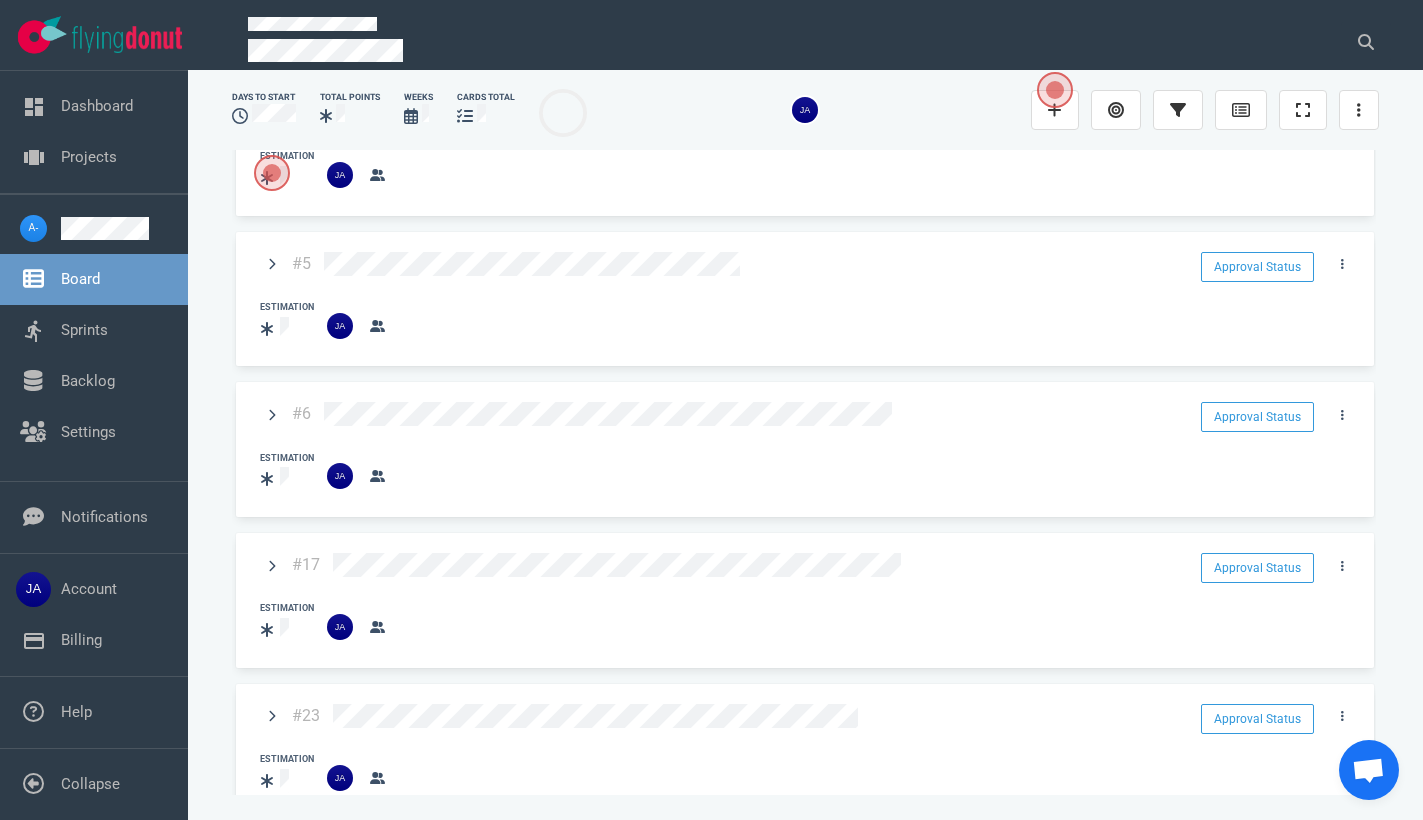 scroll, scrollTop: 0, scrollLeft: 0, axis: both 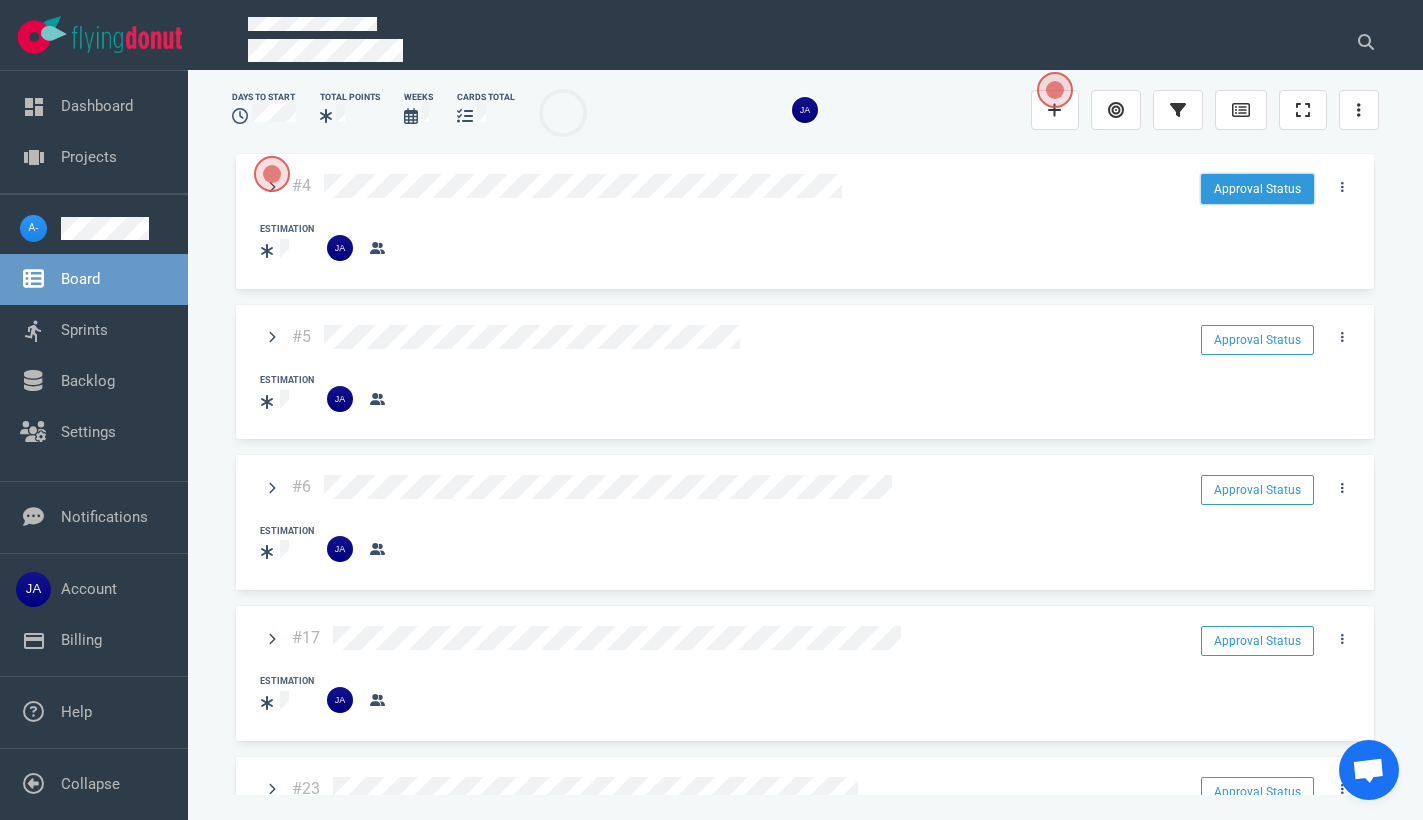 click on "Approval Status" at bounding box center (1257, 189) 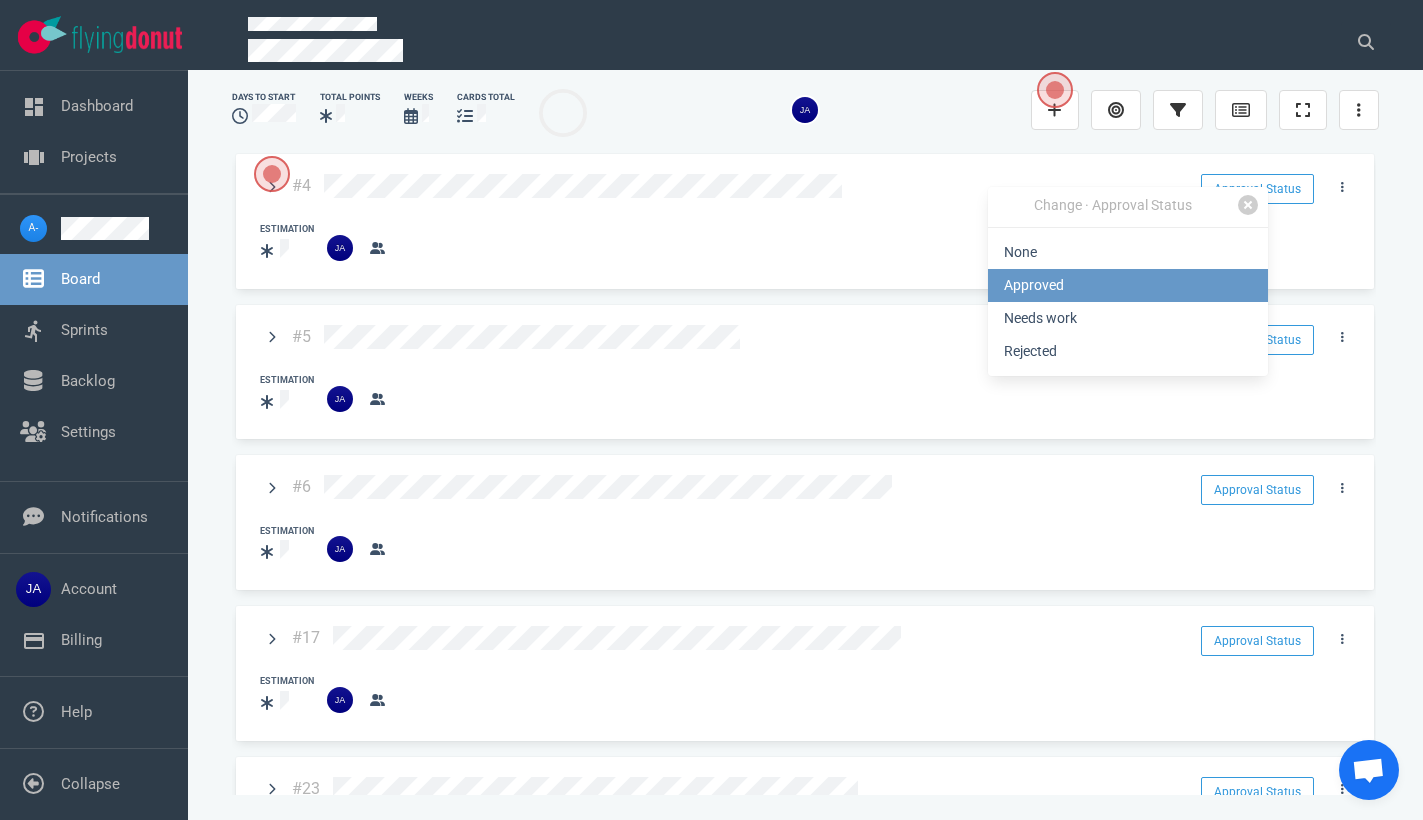 click on "Approved" at bounding box center (1128, 285) 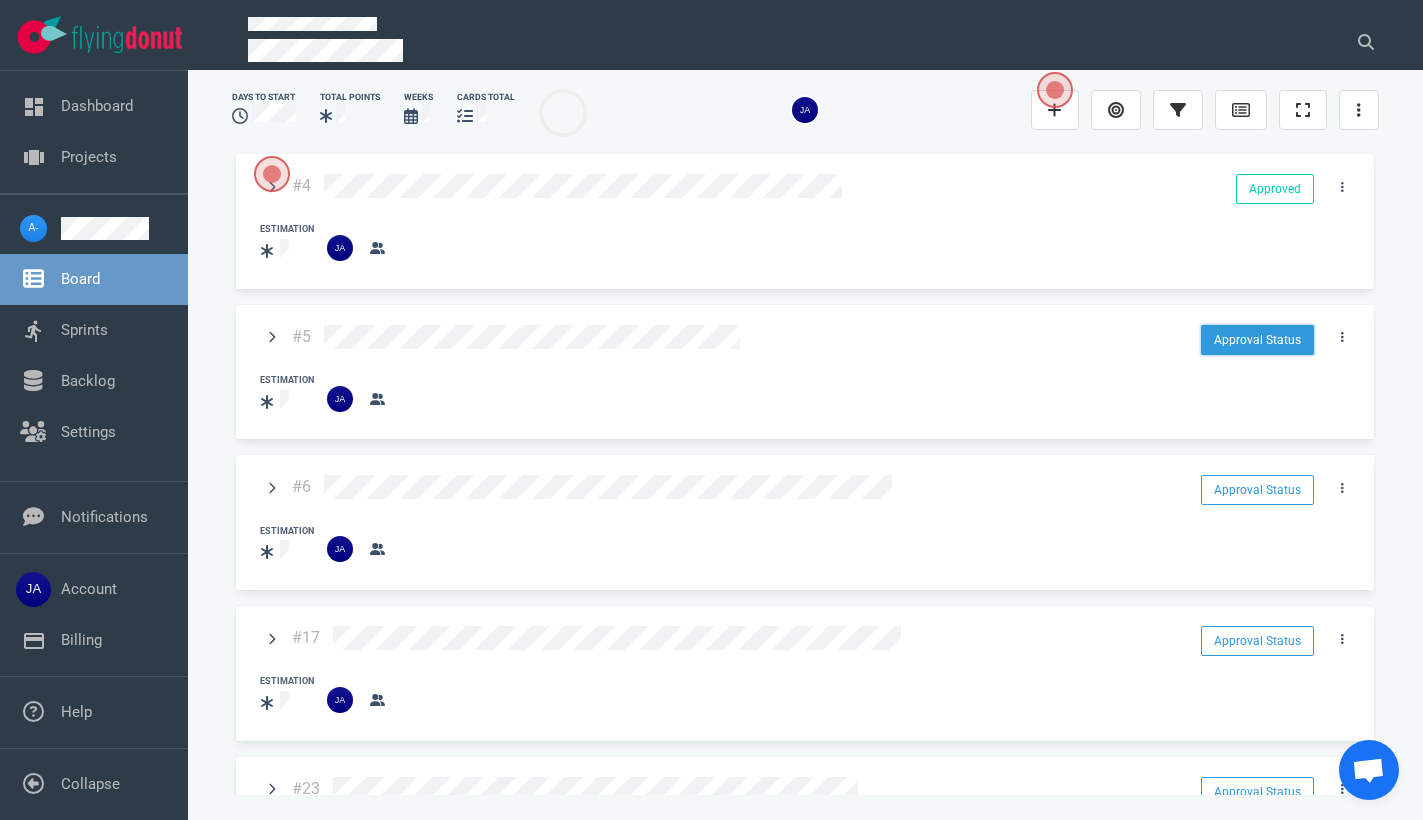 click on "Approval Status" at bounding box center (1257, 340) 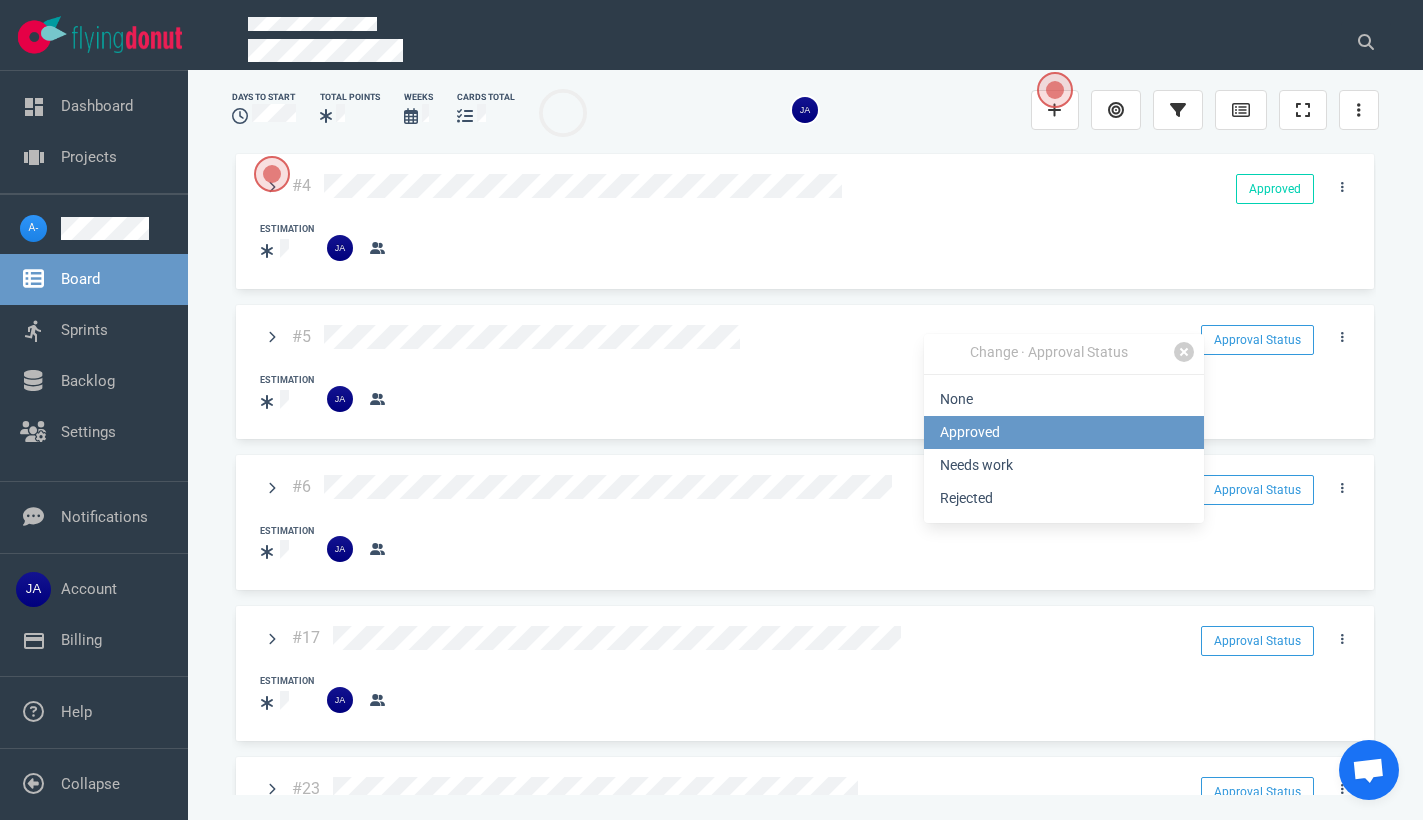 click on "Approved" at bounding box center [1064, 432] 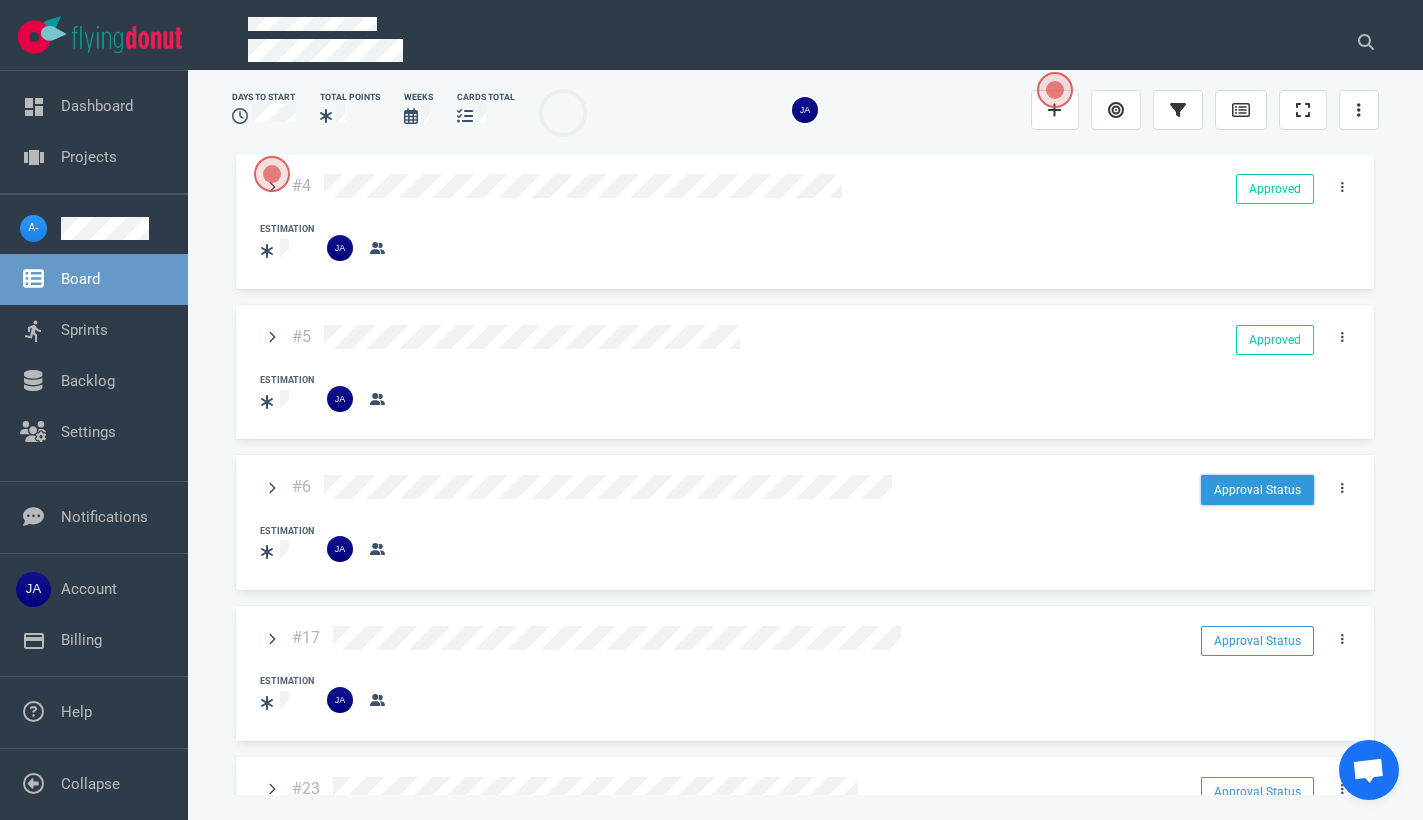 click on "Approval Status" at bounding box center (1257, 490) 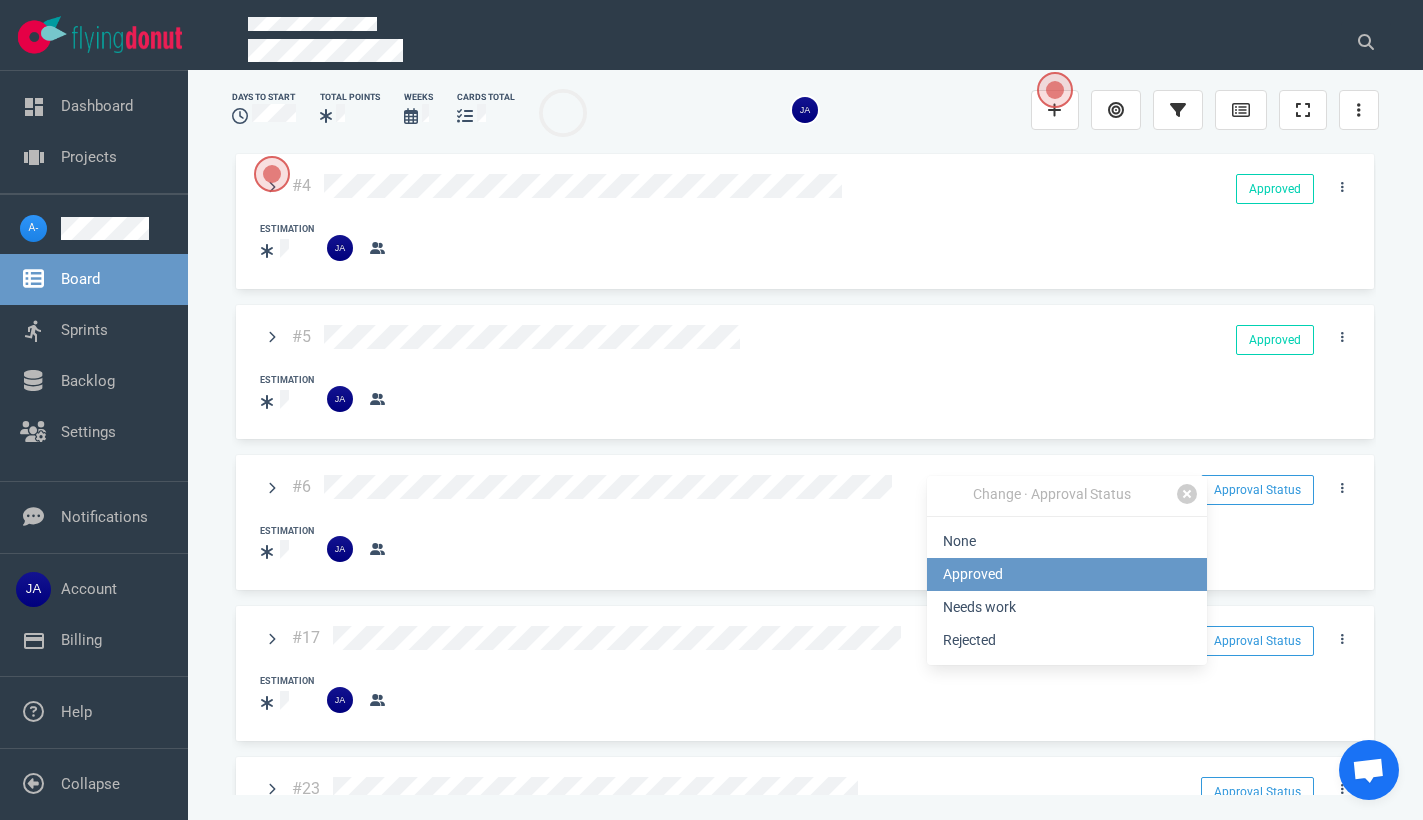 click on "Approved" at bounding box center (1067, 574) 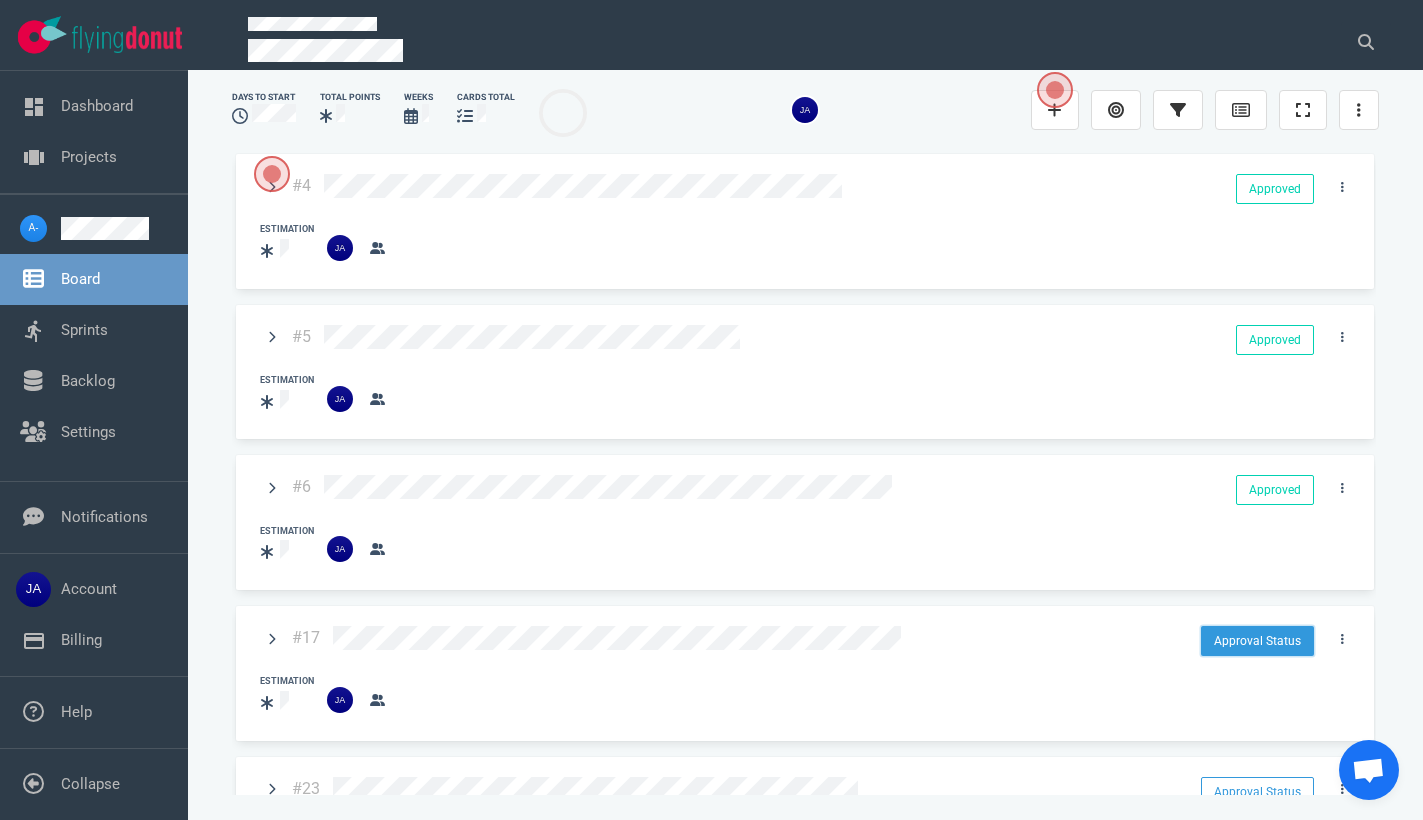 click on "Approval Status" at bounding box center [1257, 641] 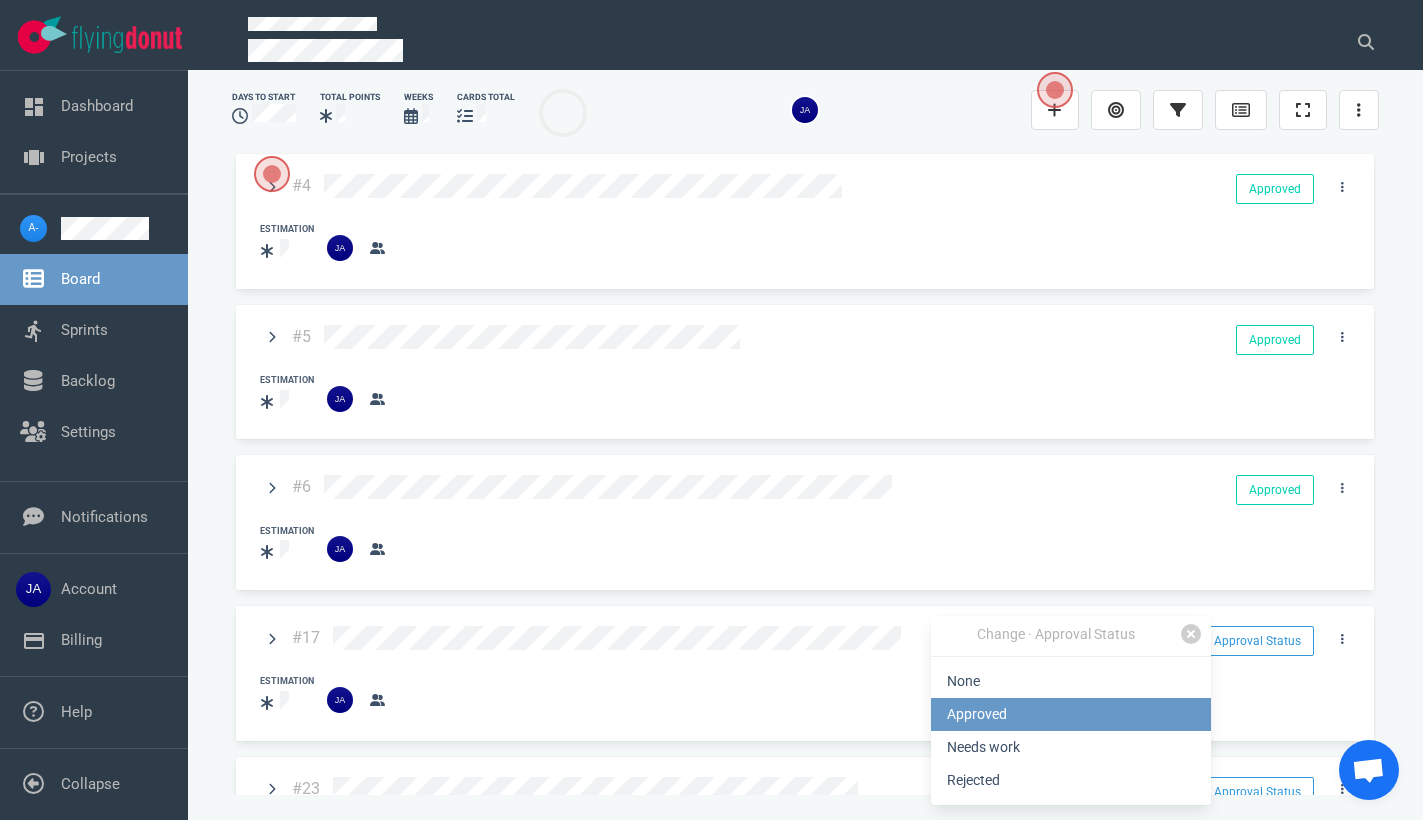 click on "Approved" at bounding box center (1071, 714) 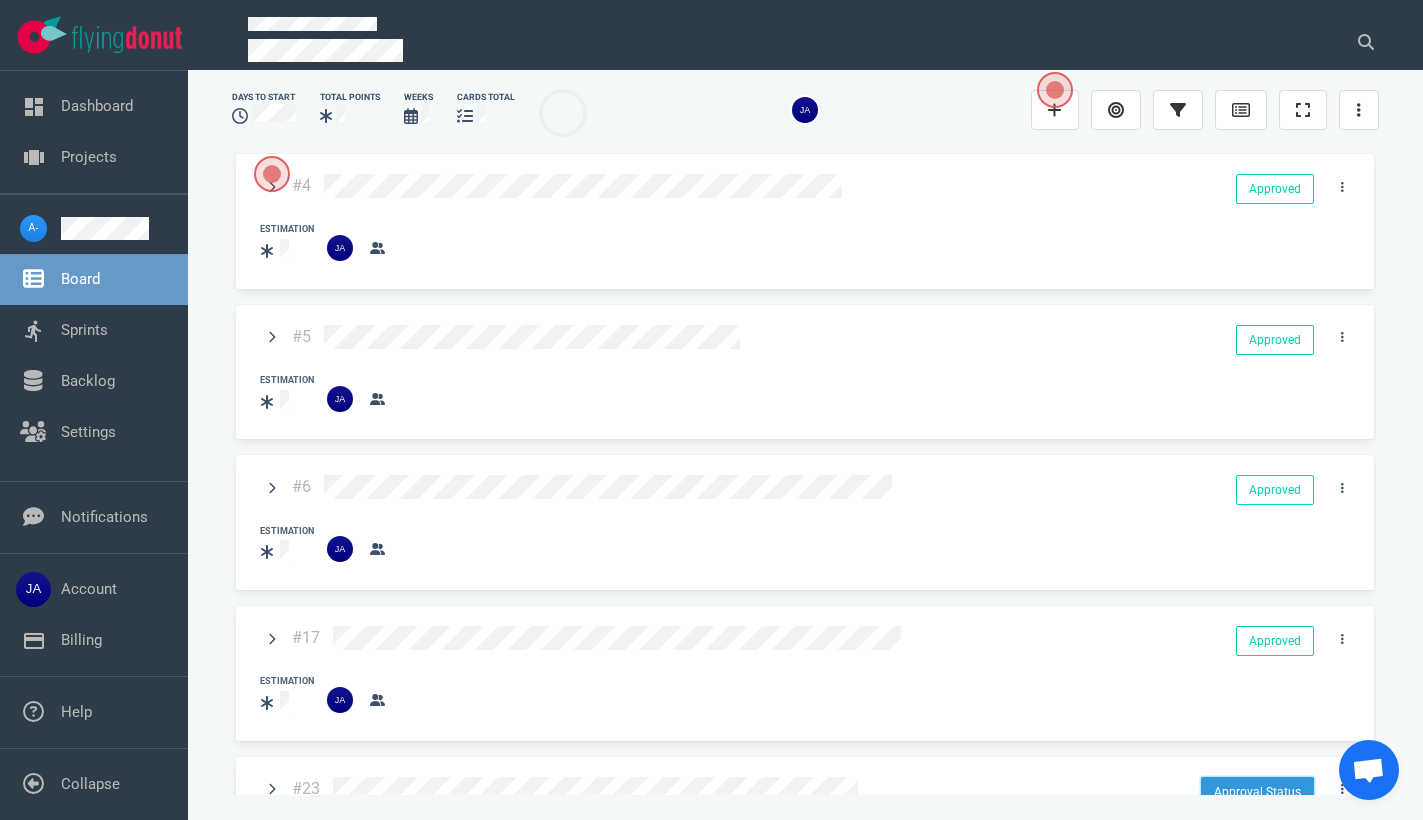 click on "Approval Status" at bounding box center (1257, 792) 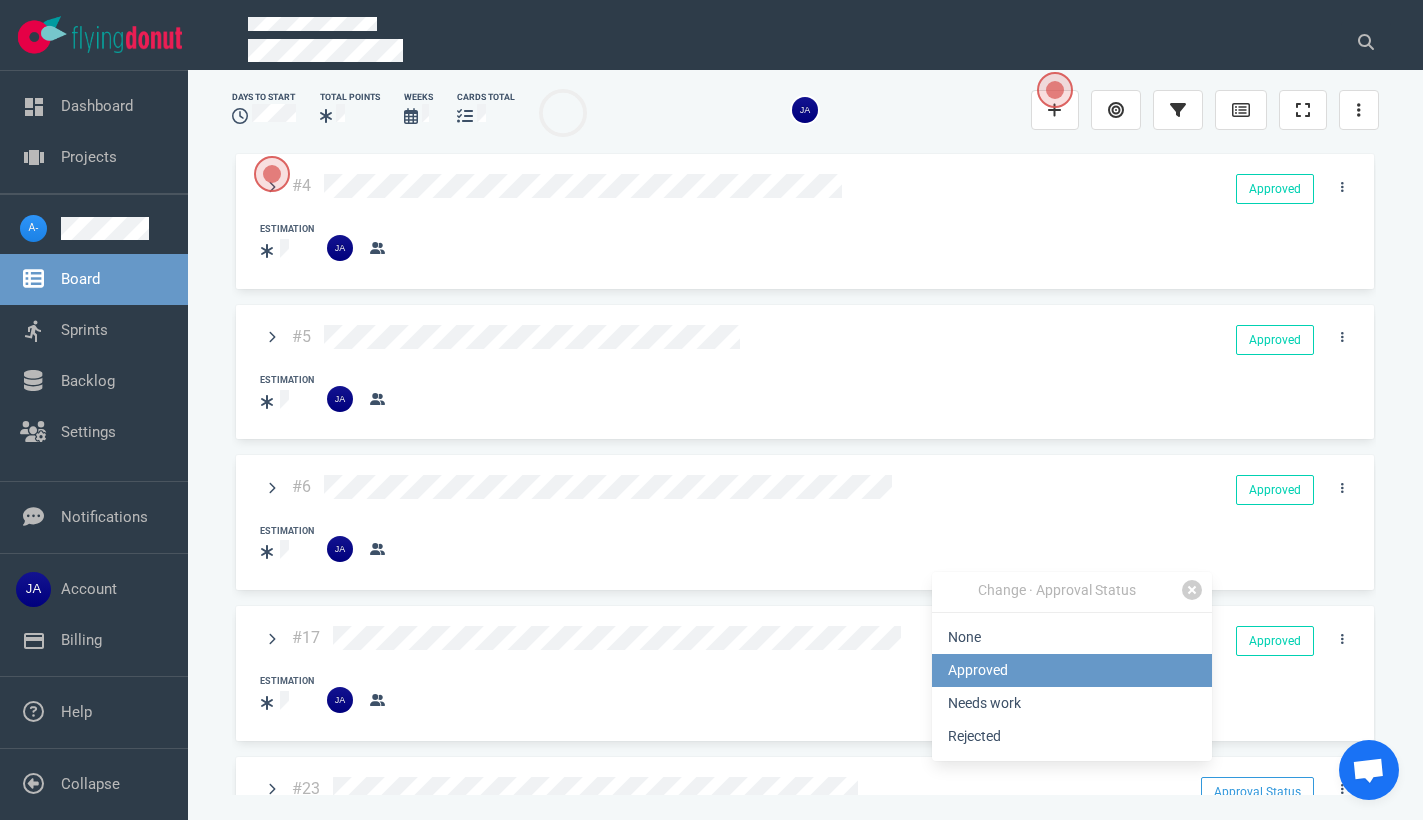 click on "Approved" at bounding box center [1072, 670] 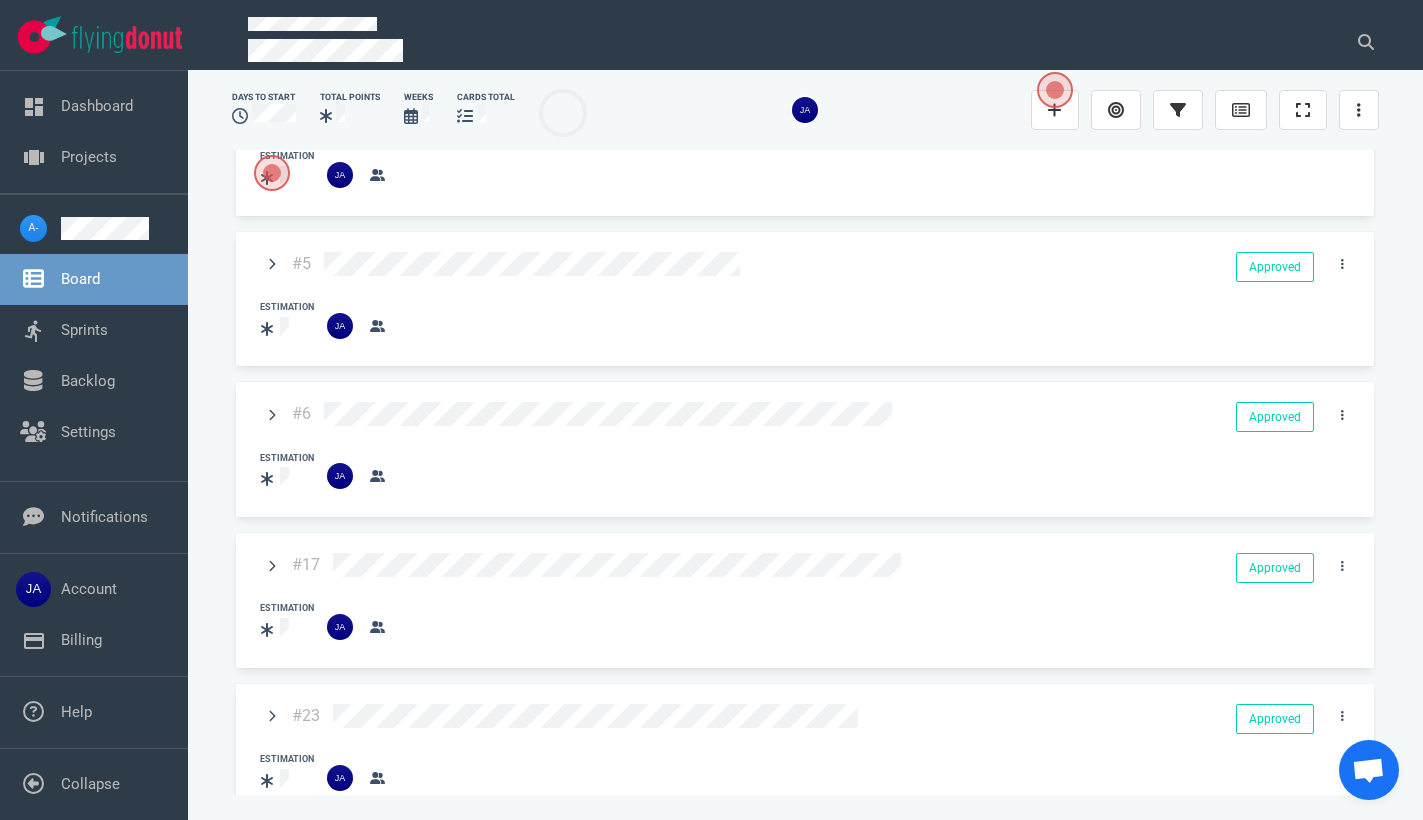 scroll, scrollTop: 0, scrollLeft: 0, axis: both 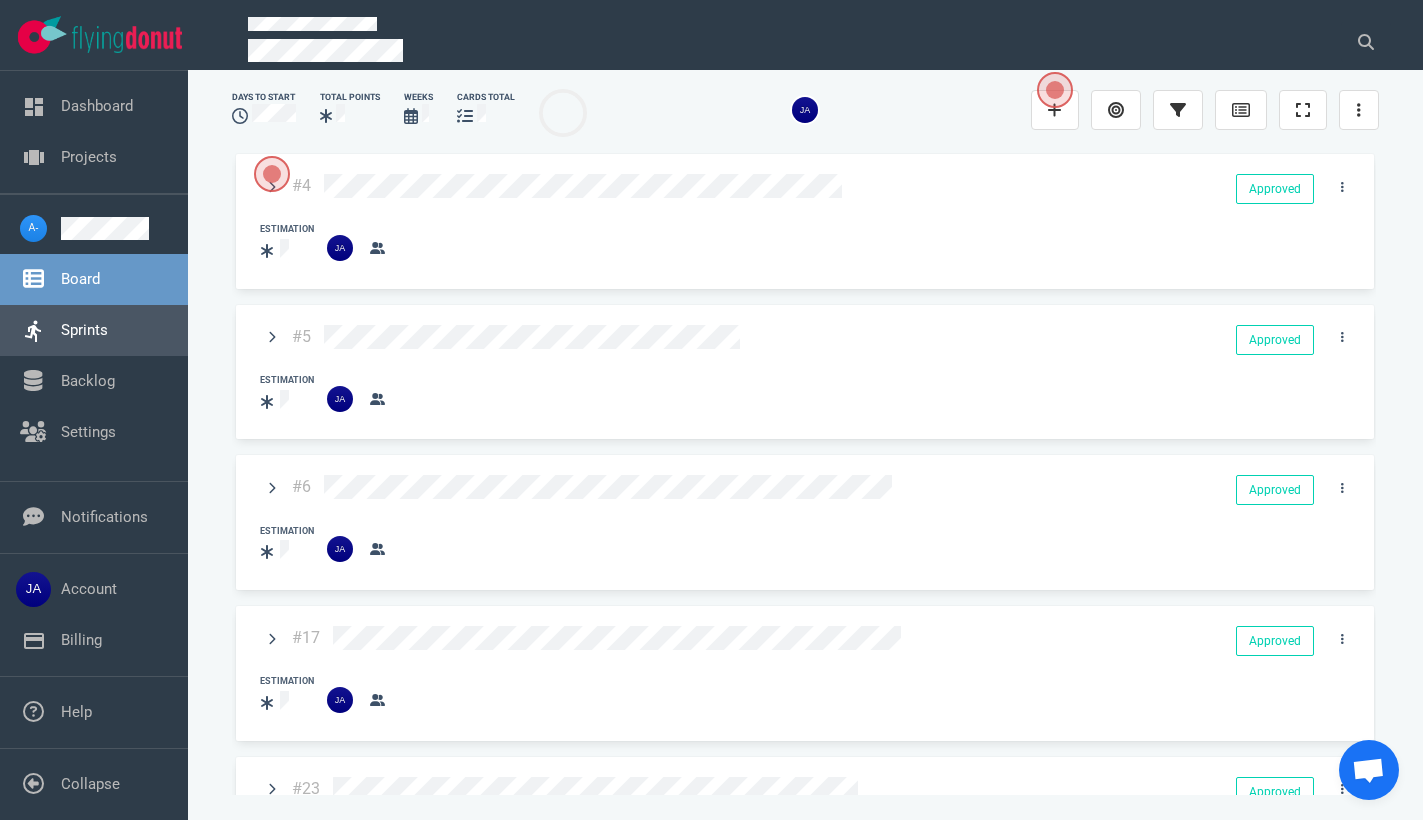 click on "Sprints" at bounding box center [84, 330] 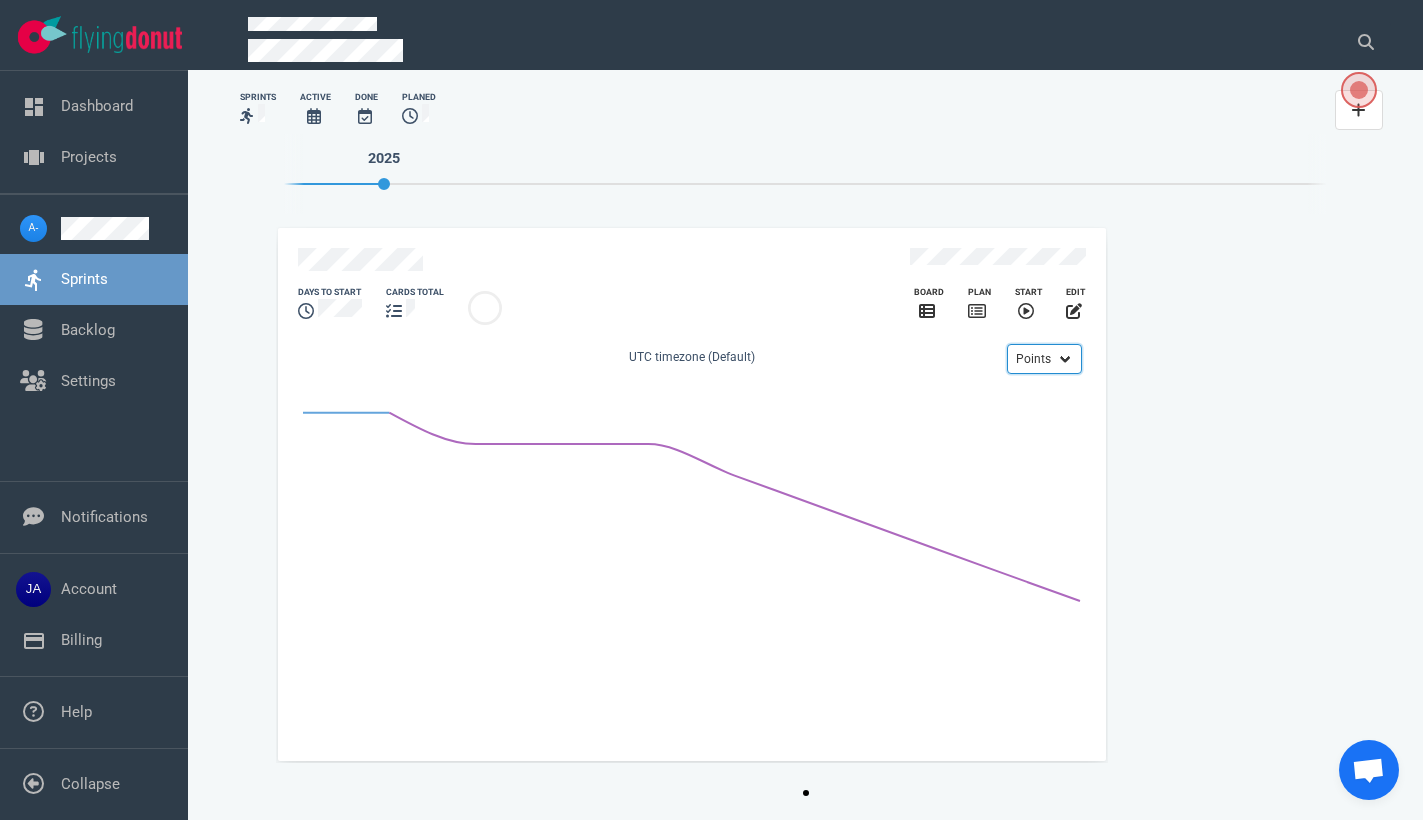 click on "Points Hours" at bounding box center (1044, 359) 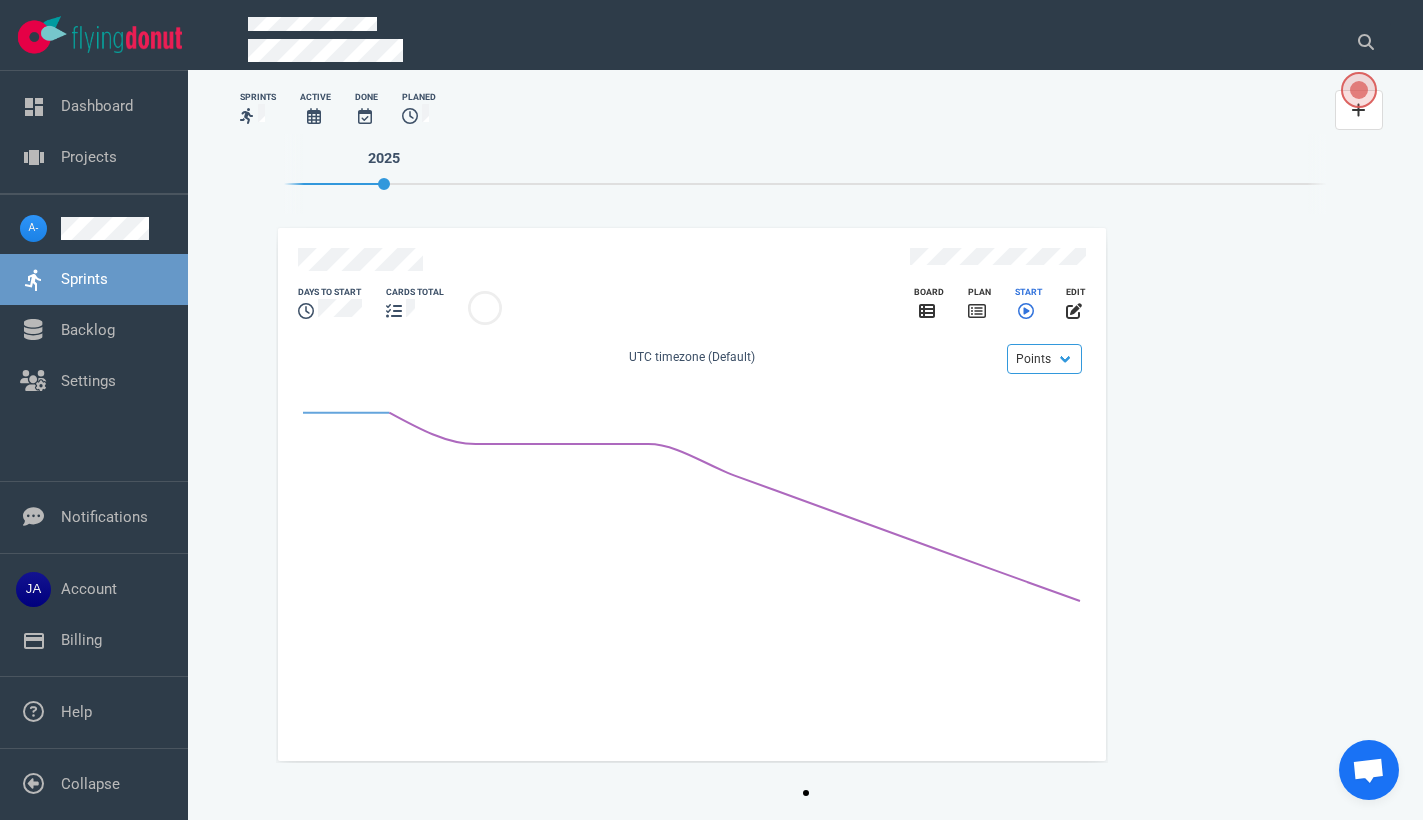 click 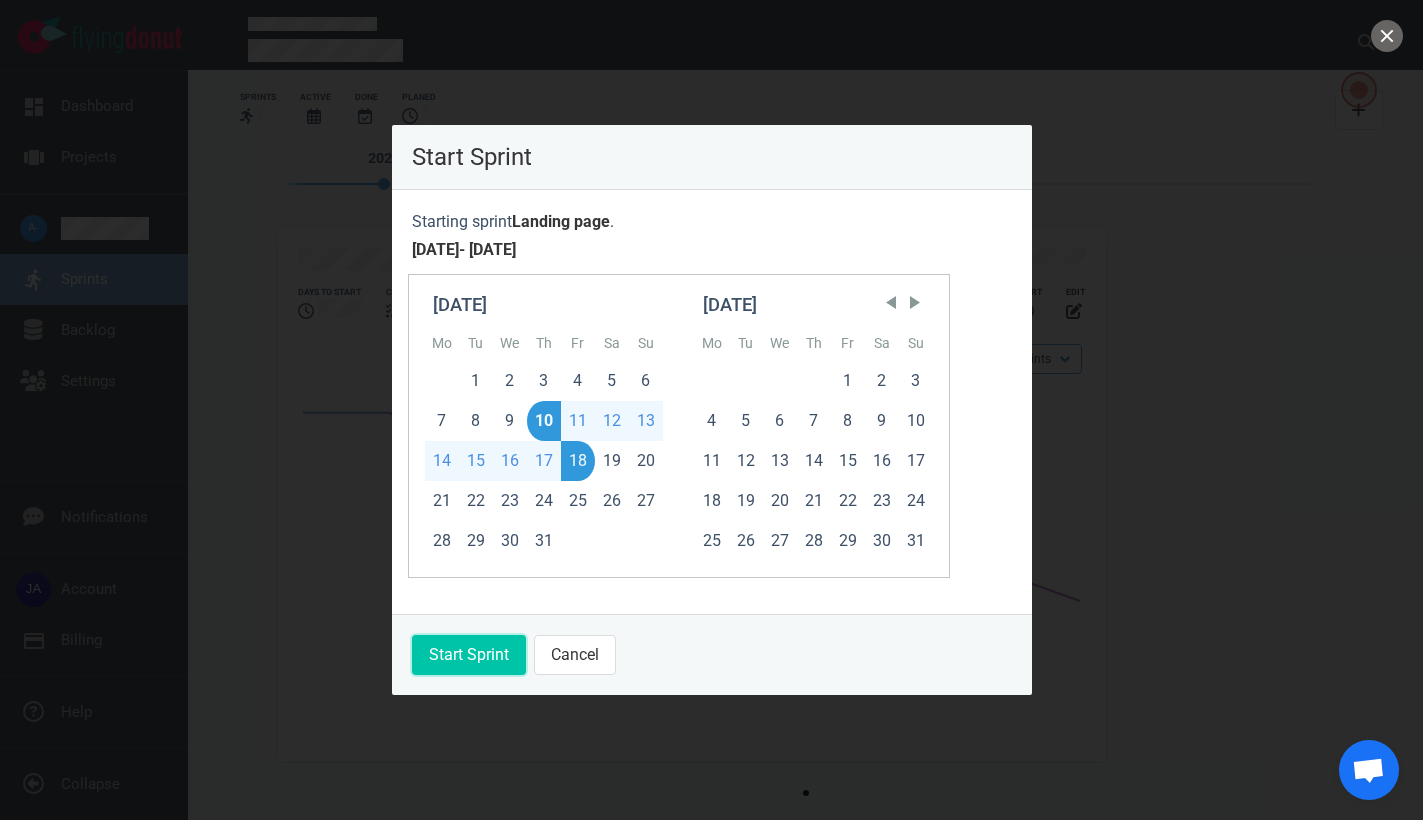 click on "Start Sprint" at bounding box center [469, 655] 